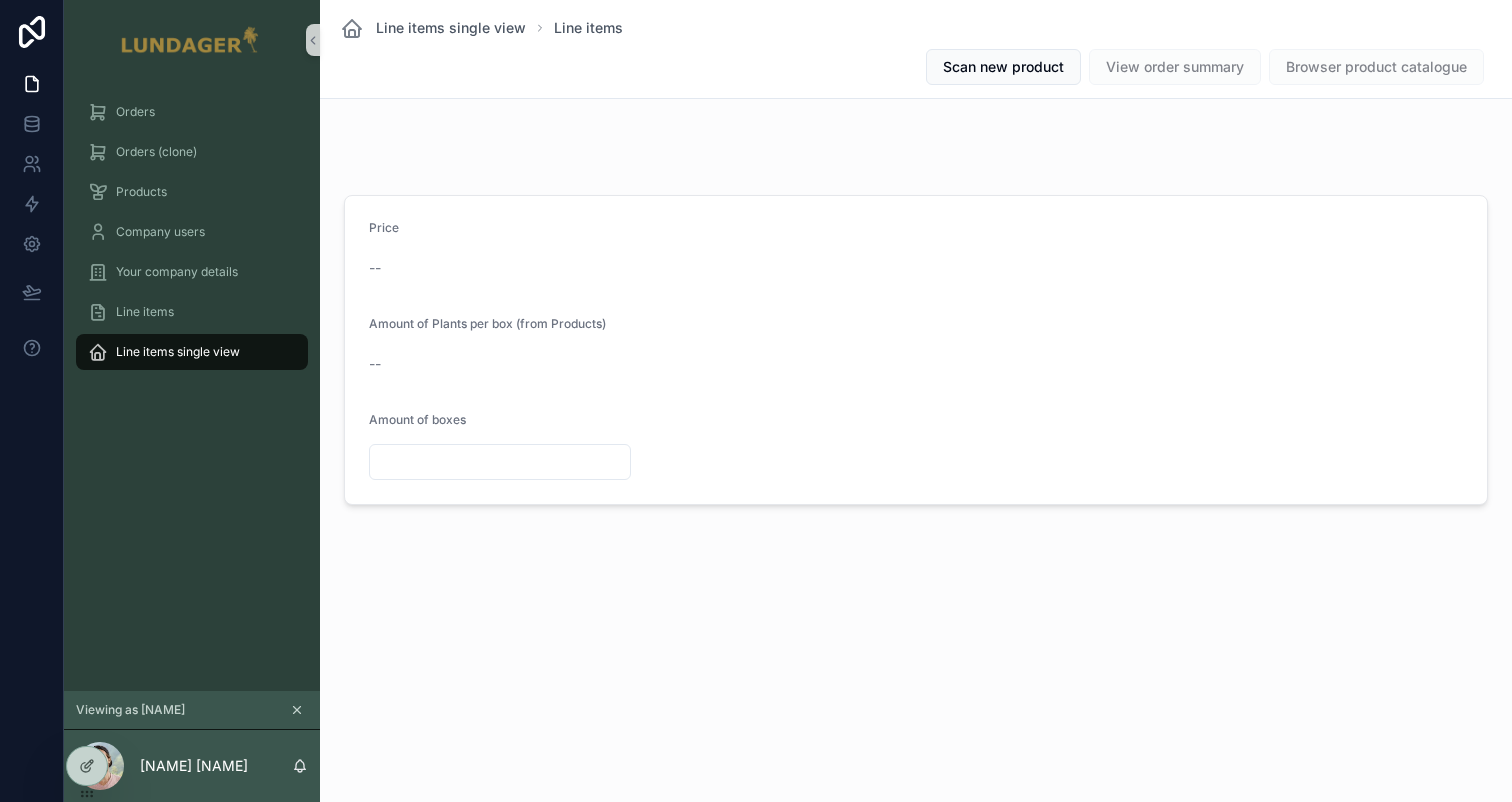 scroll, scrollTop: 0, scrollLeft: 0, axis: both 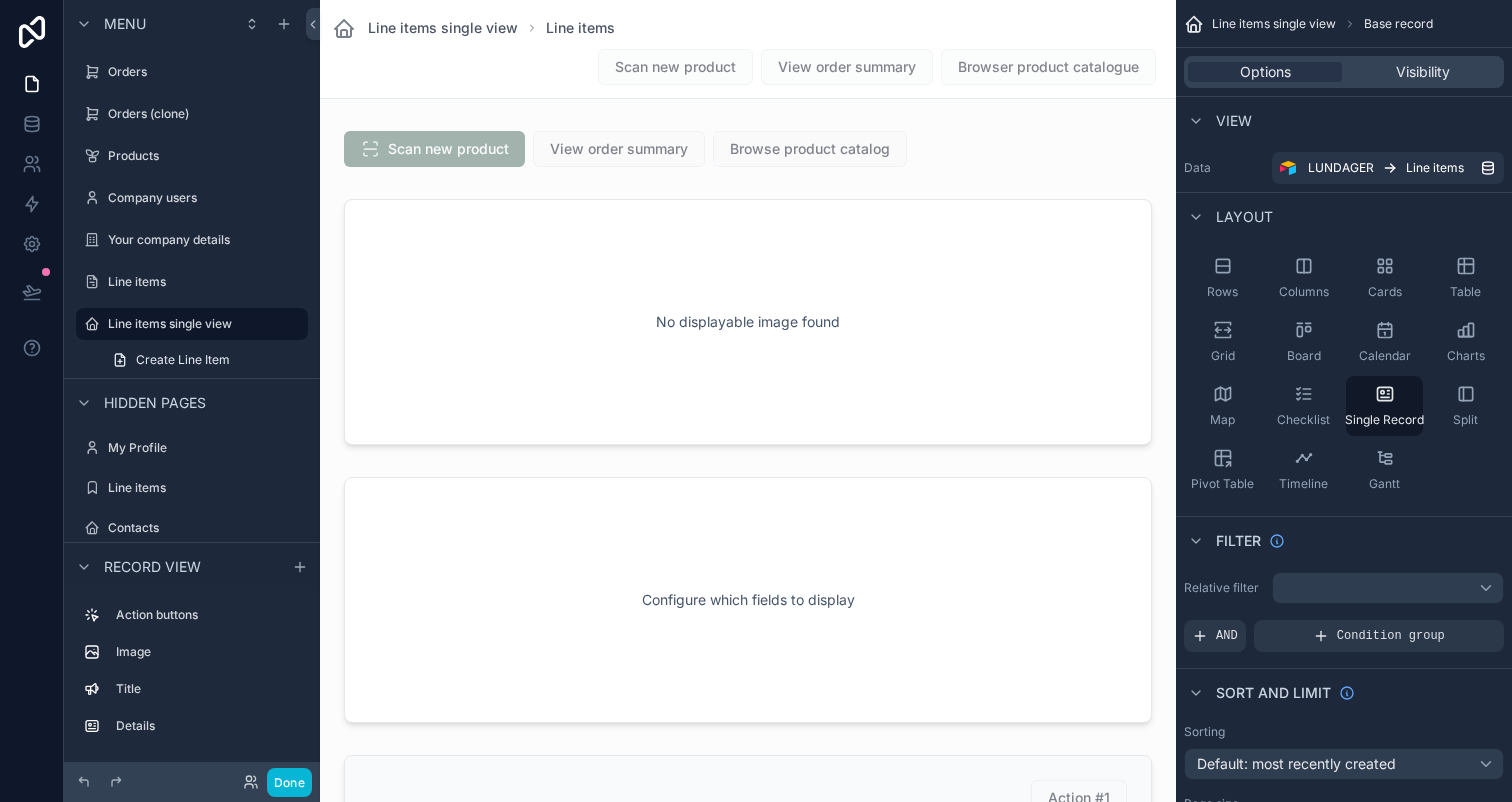 click at bounding box center [748, 1063] 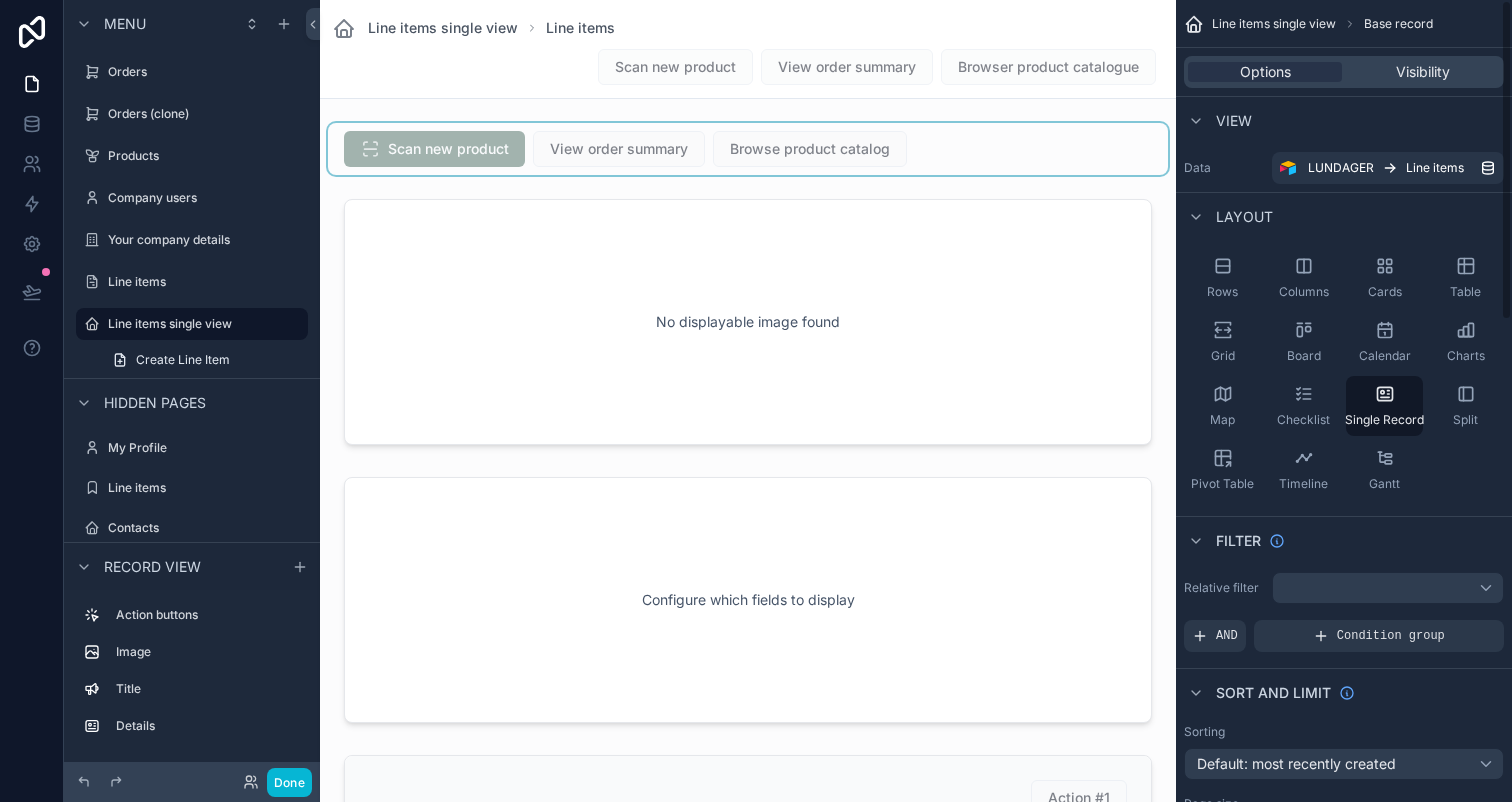 click at bounding box center [748, 149] 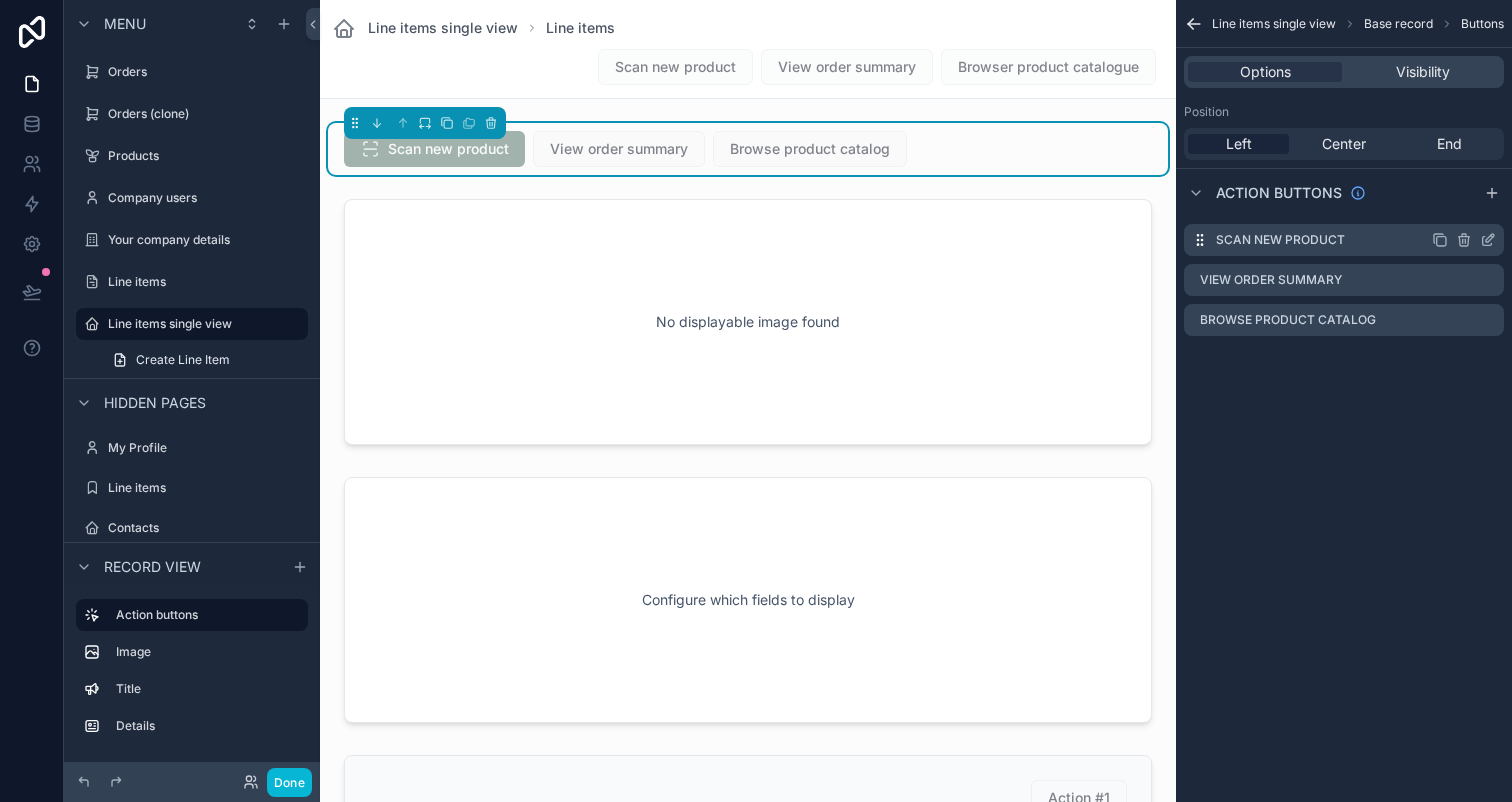 click 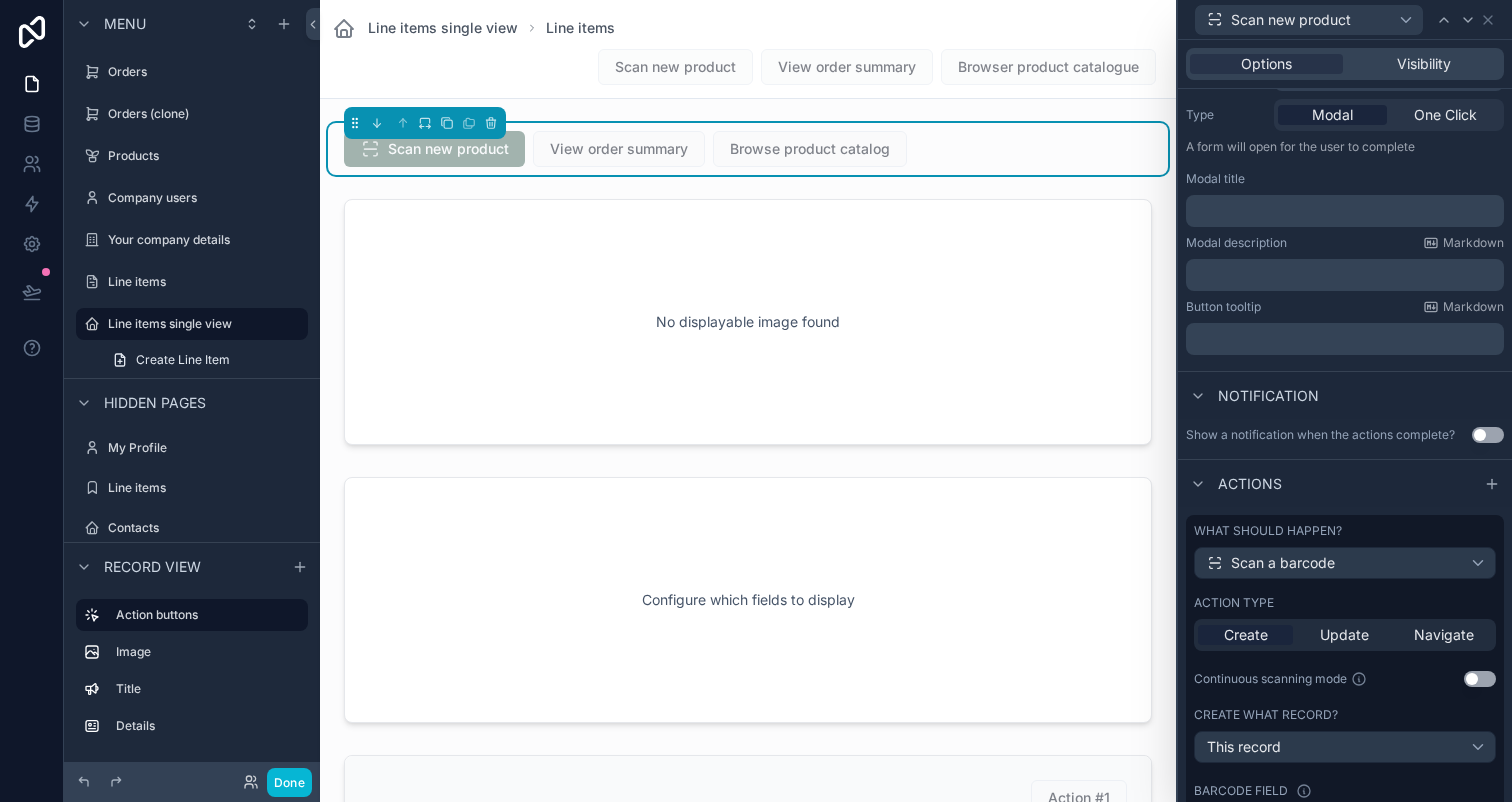 scroll, scrollTop: 346, scrollLeft: 0, axis: vertical 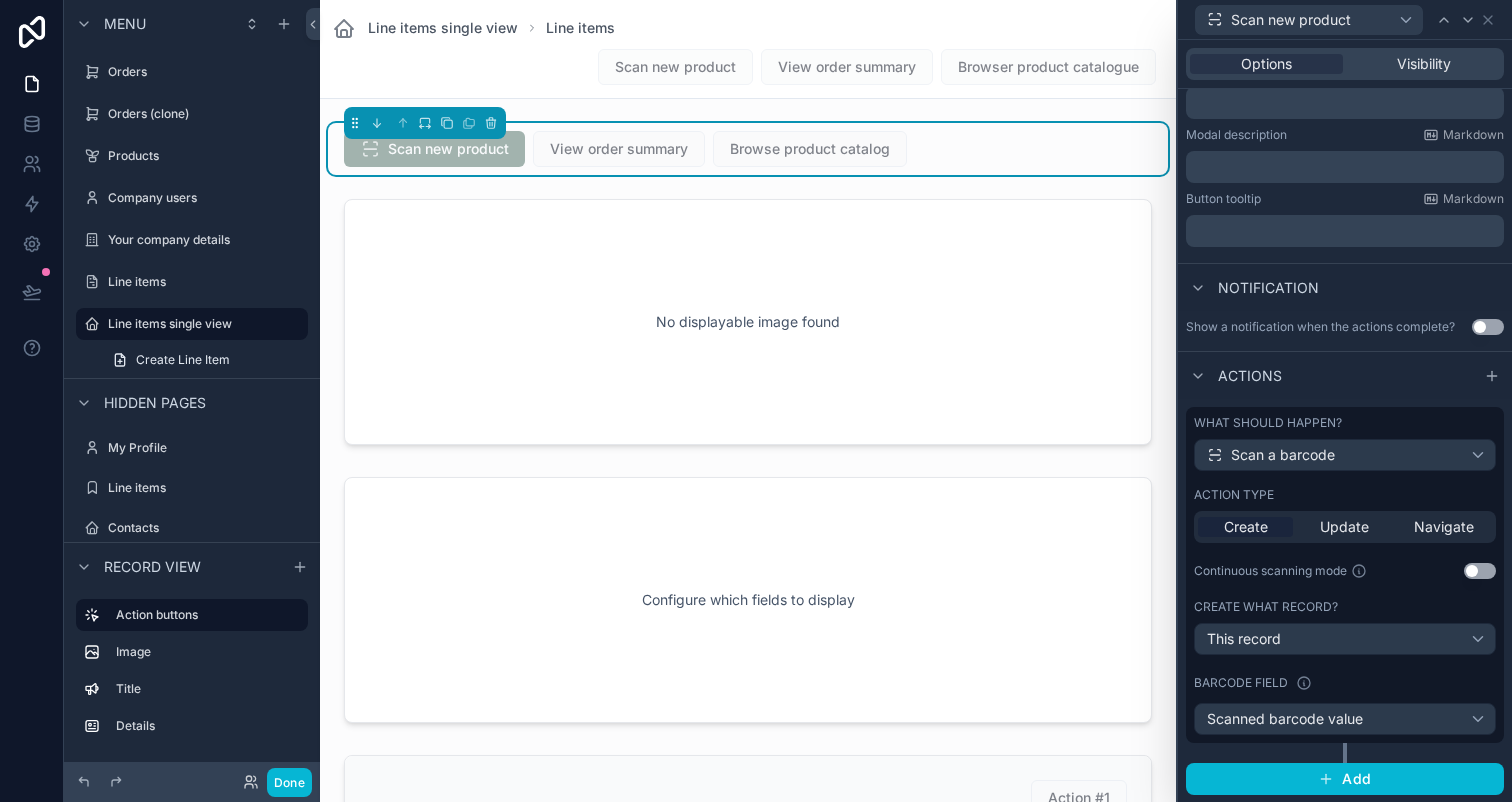 click on "Create" at bounding box center [1246, 527] 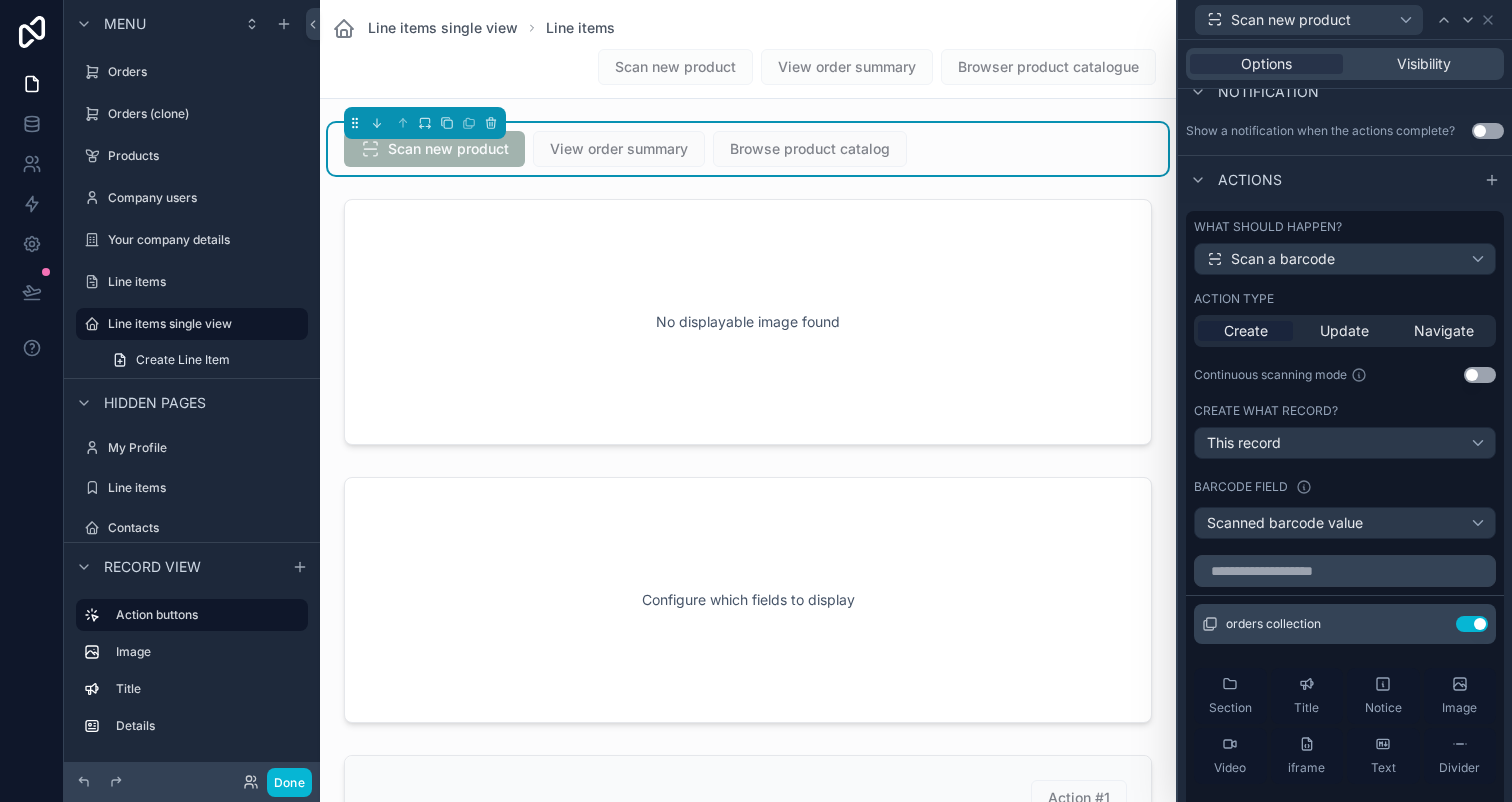 scroll, scrollTop: 564, scrollLeft: 0, axis: vertical 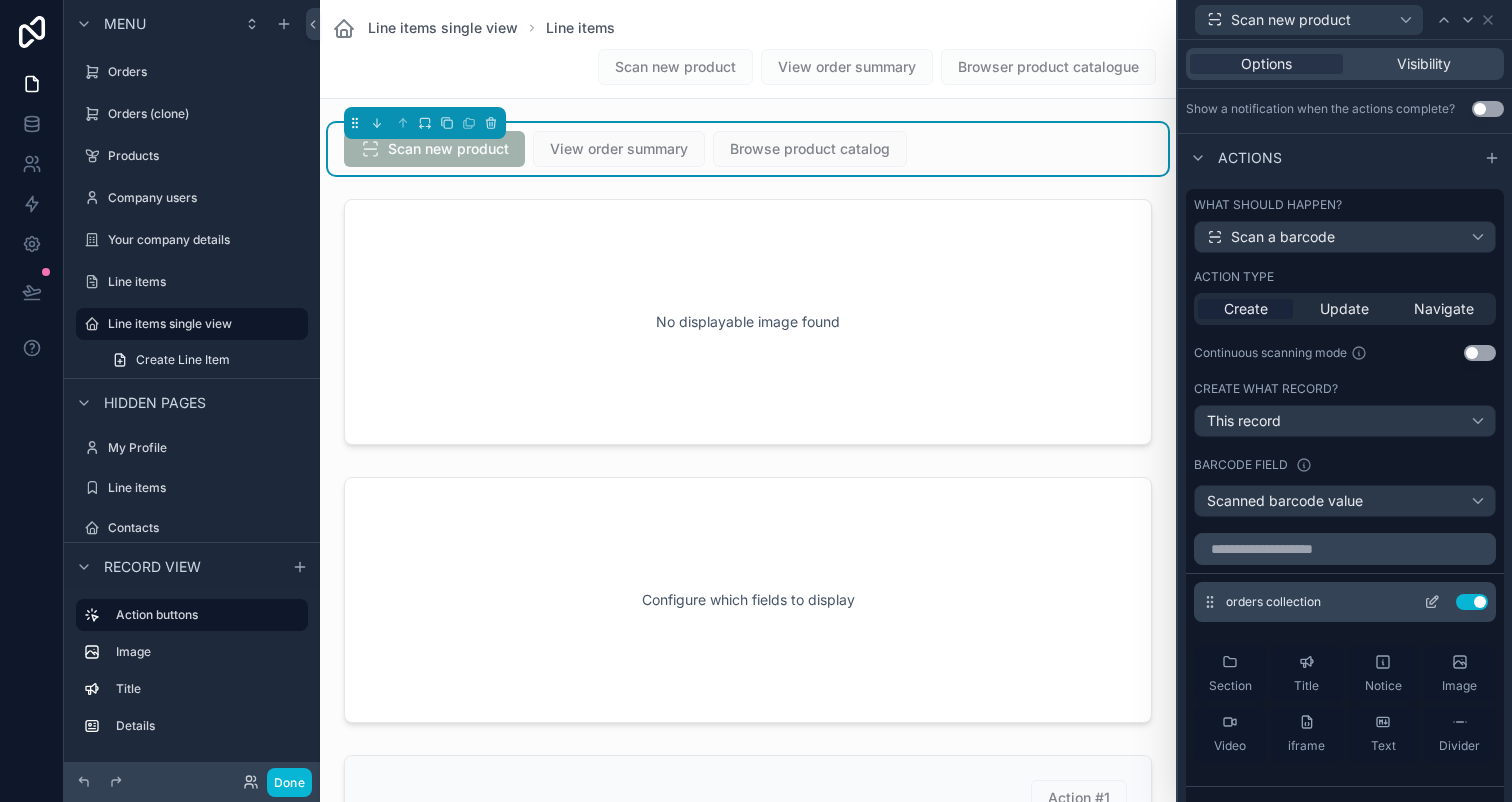 click 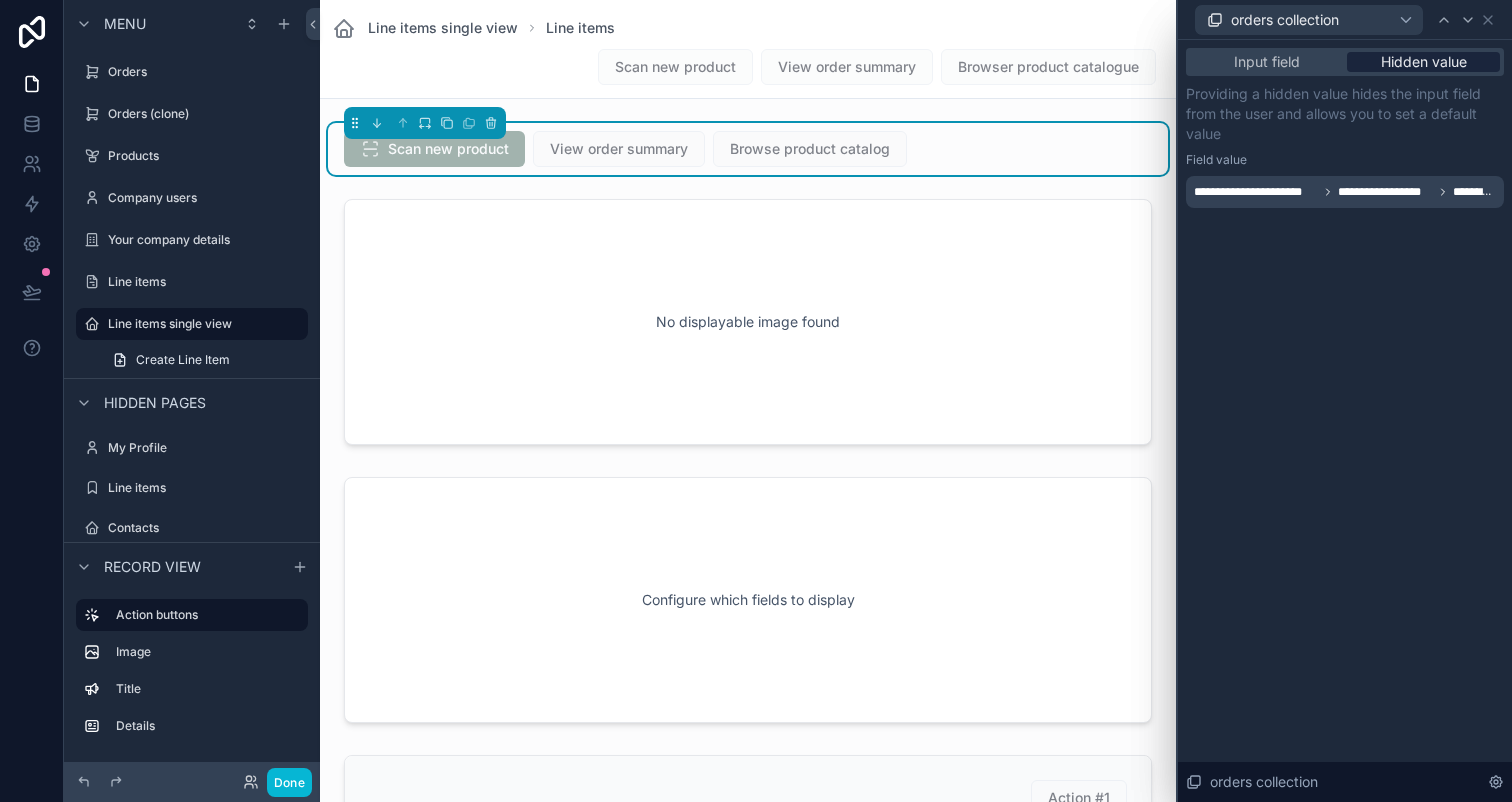 click on "Hidden value" at bounding box center [1424, 62] 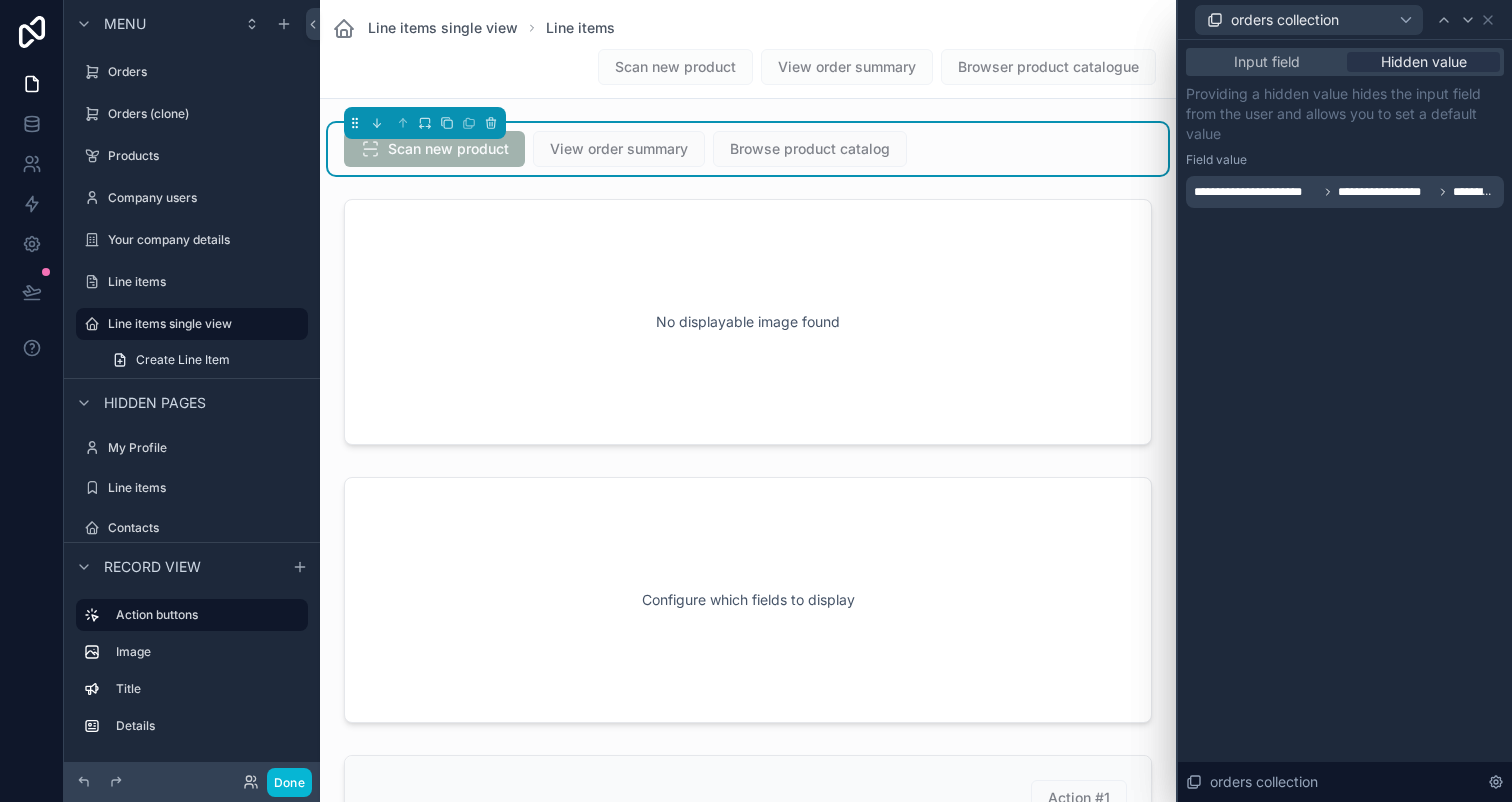 click on "**********" at bounding box center (1385, 192) 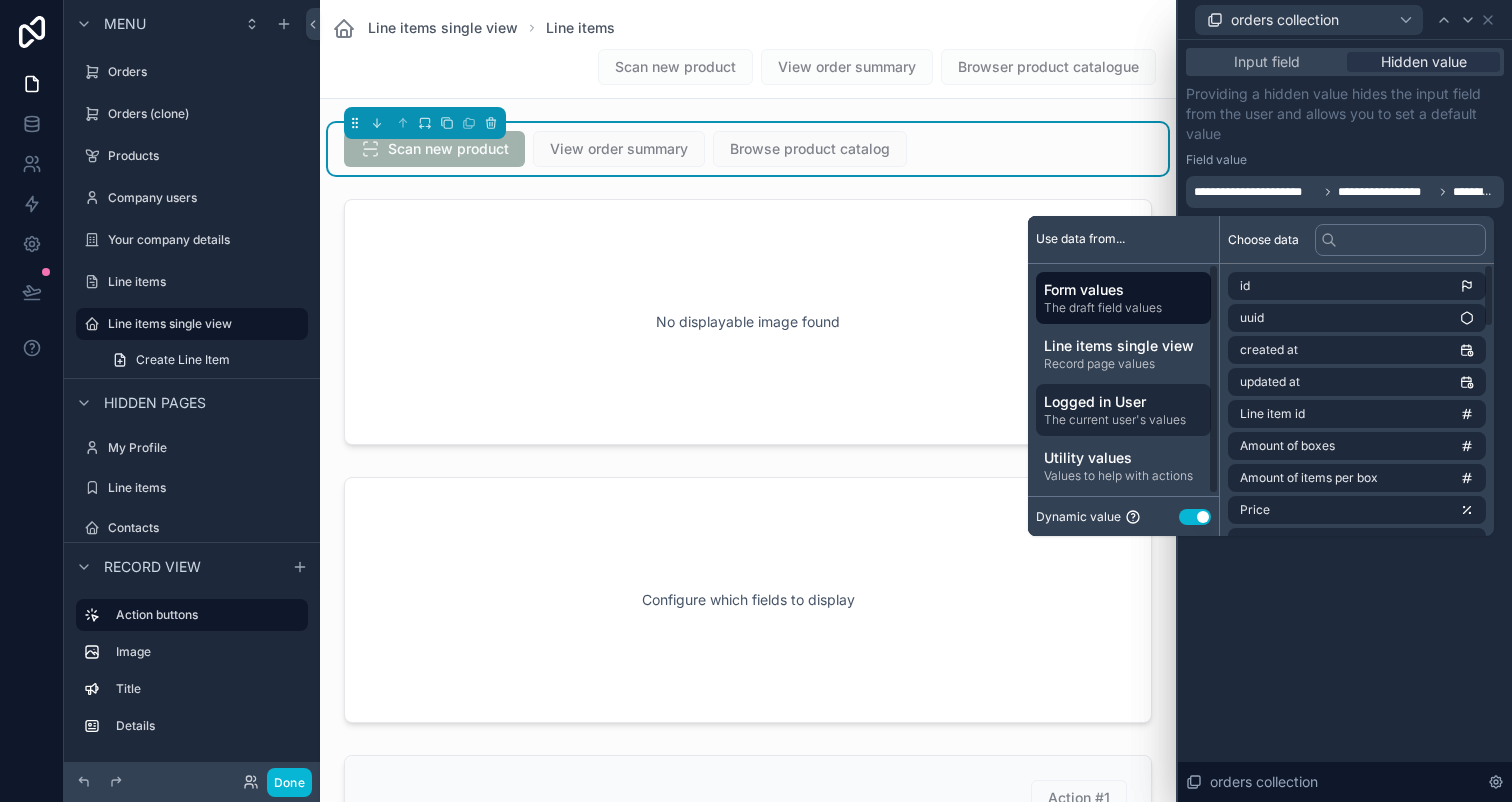 click on "The current user's values" at bounding box center [1123, 420] 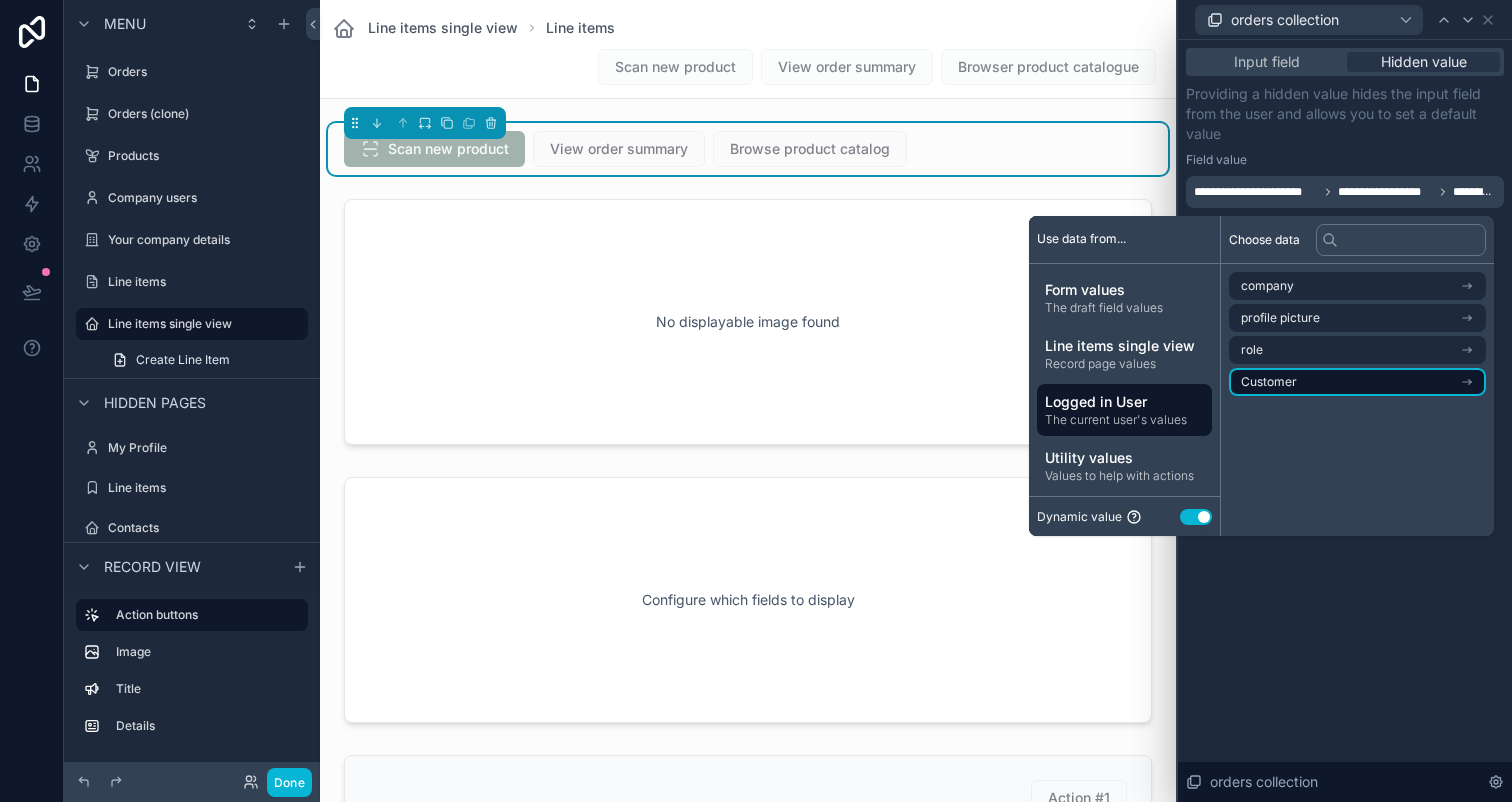 click on "Customer" at bounding box center [1357, 382] 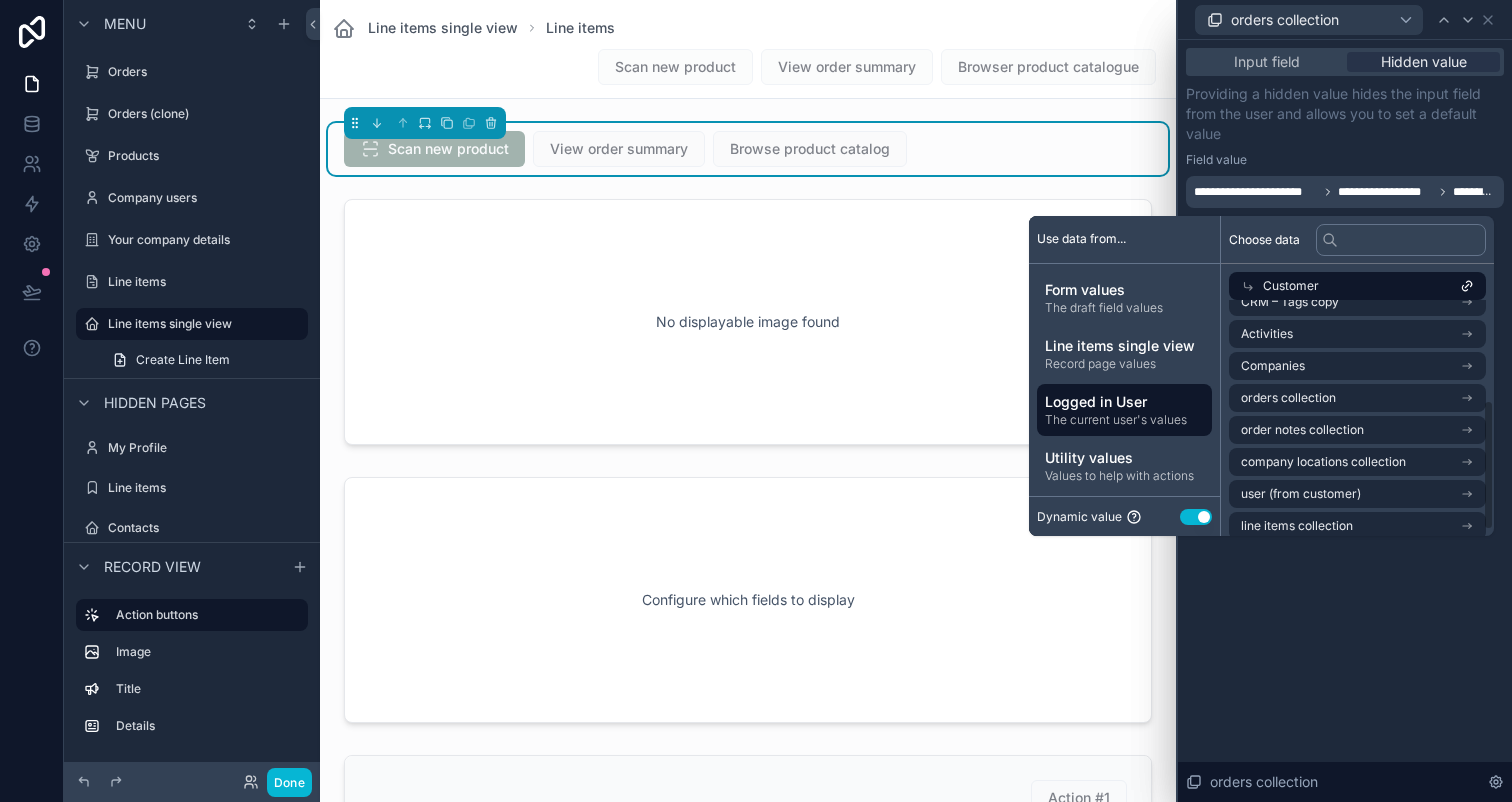 scroll, scrollTop: 192, scrollLeft: 0, axis: vertical 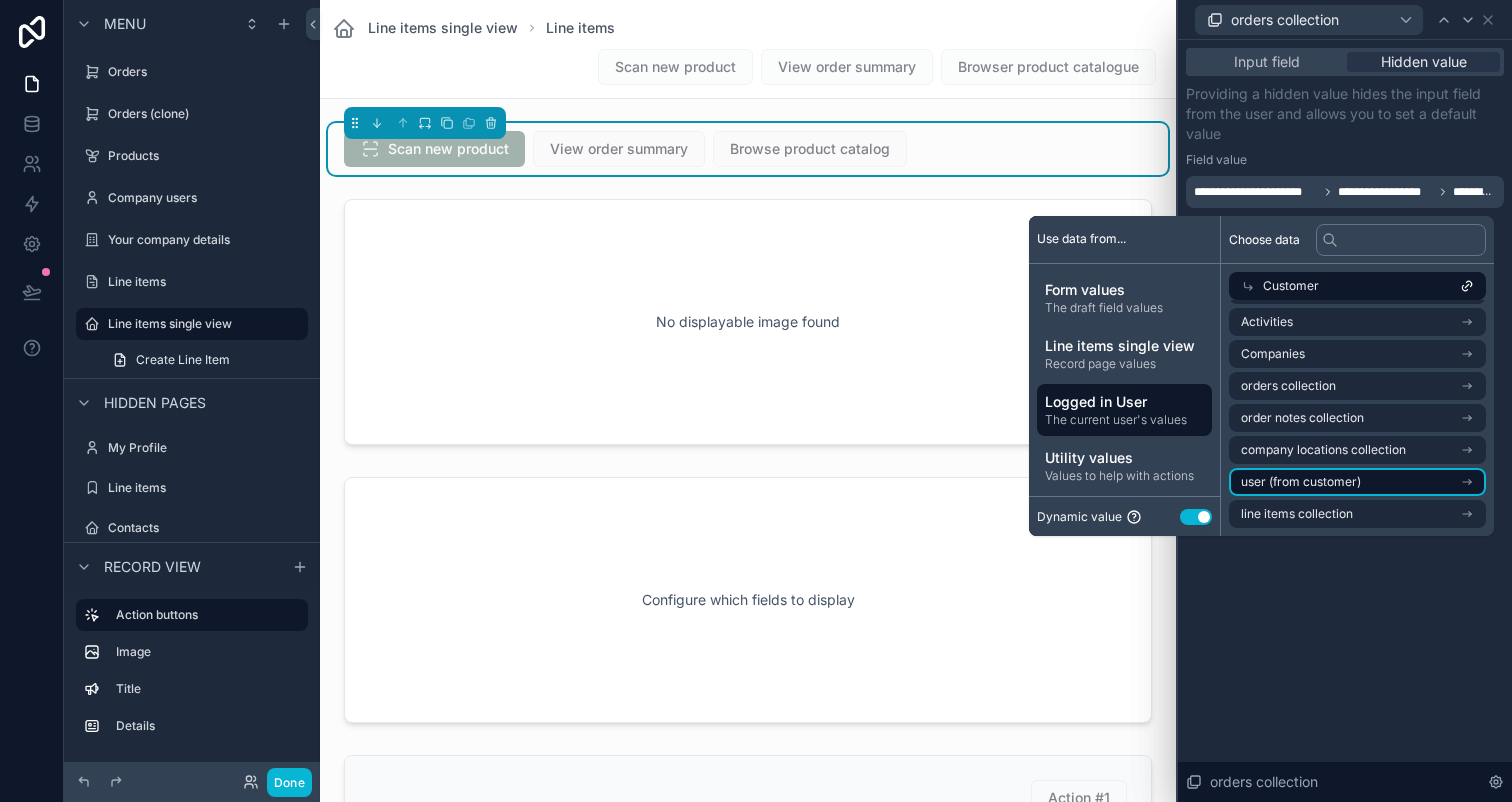 click on "user (from customer)" at bounding box center (1357, 482) 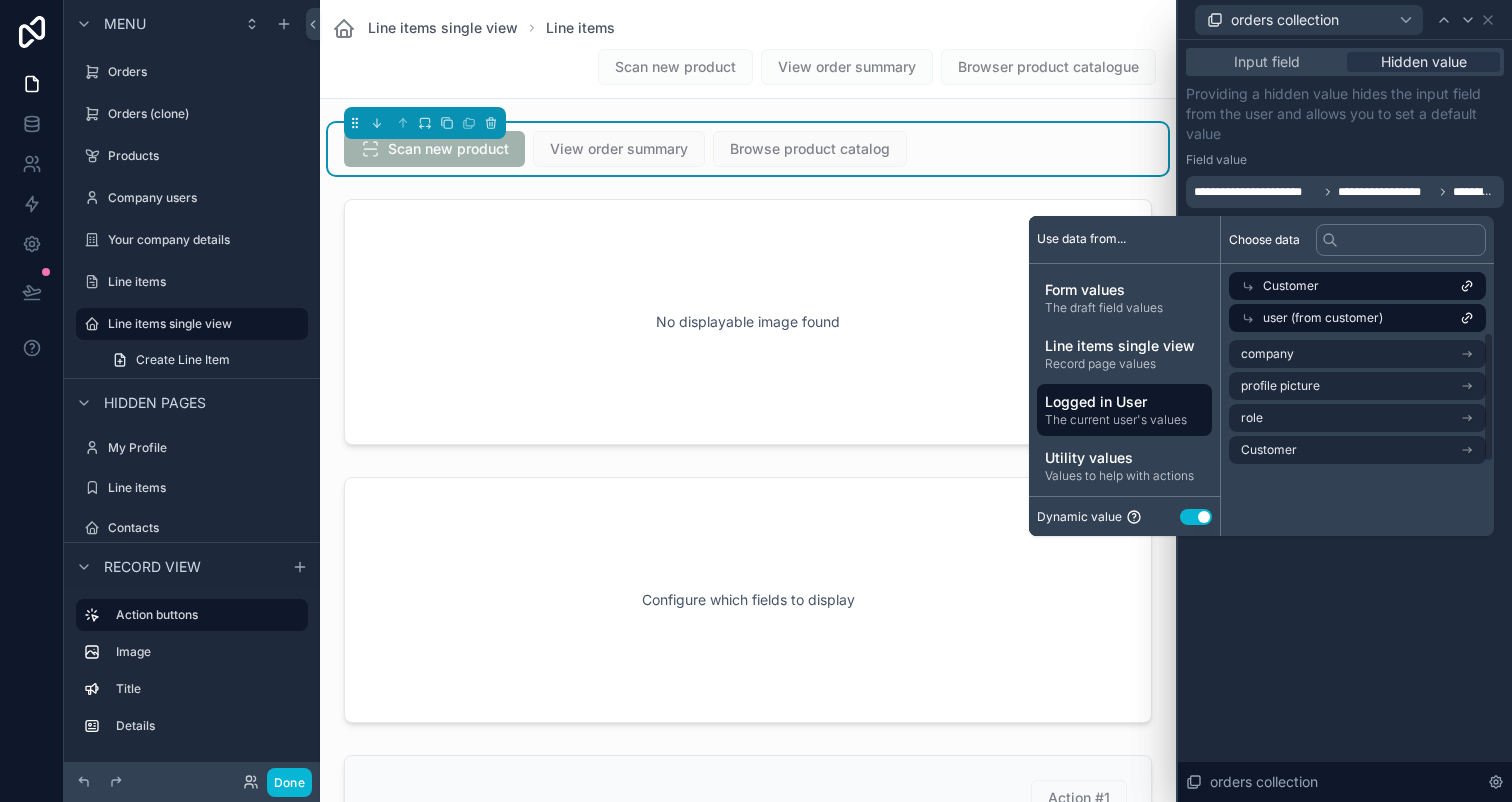 scroll, scrollTop: 0, scrollLeft: 0, axis: both 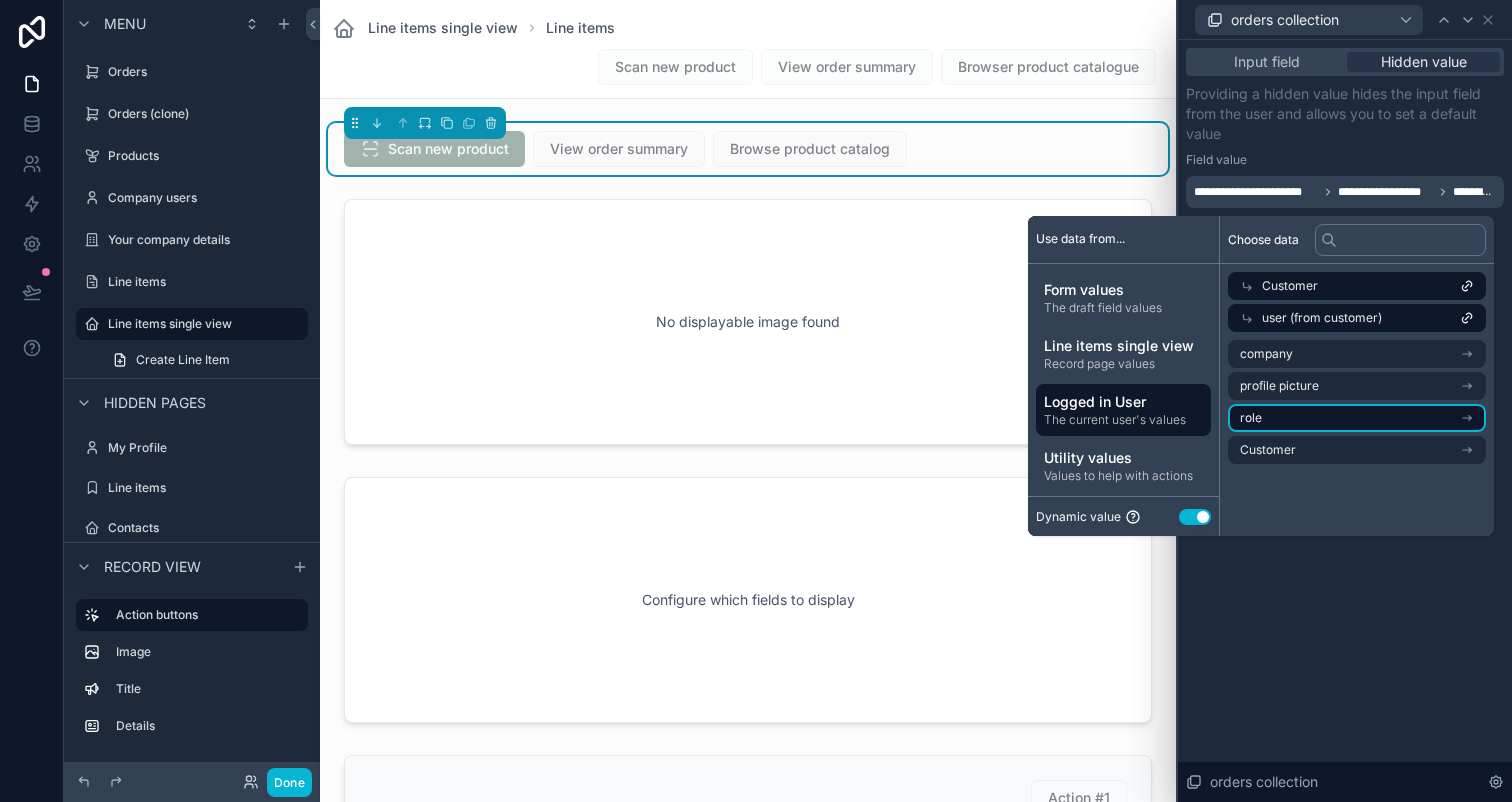 click on "role" at bounding box center [1357, 418] 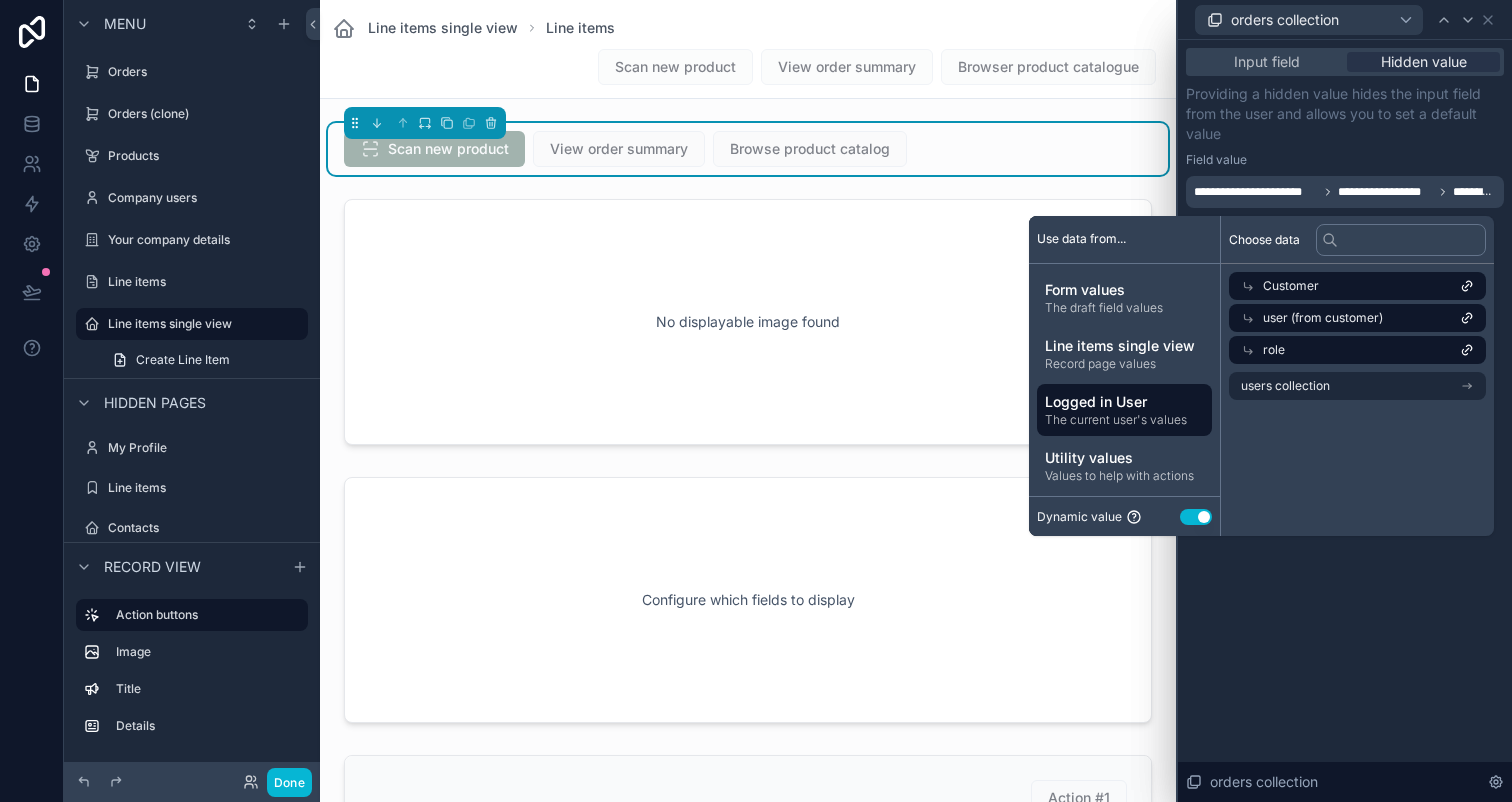 click on "user (from customer)" at bounding box center (1357, 318) 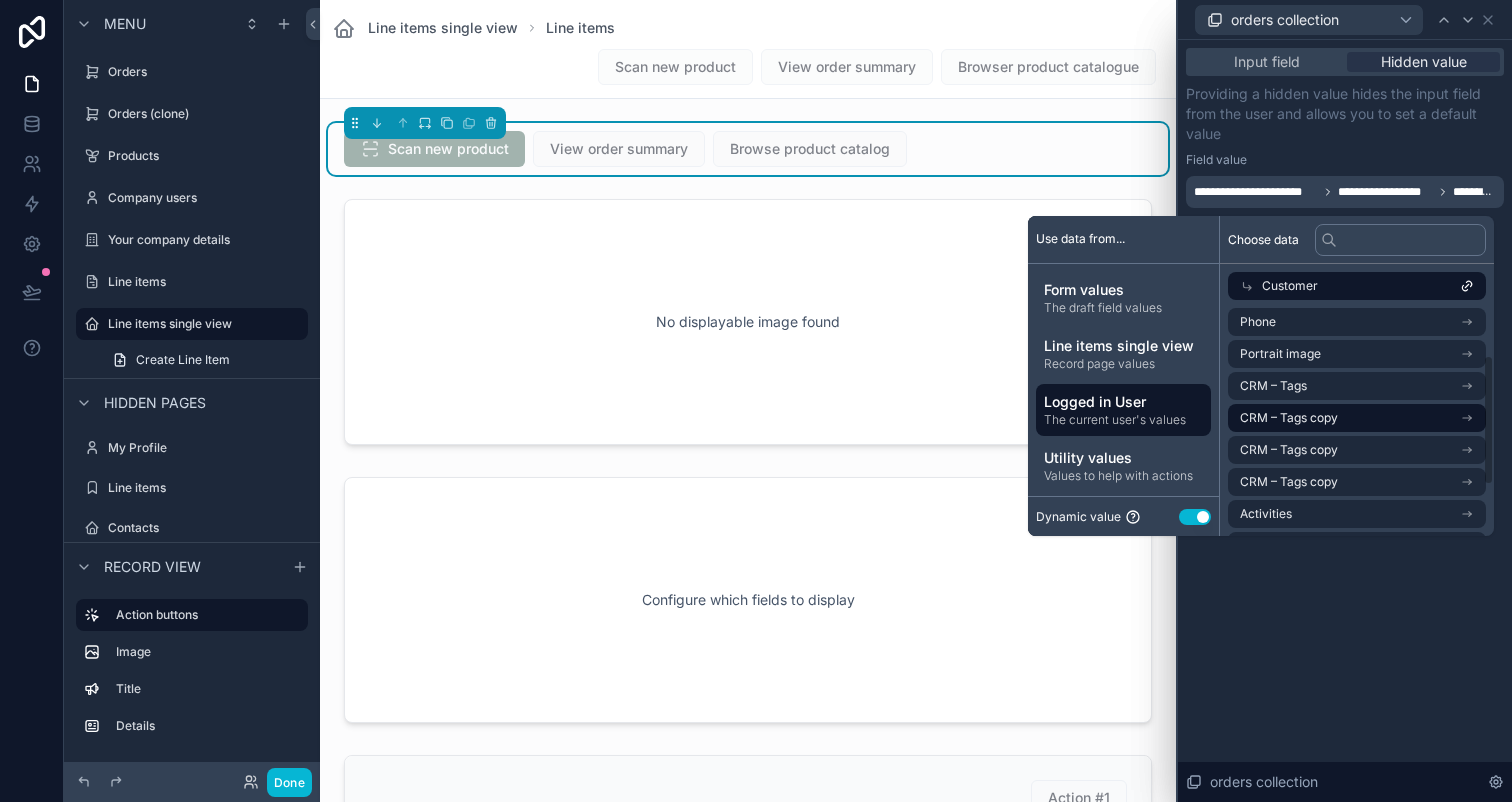 scroll, scrollTop: 192, scrollLeft: 0, axis: vertical 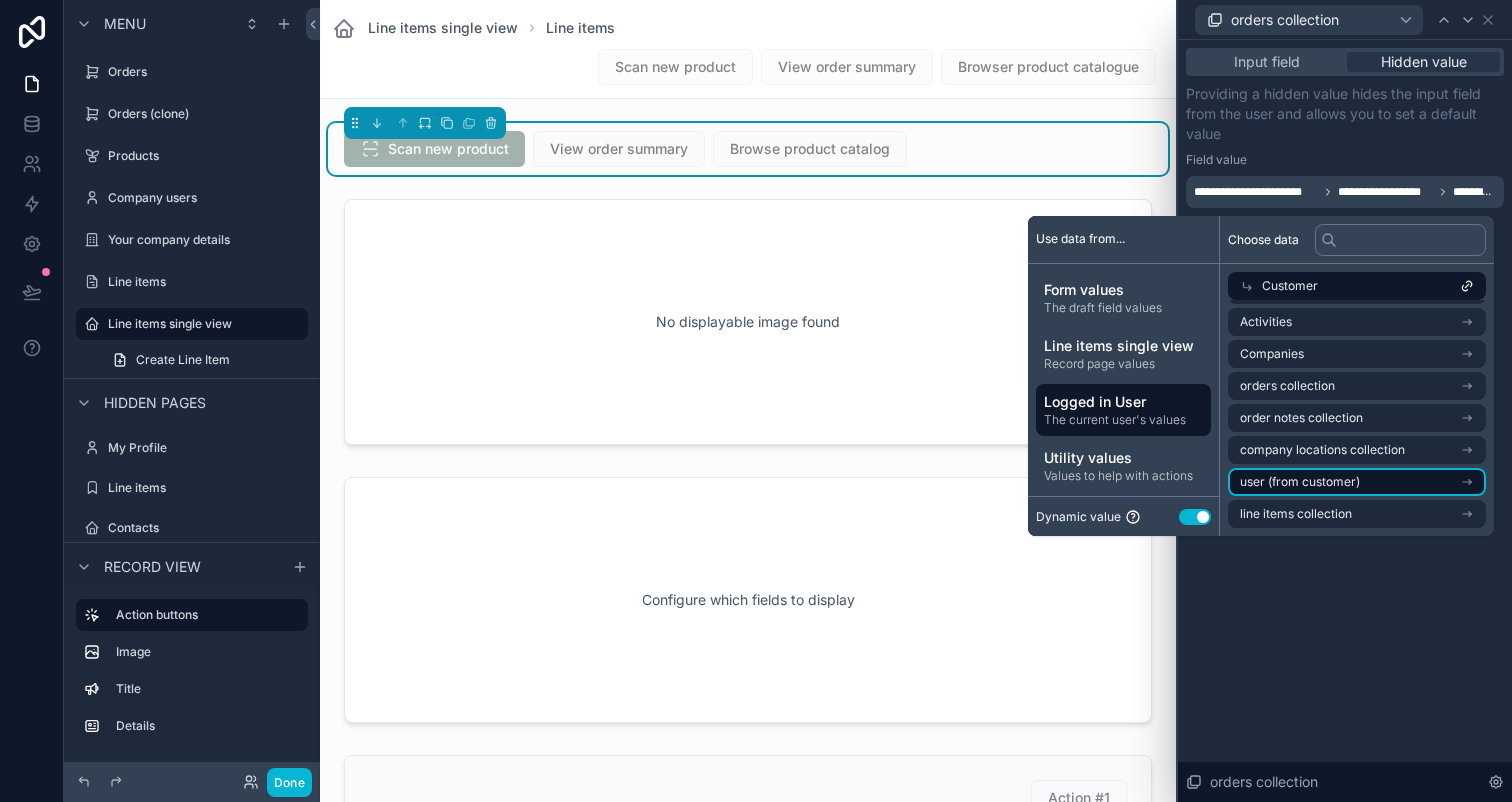 click on "user (from customer)" at bounding box center [1357, 482] 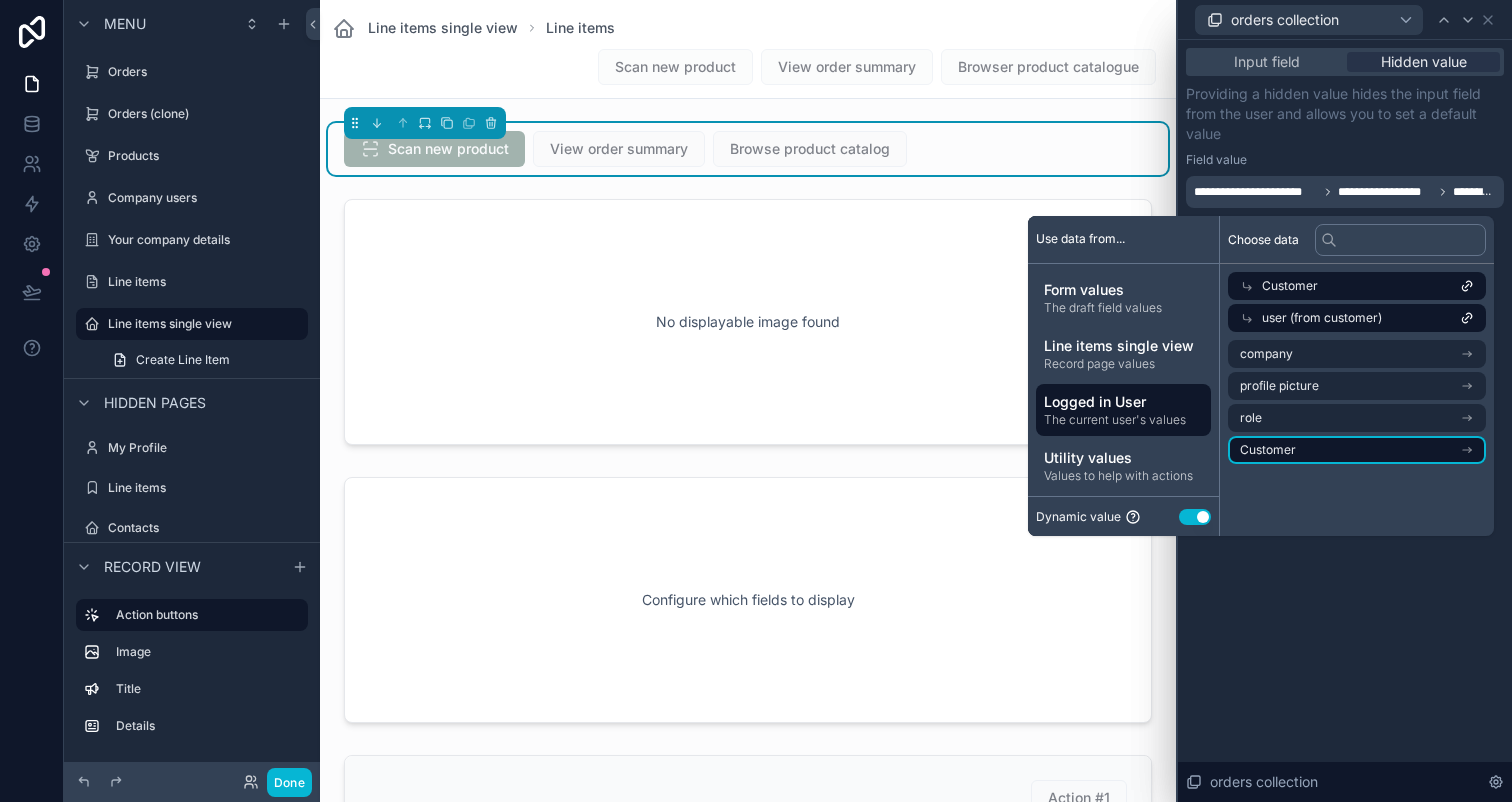 click on "Customer" at bounding box center (1357, 450) 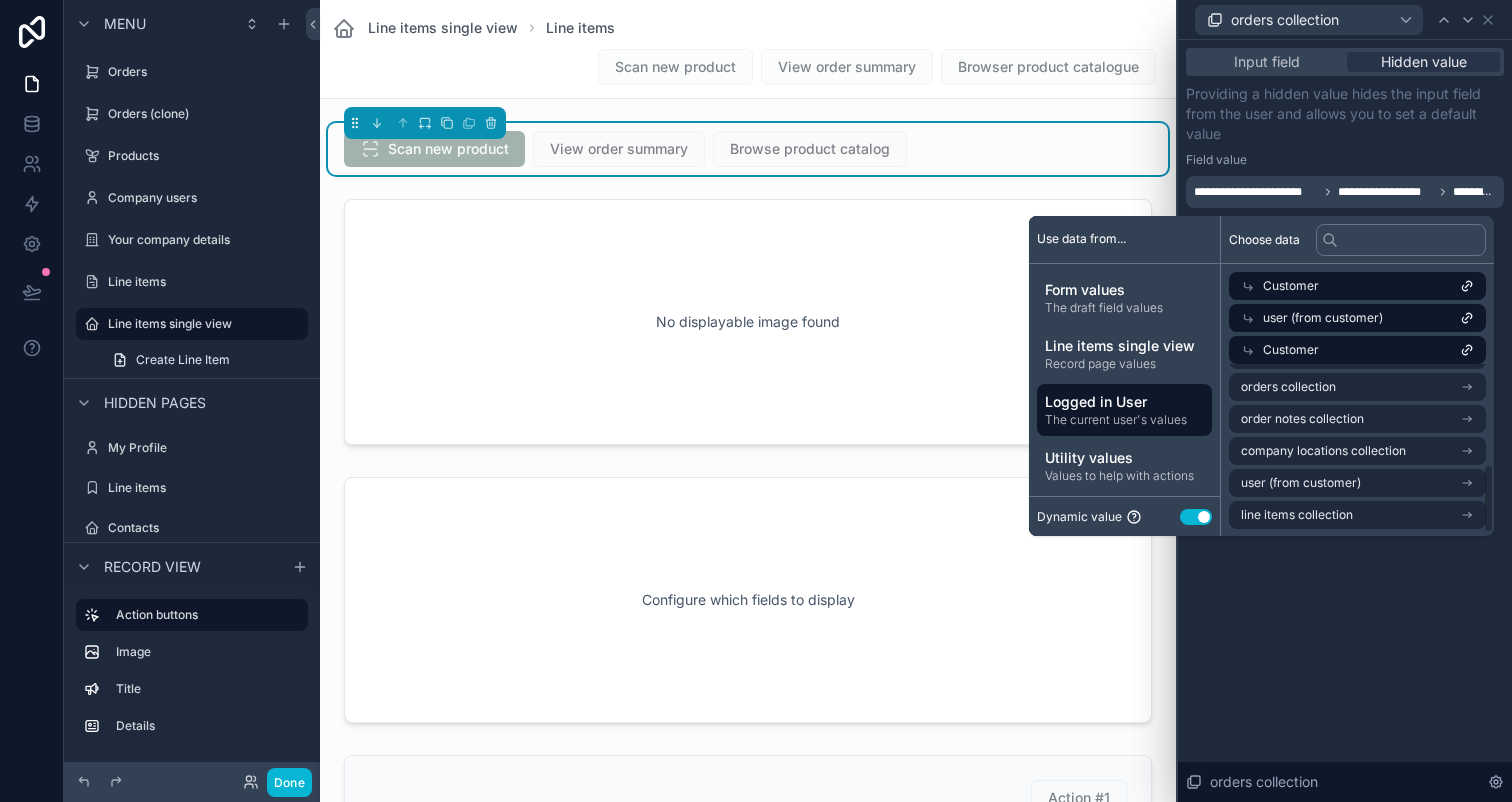 scroll, scrollTop: 256, scrollLeft: 0, axis: vertical 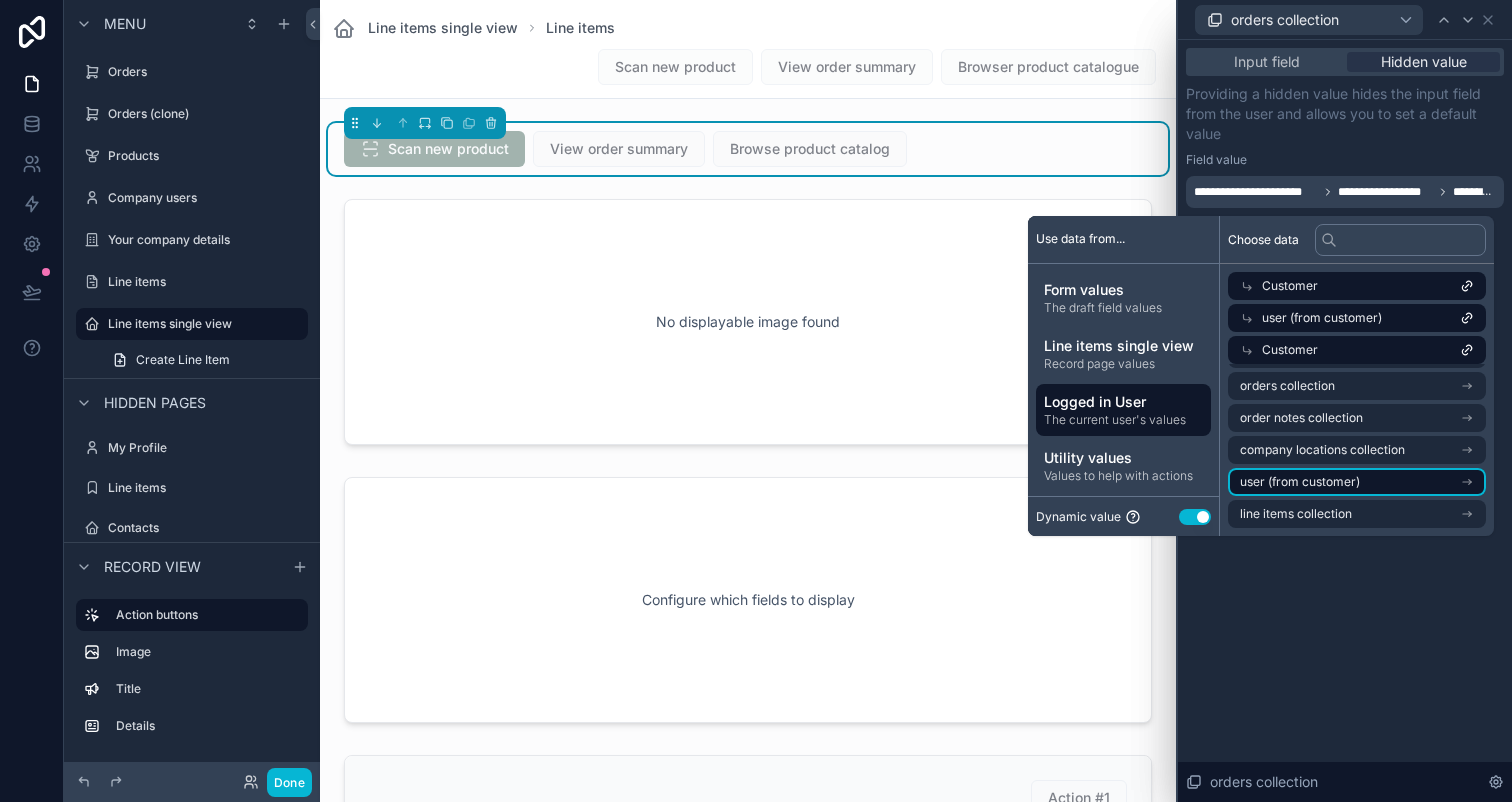 click on "user (from customer)" at bounding box center (1357, 482) 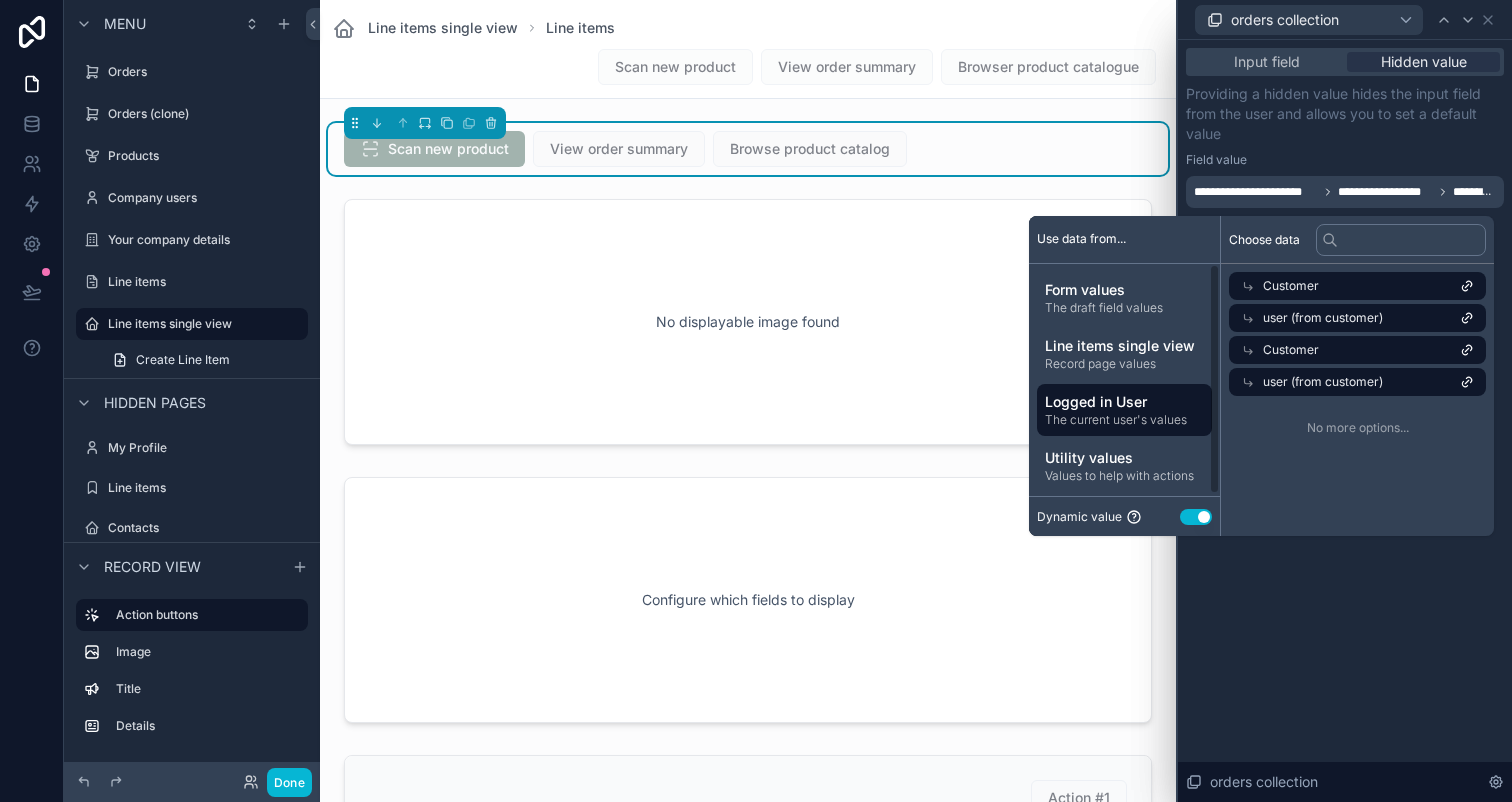 click on "The current user's values" at bounding box center (1124, 420) 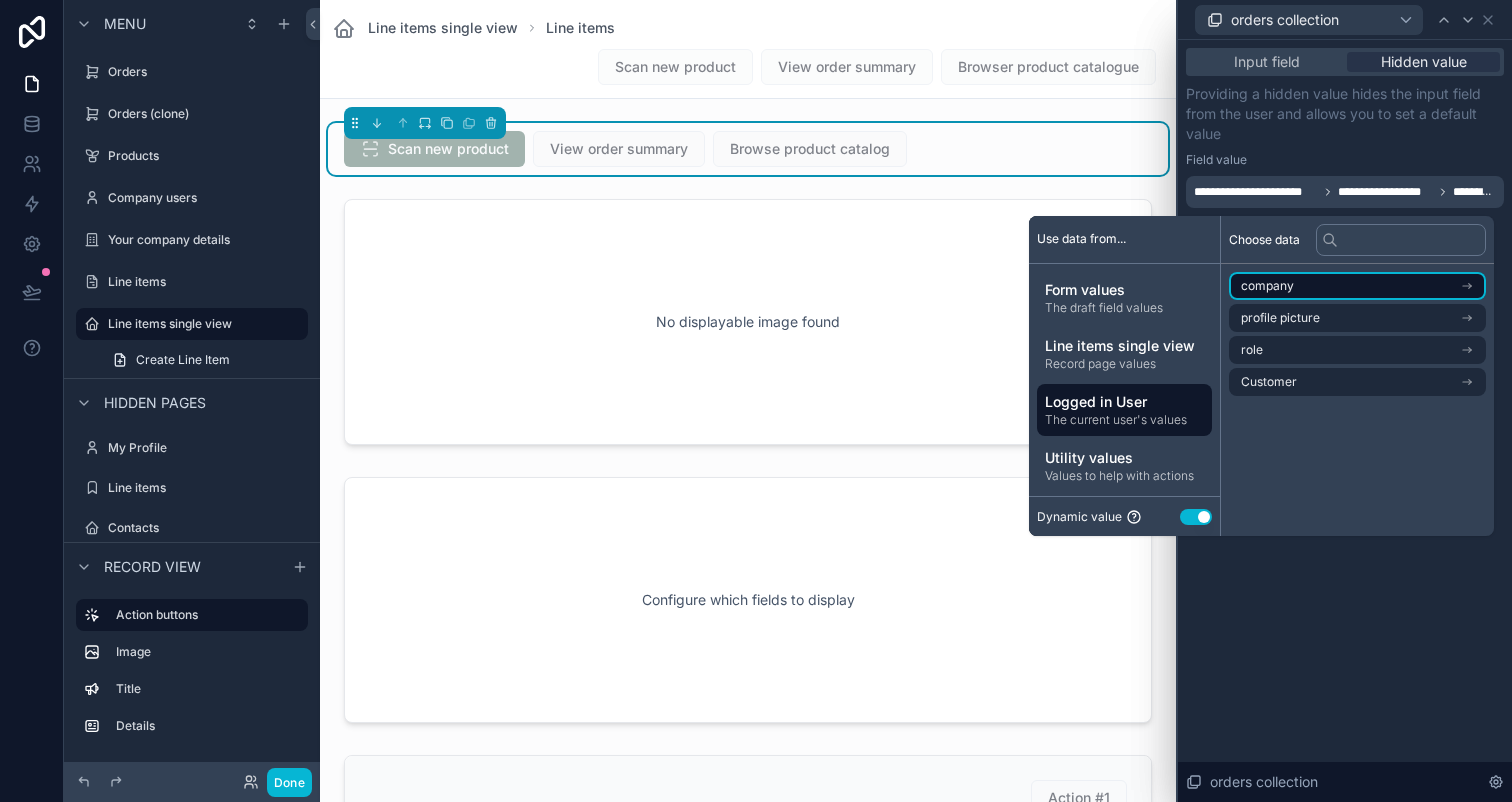 click on "company" at bounding box center (1357, 286) 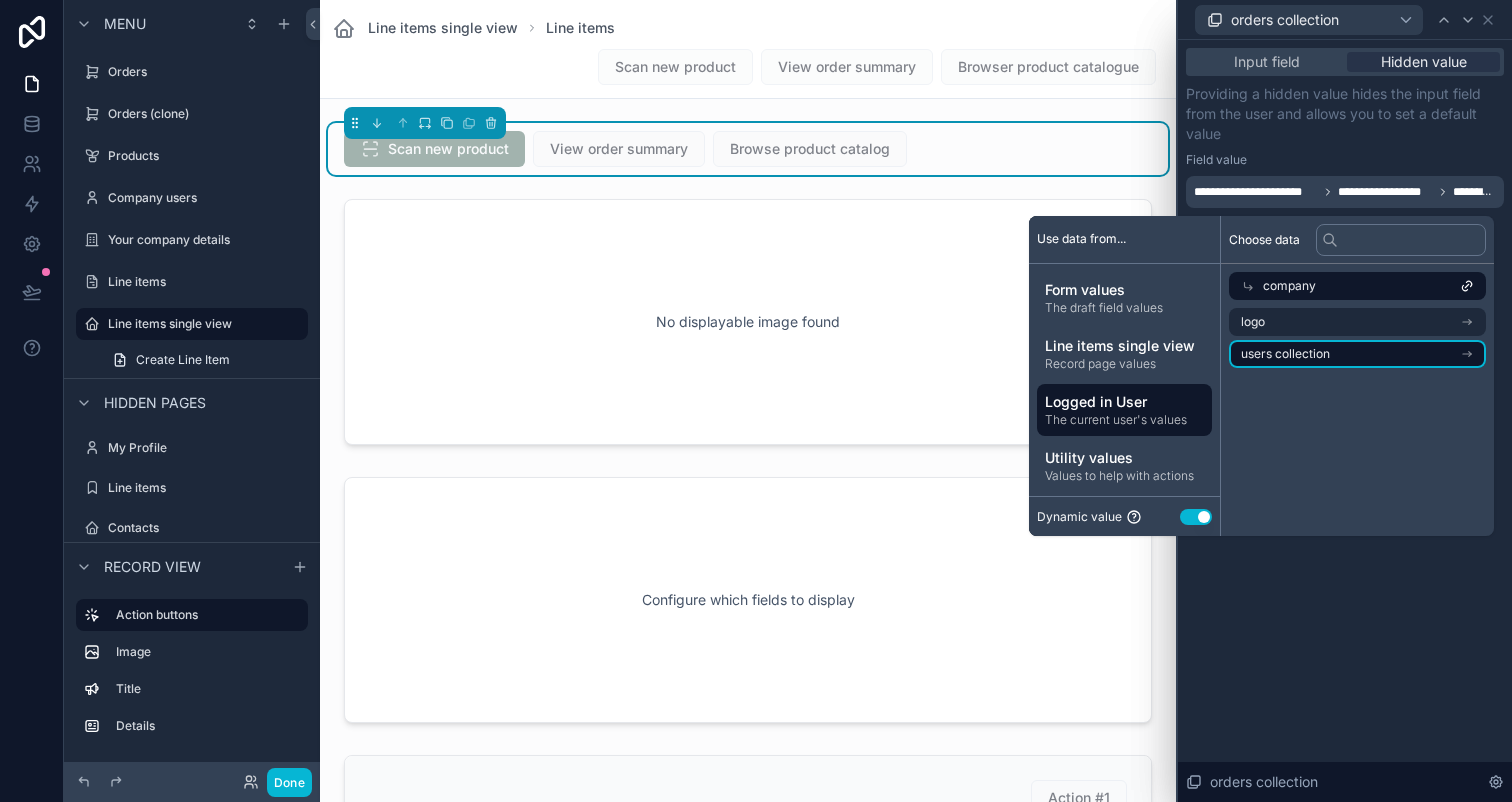 click on "users collection" at bounding box center [1285, 354] 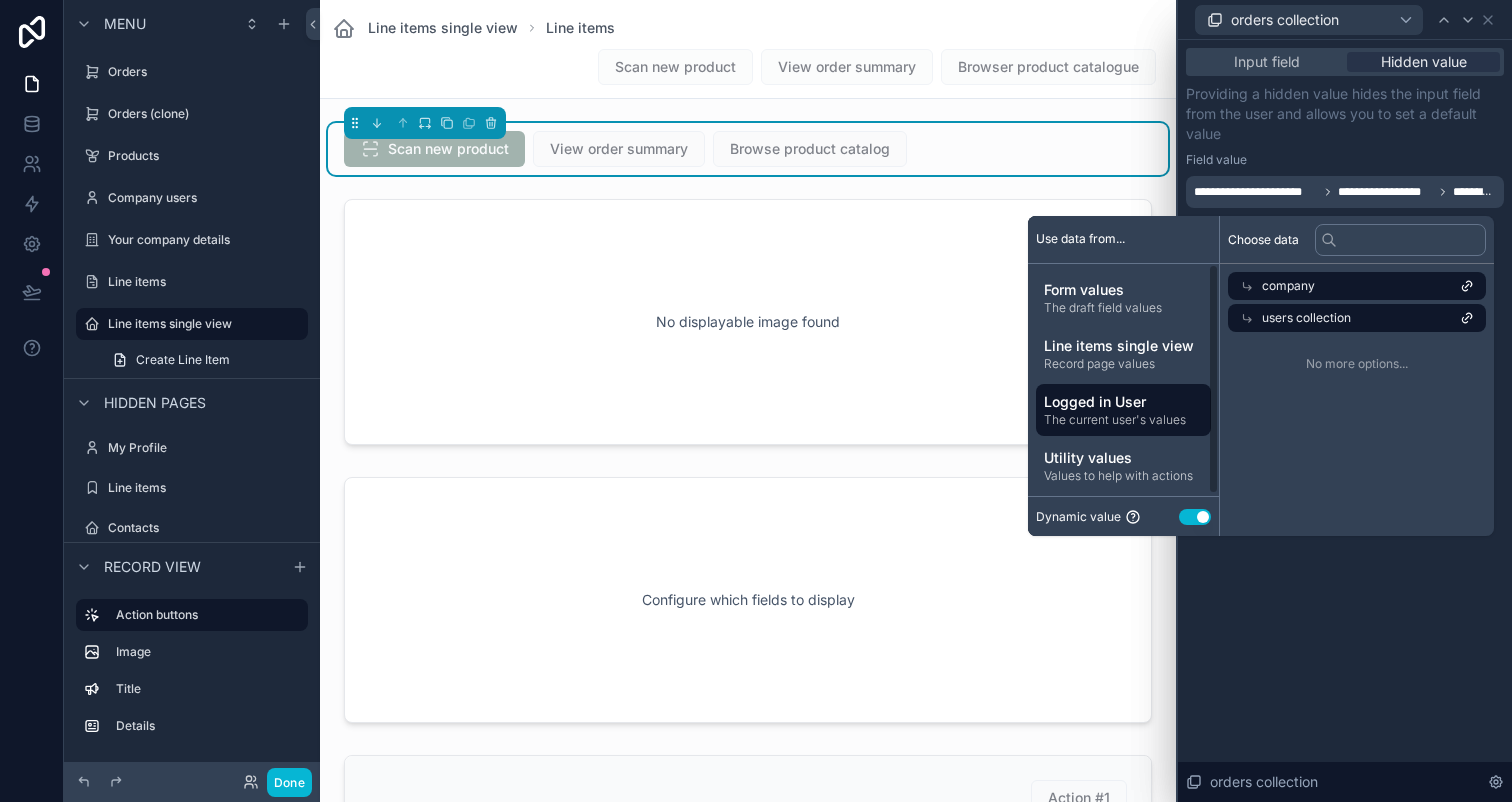 click on "Logged in User" at bounding box center (1123, 402) 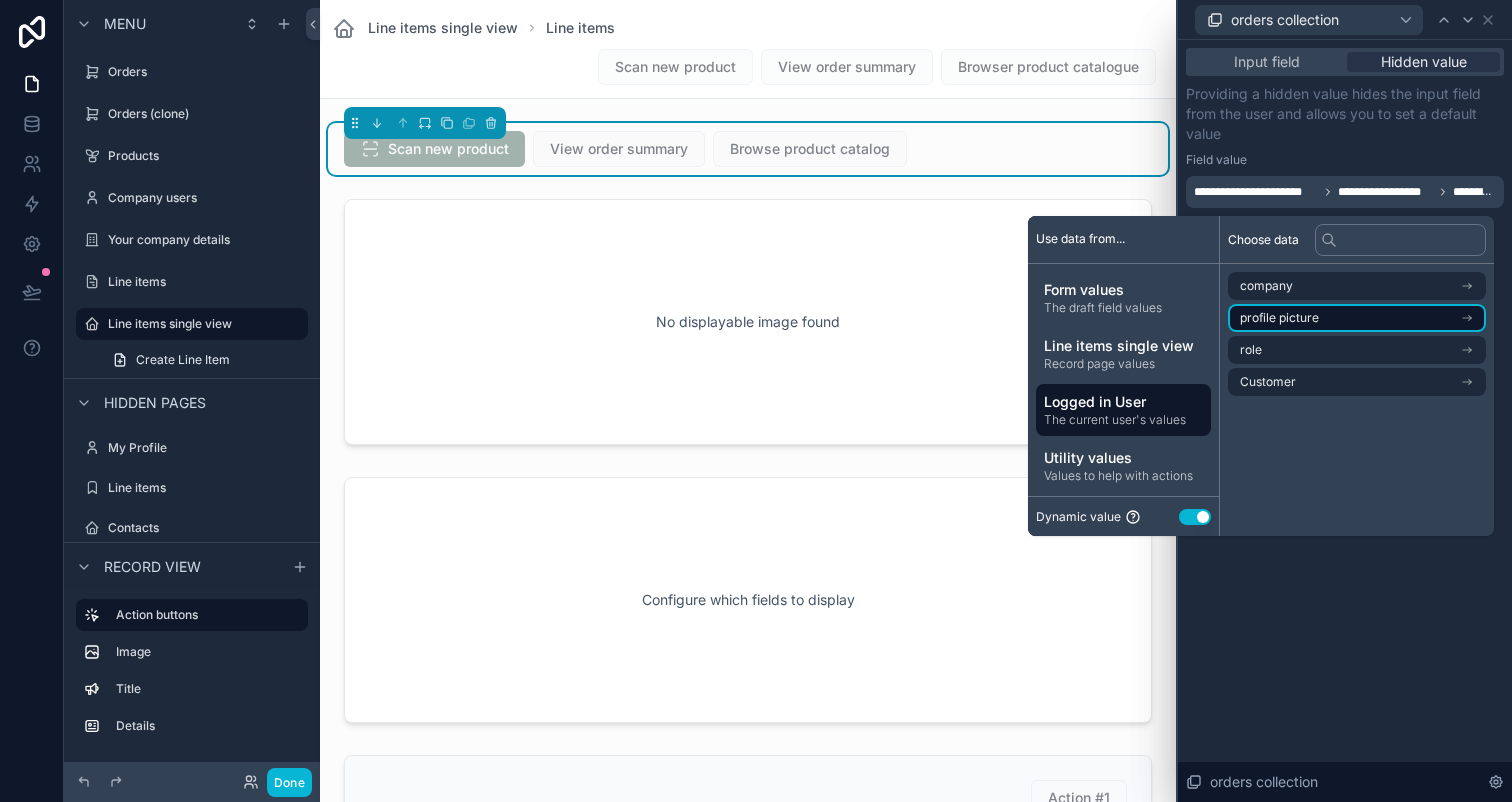 click on "profile picture" at bounding box center (1279, 318) 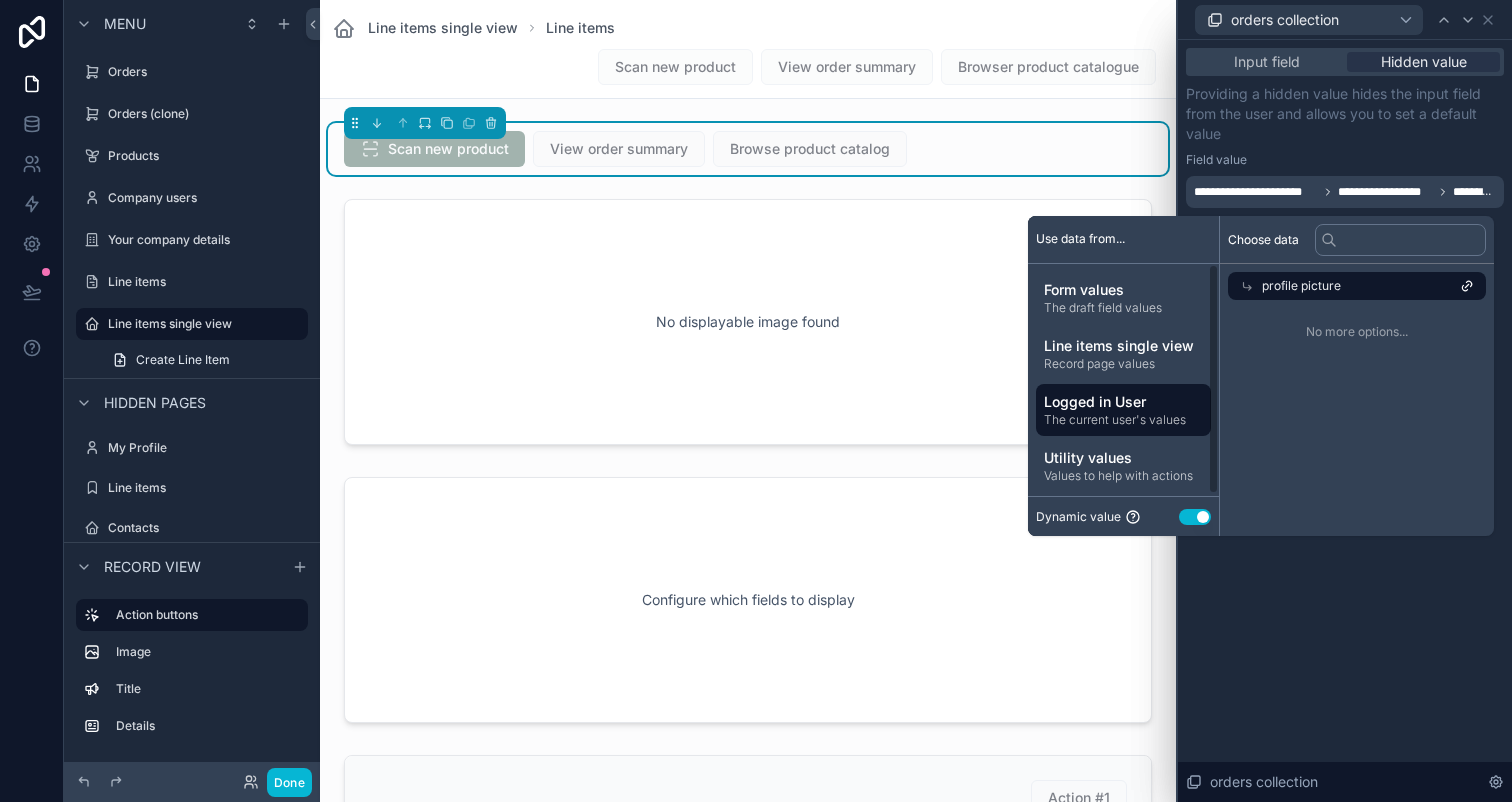 click on "The current user's values" at bounding box center (1123, 420) 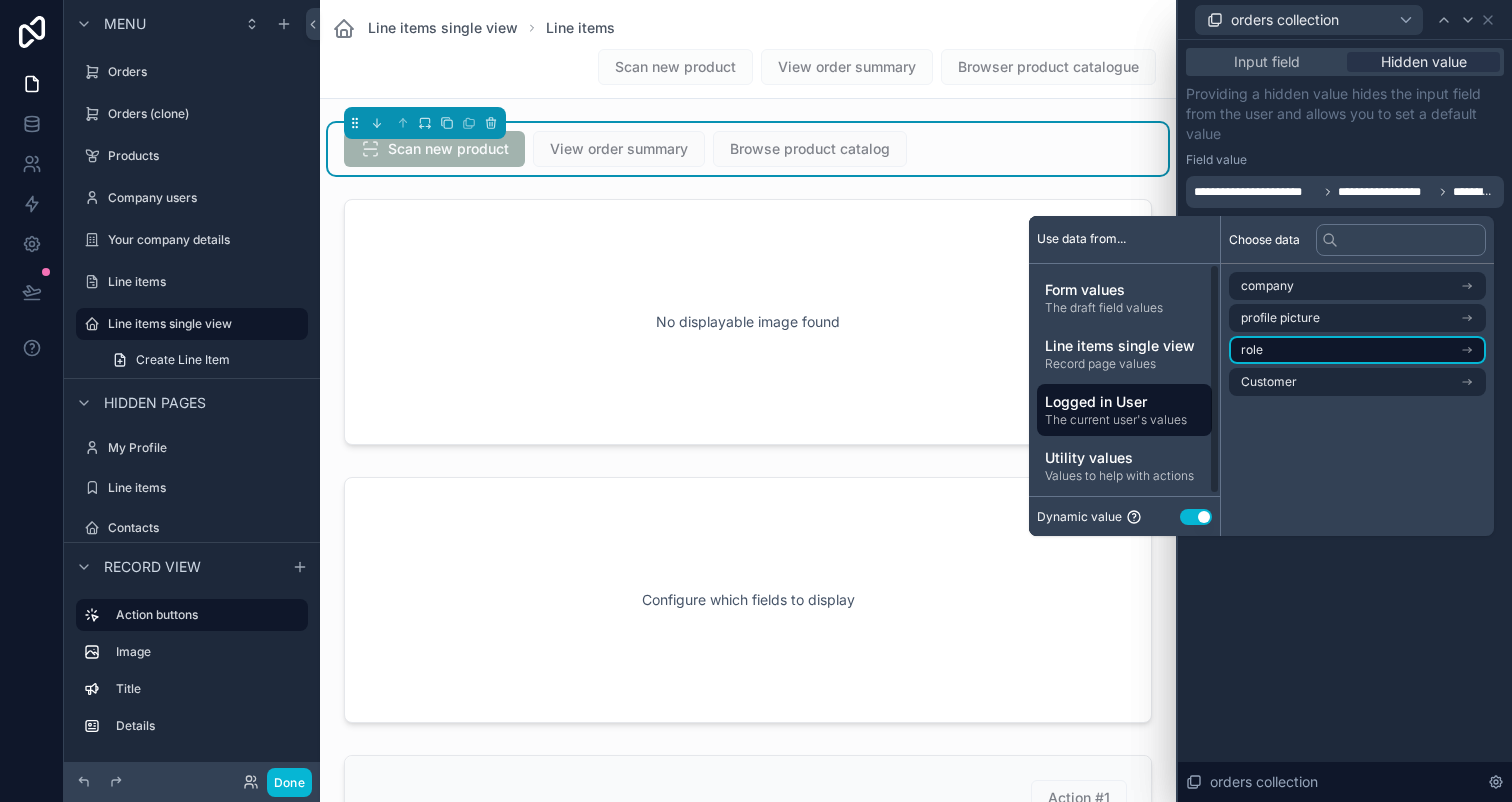 click on "role" at bounding box center [1252, 350] 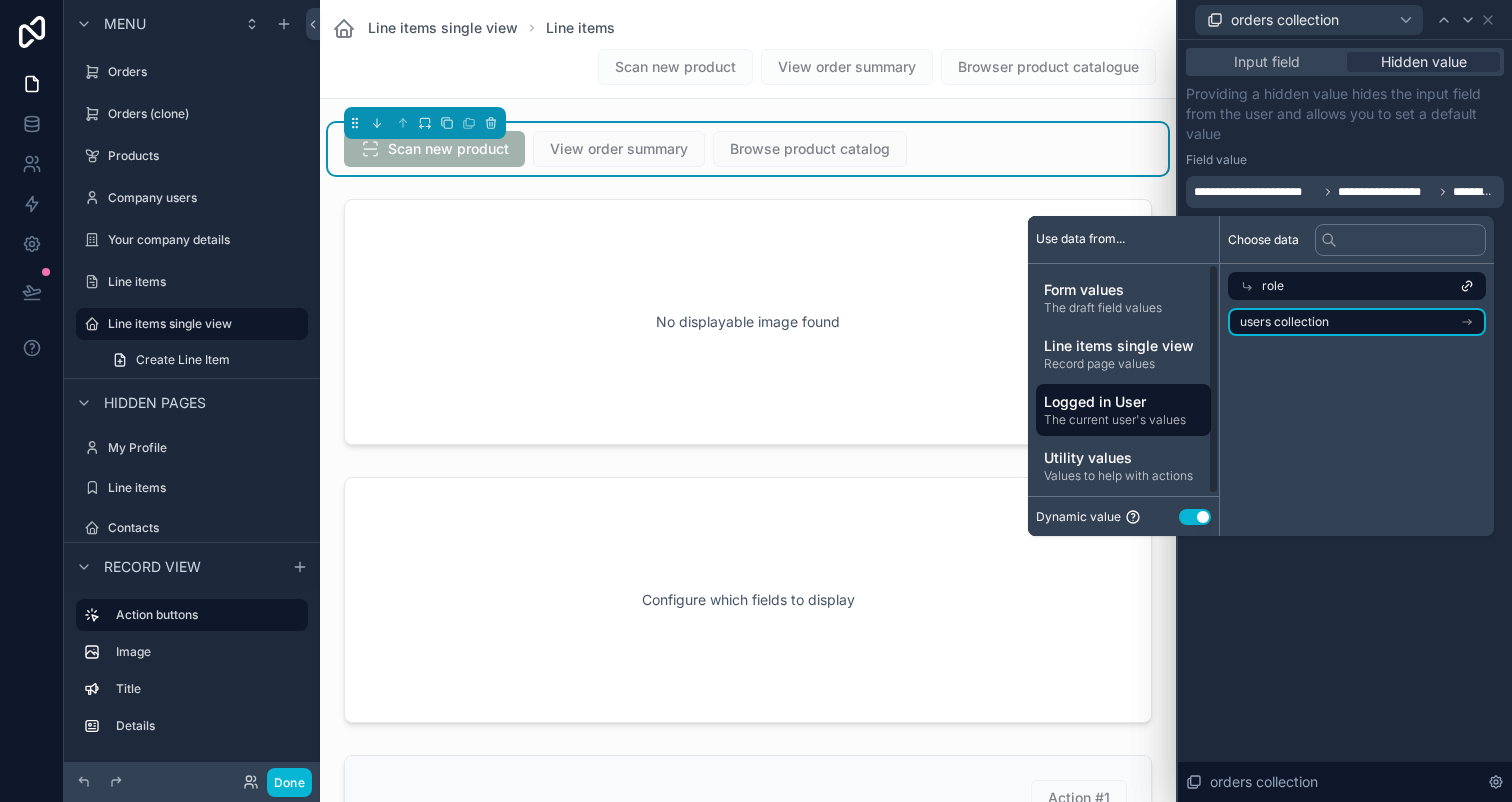 click on "users collection" at bounding box center [1284, 322] 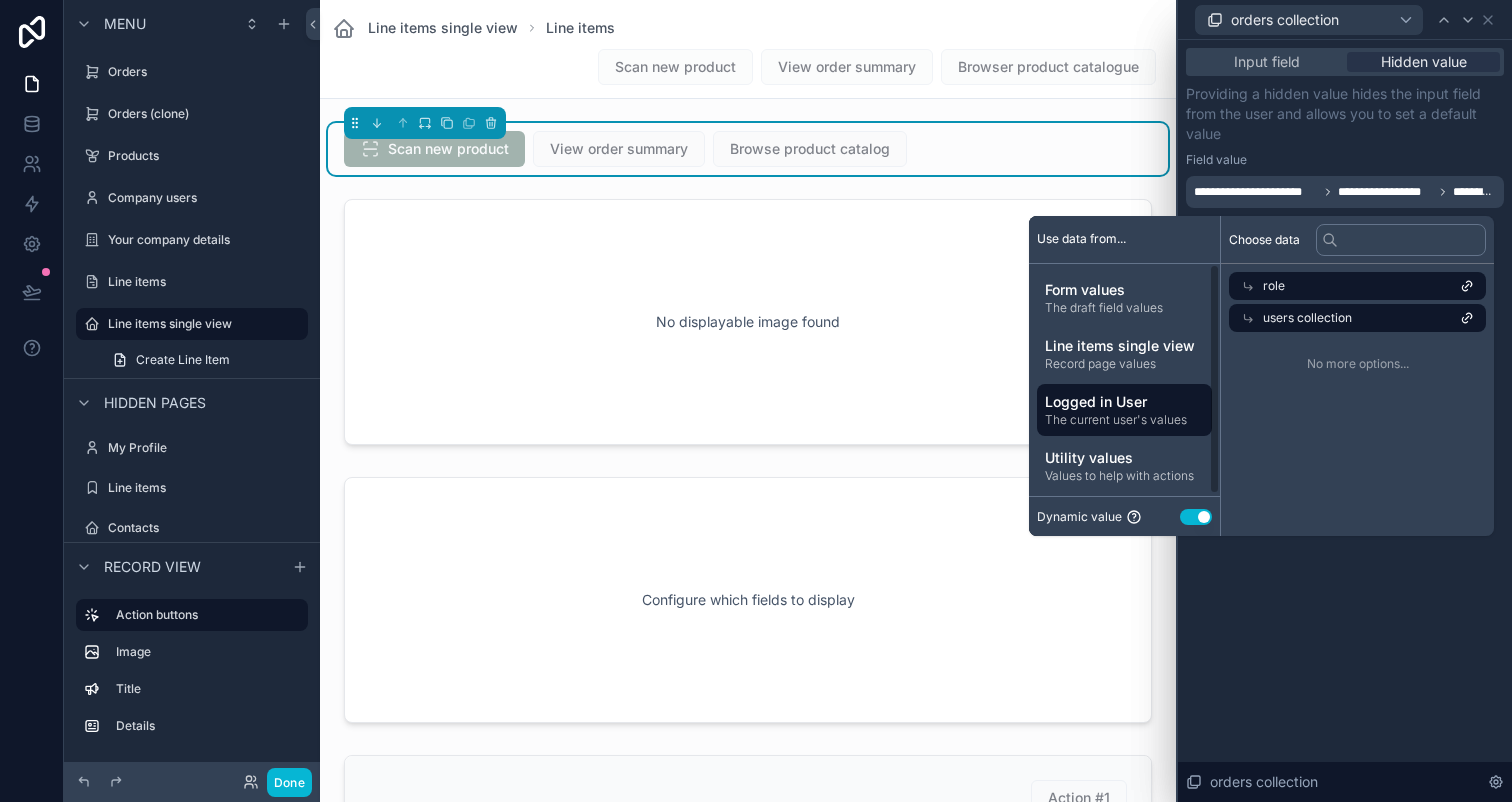 click on "The current user's values" at bounding box center (1124, 420) 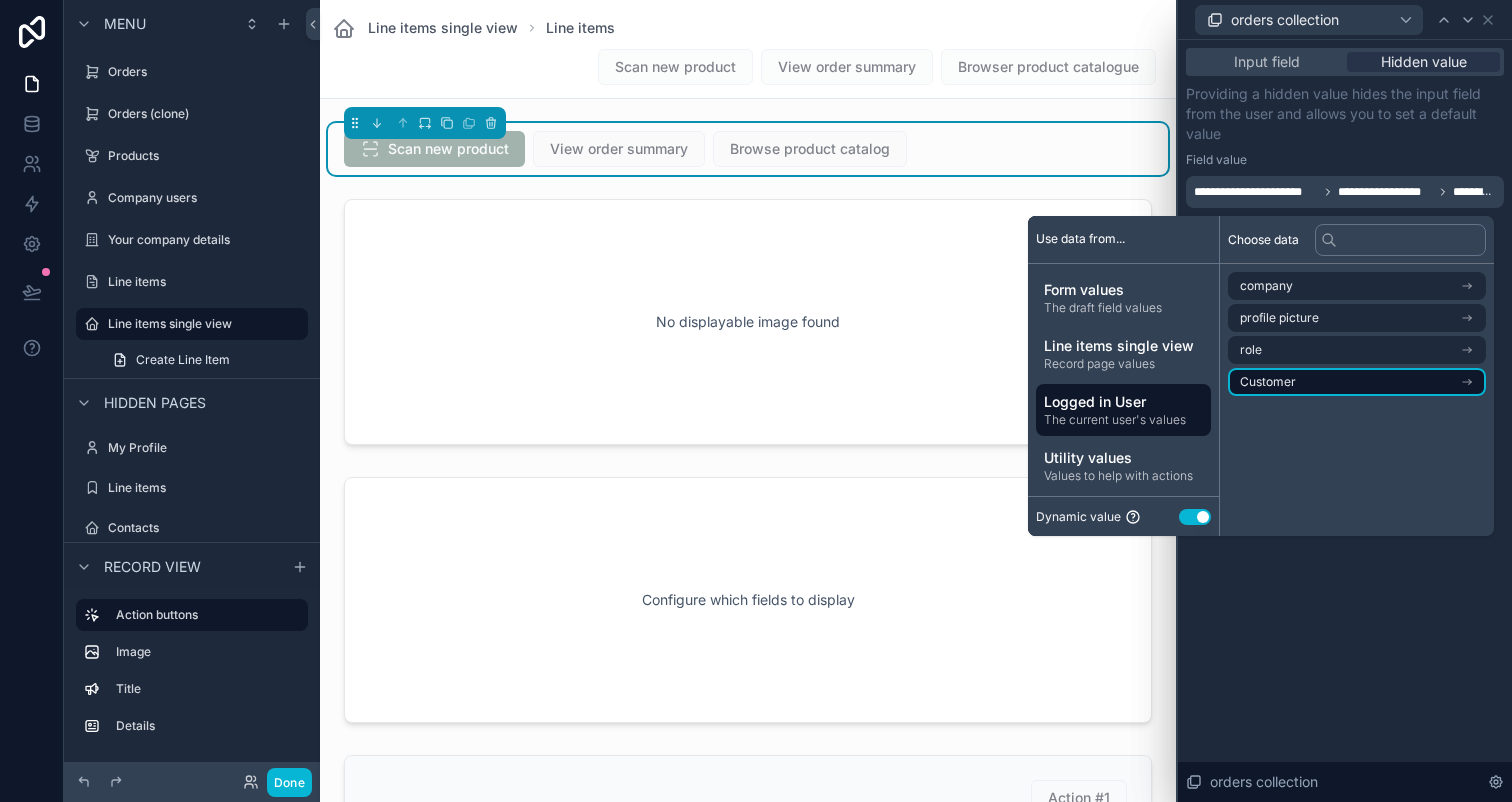 click on "Customer" at bounding box center [1357, 382] 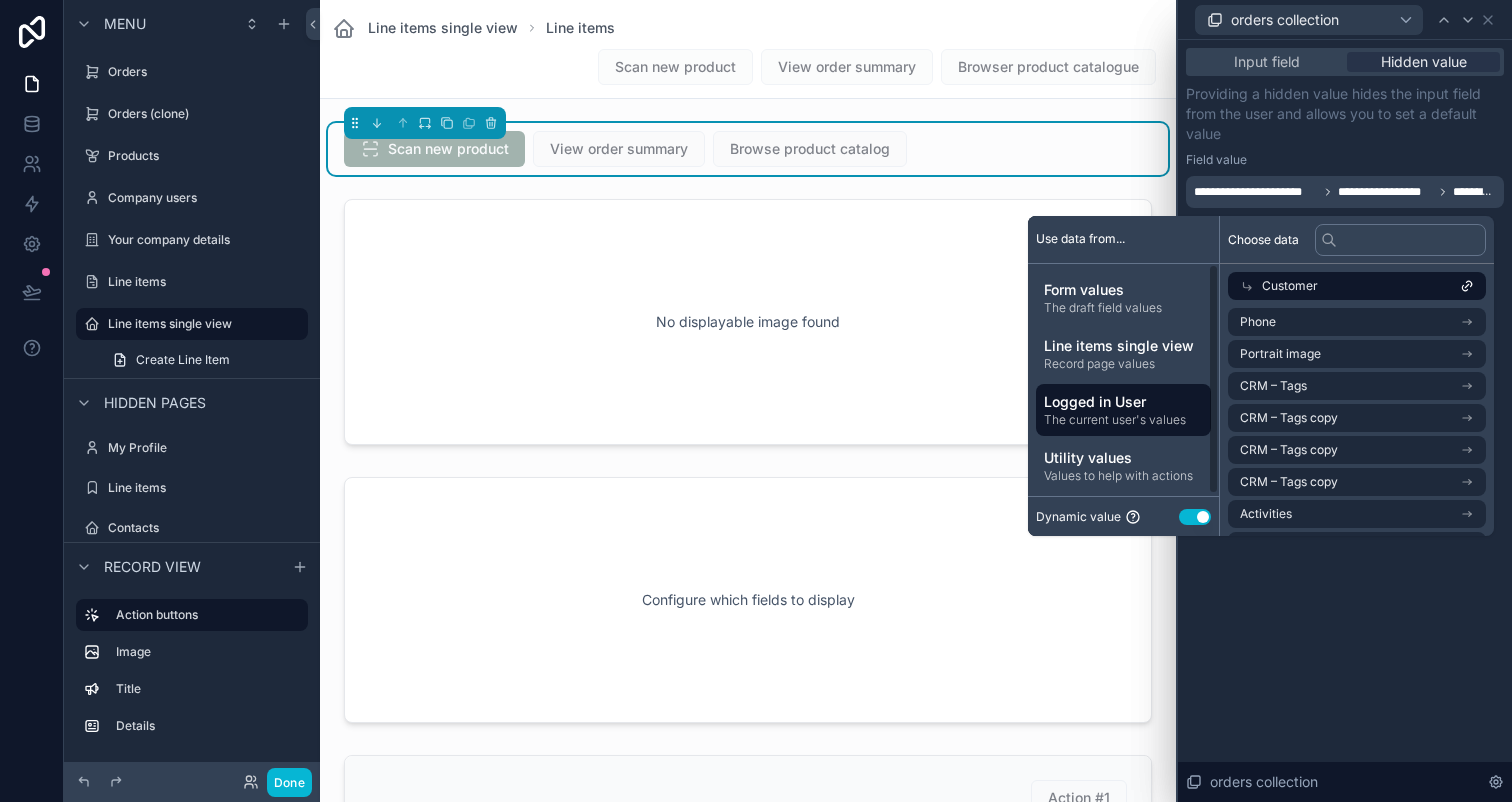 click on "The current user's values" at bounding box center [1123, 420] 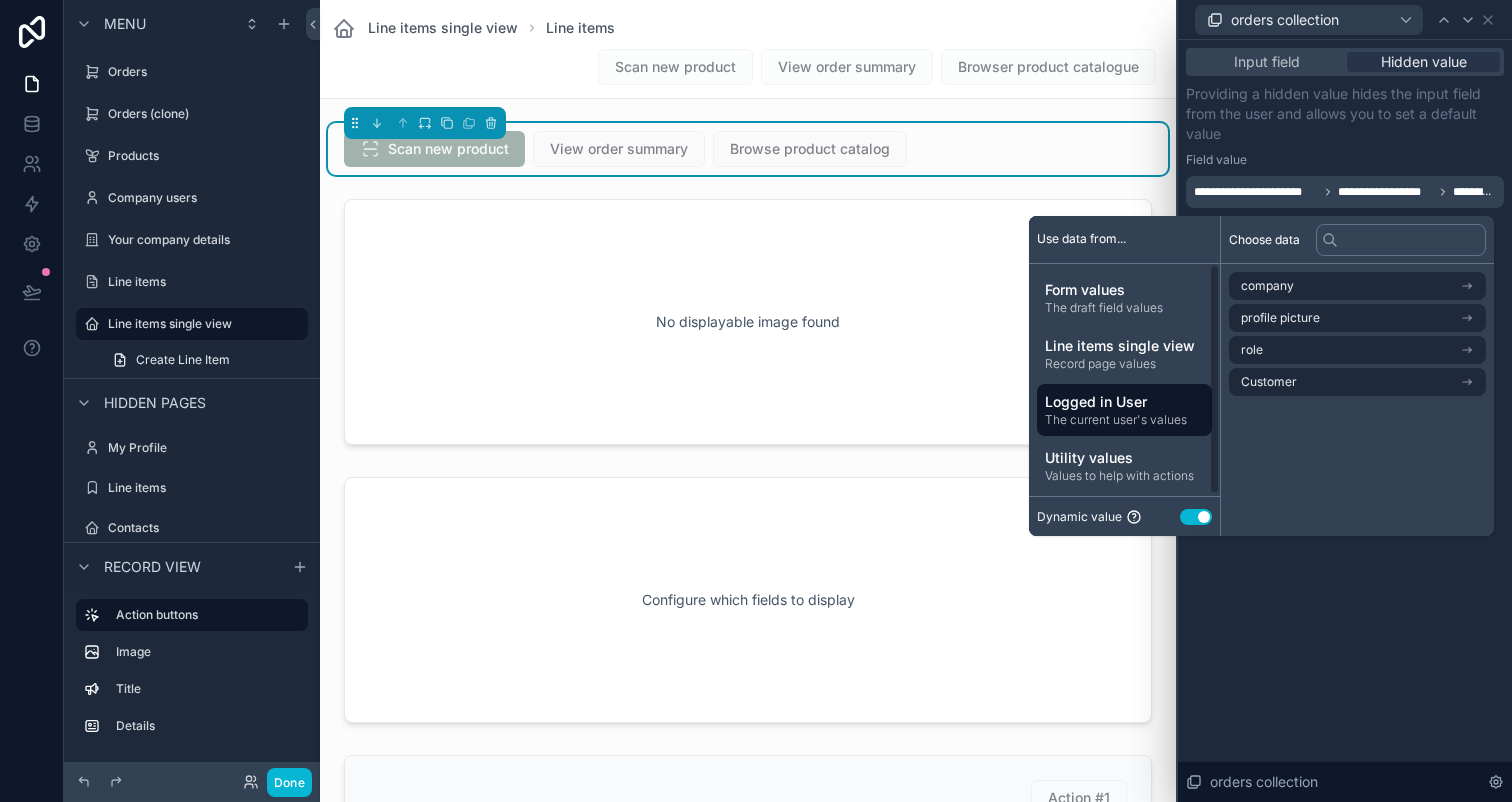 click on "Use data from..." at bounding box center [1124, 240] 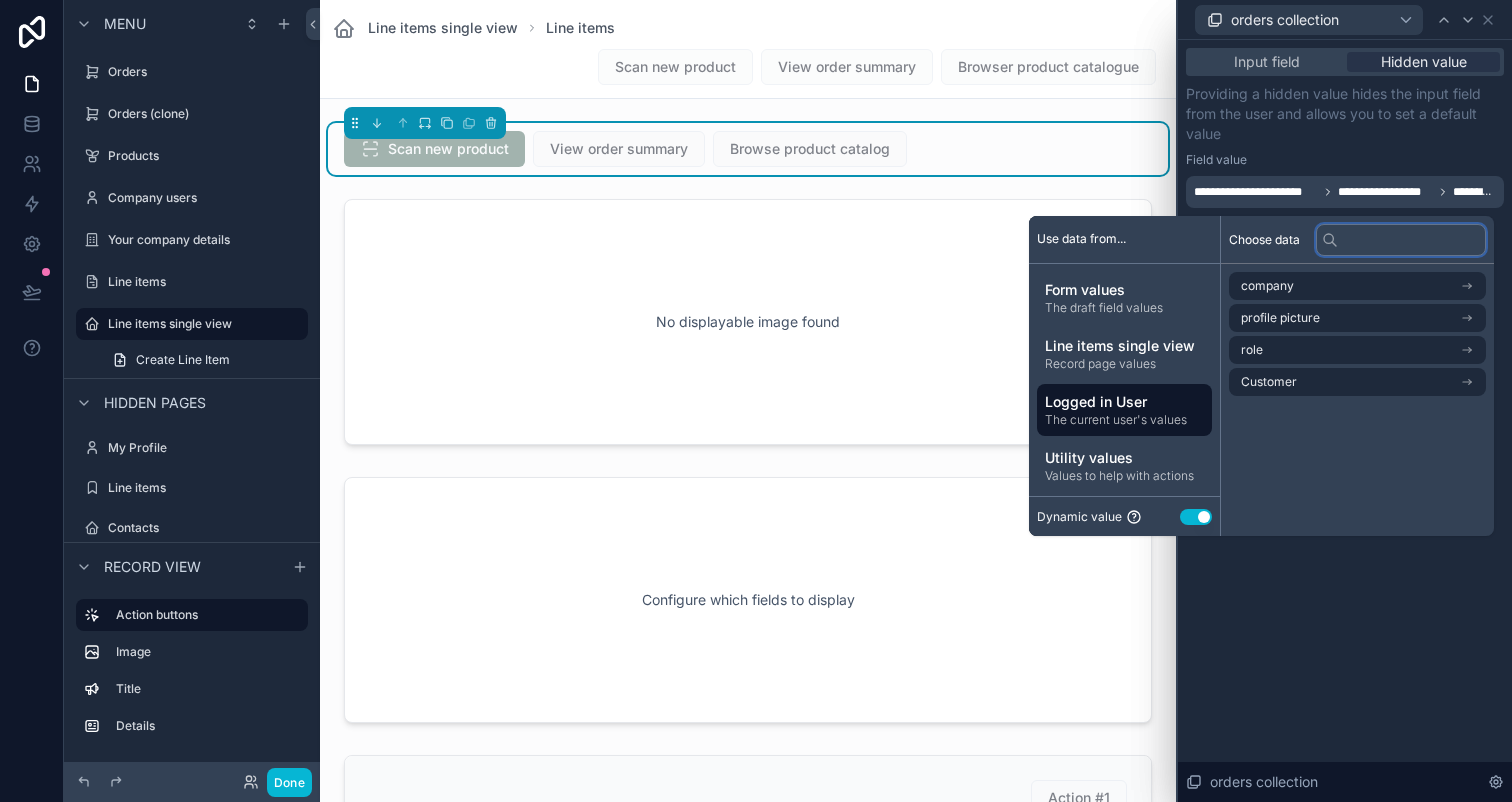 click at bounding box center [1401, 240] 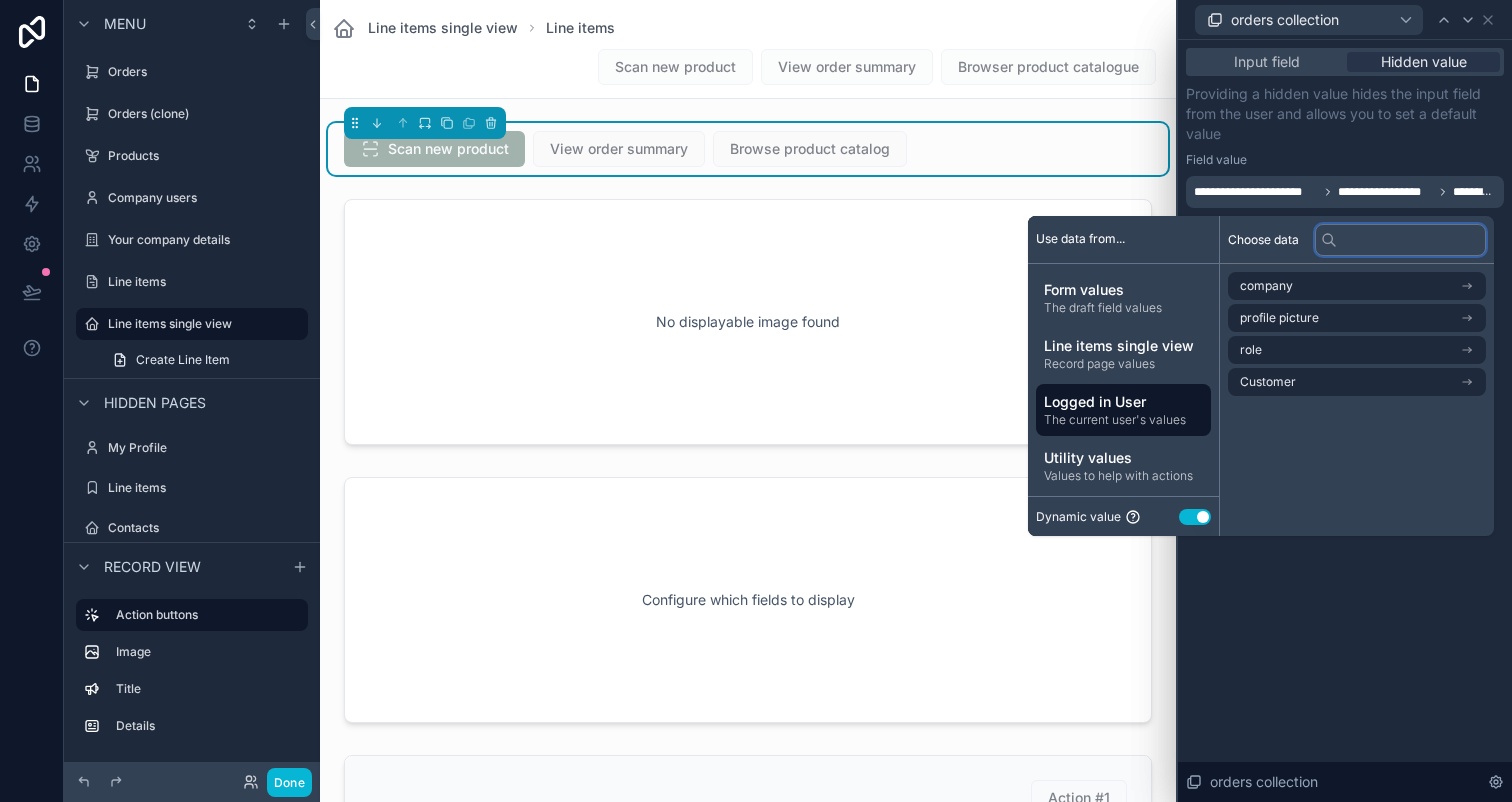 type on "*" 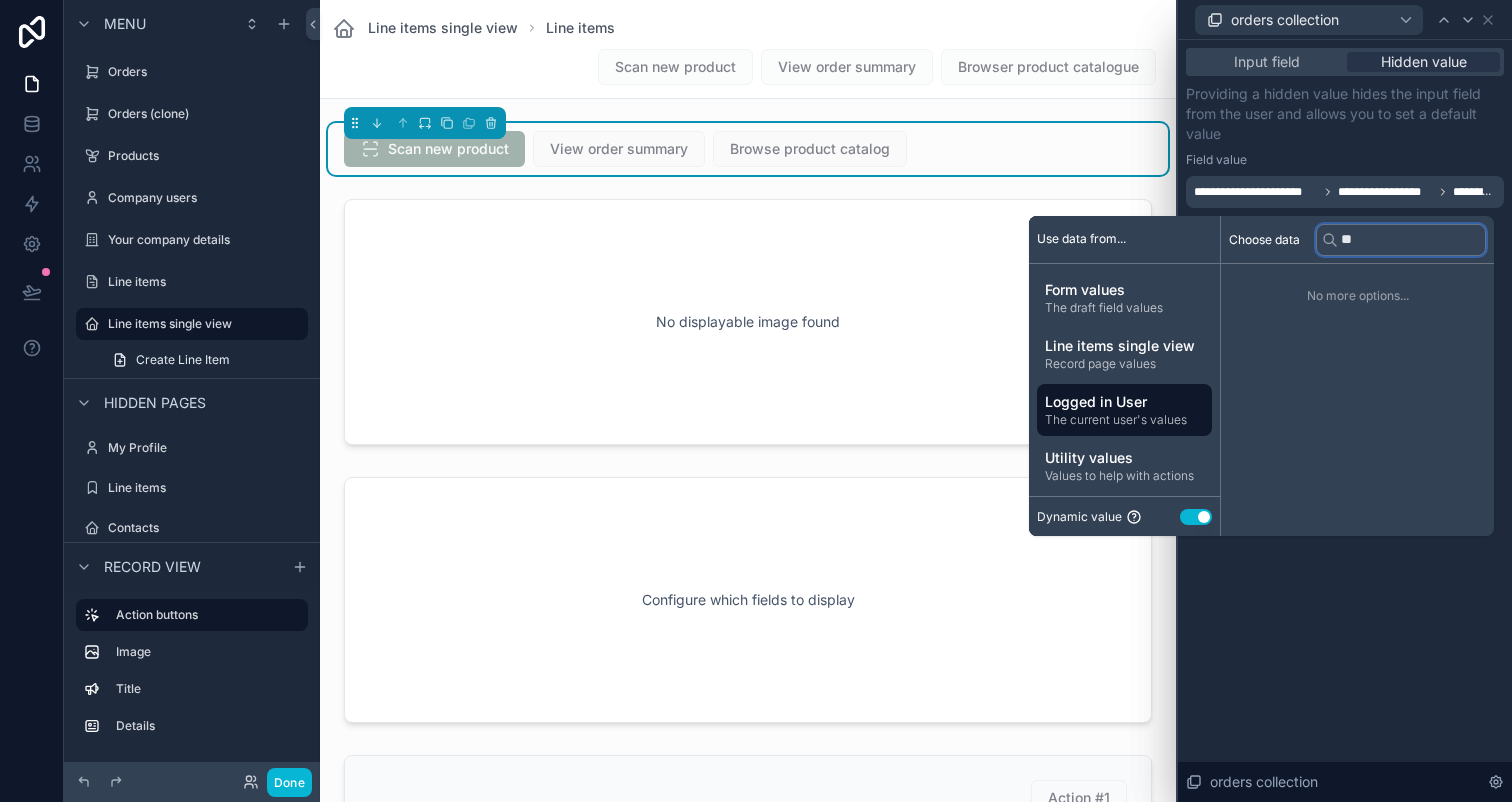 type on "*" 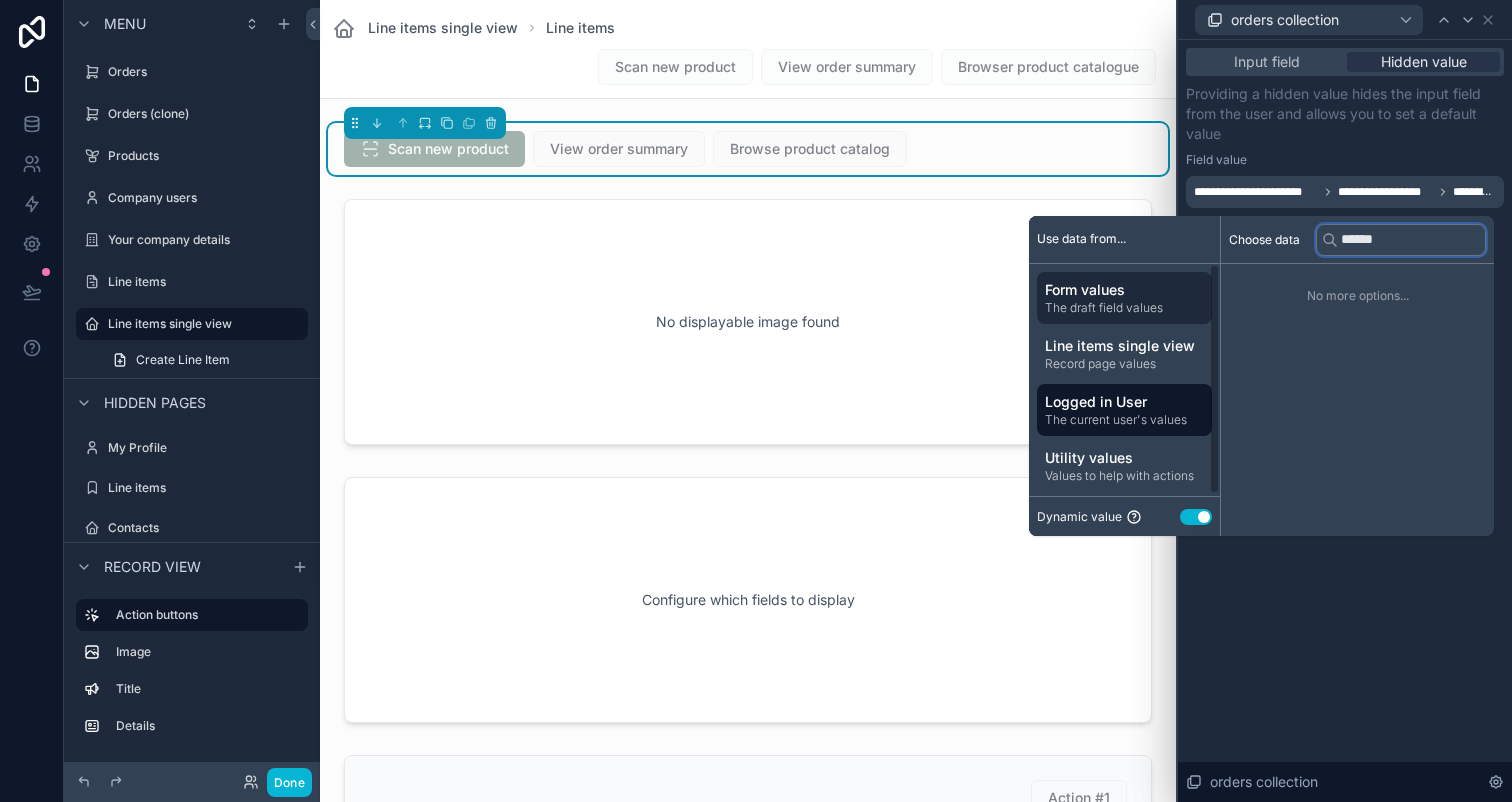 type on "******" 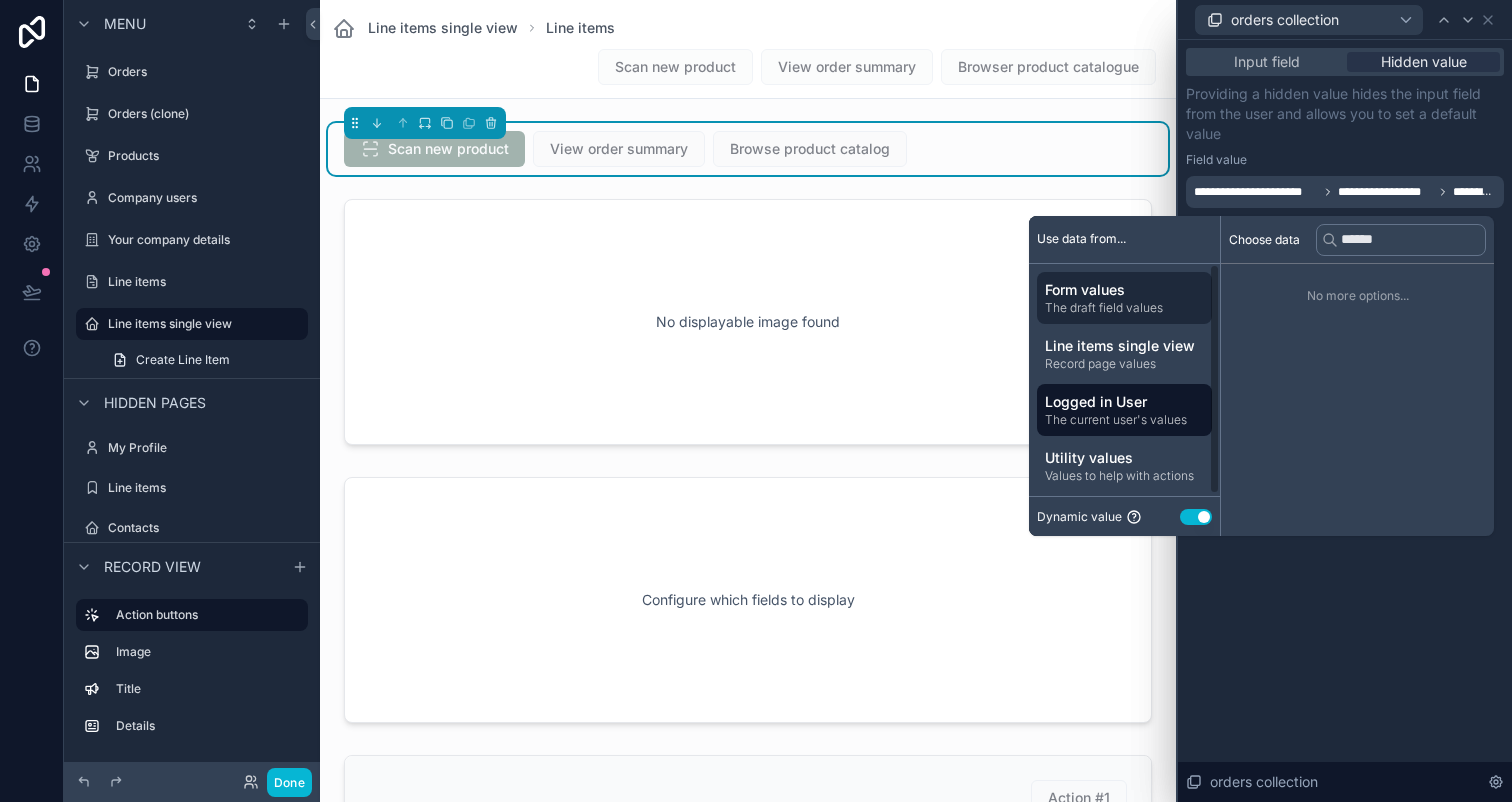click on "The draft field values" at bounding box center (1124, 308) 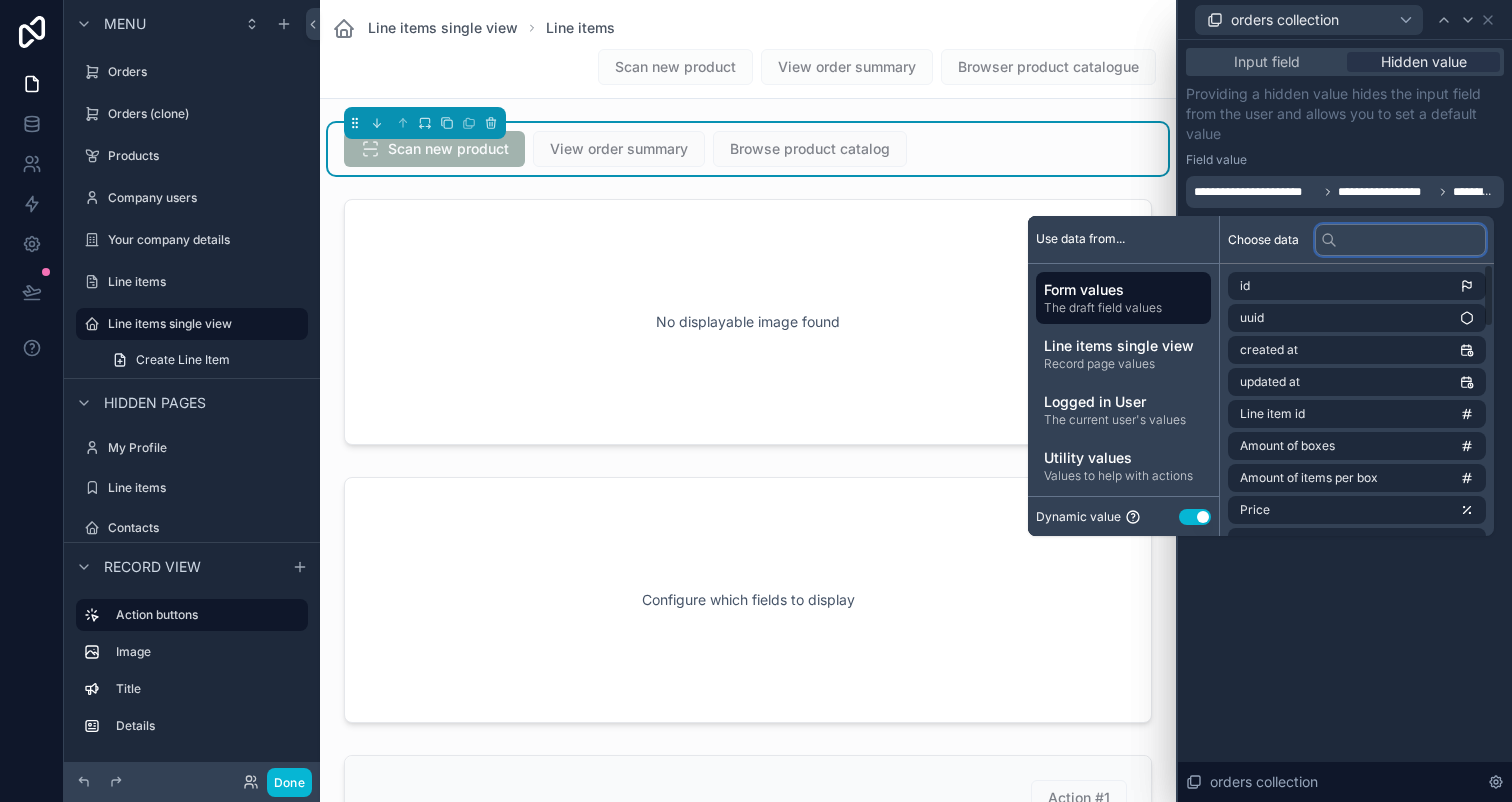 click at bounding box center [1400, 240] 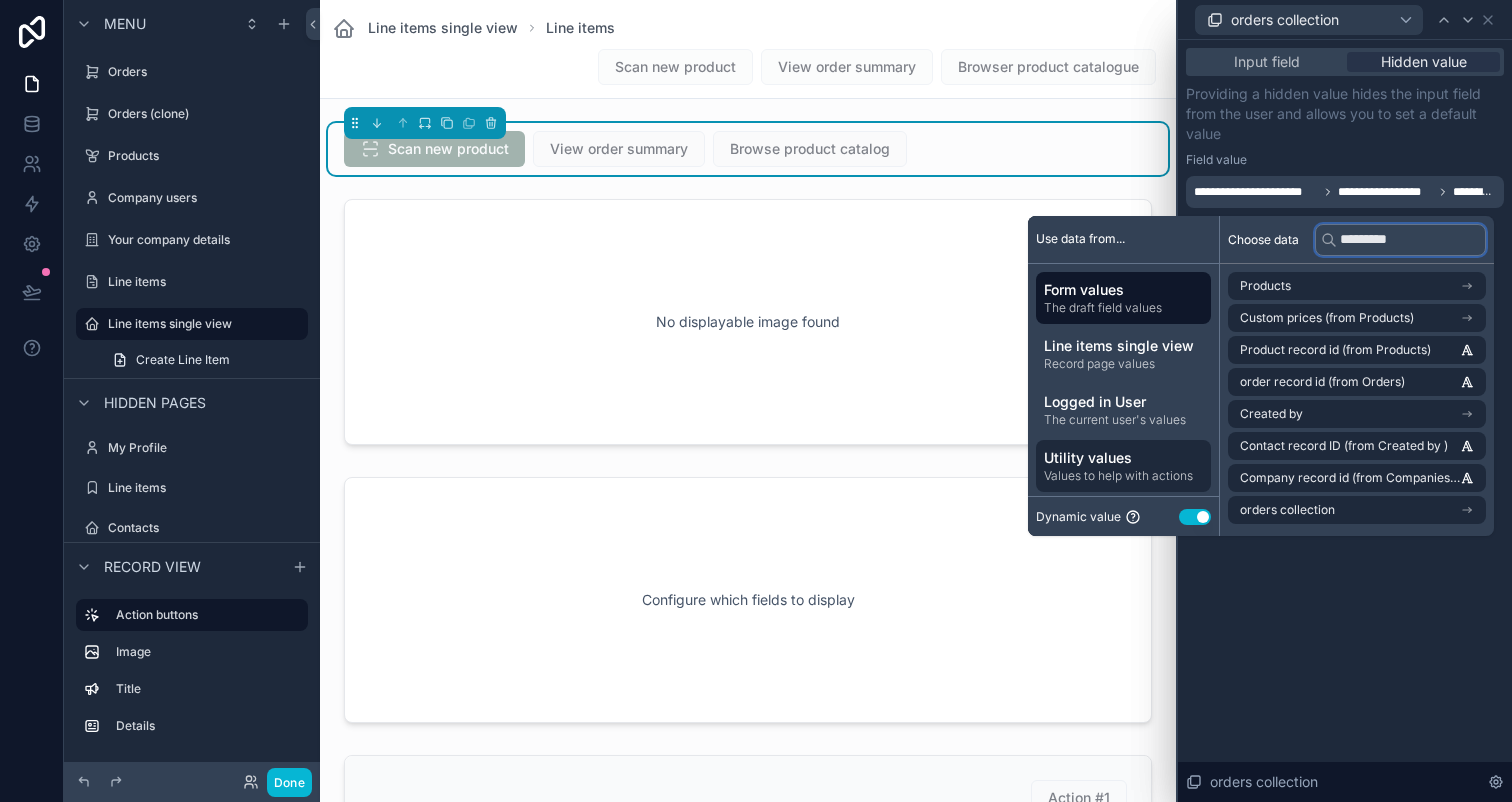 type on "*********" 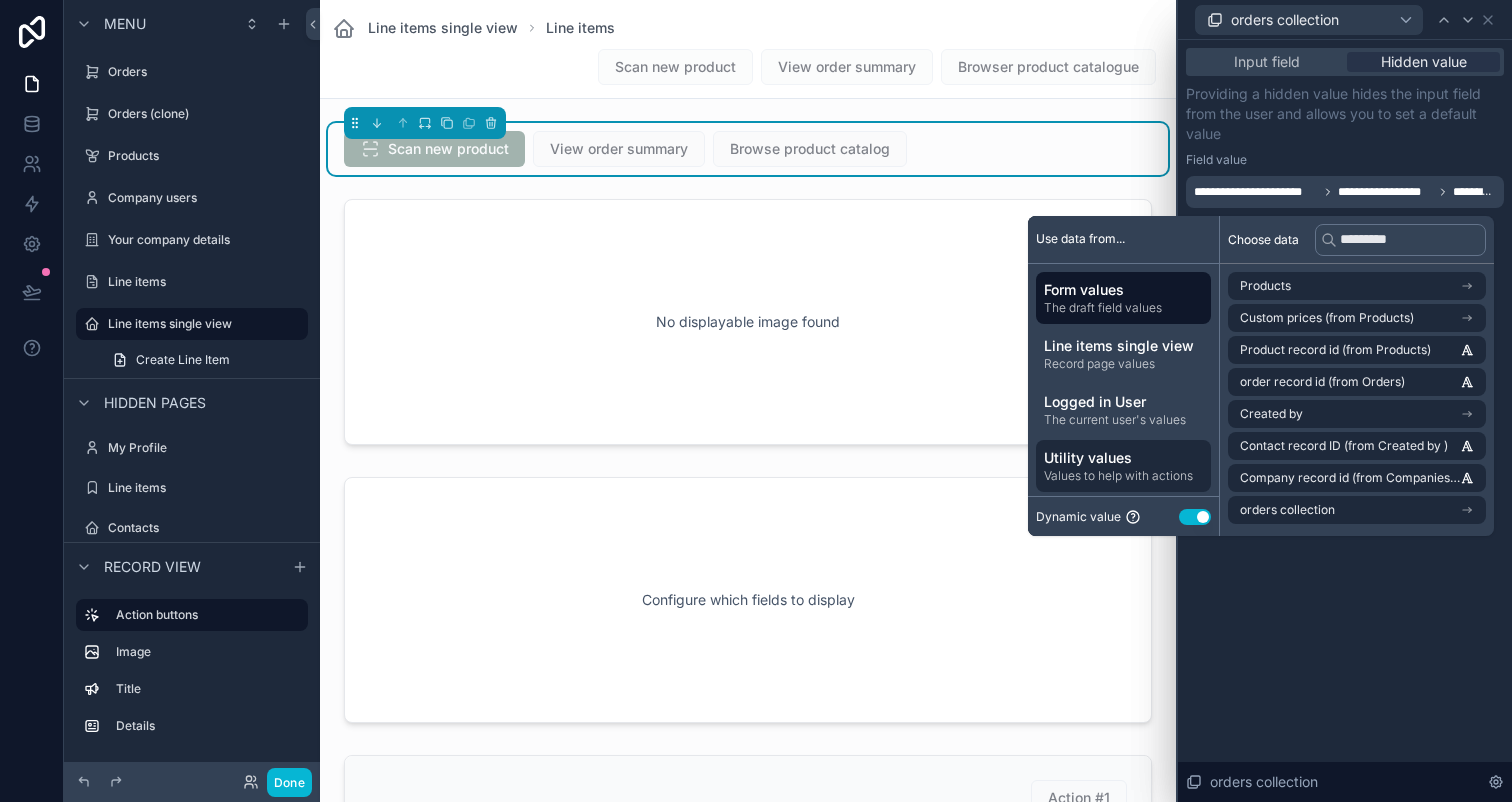 click on "Utility values Values to help with actions" at bounding box center [1123, 466] 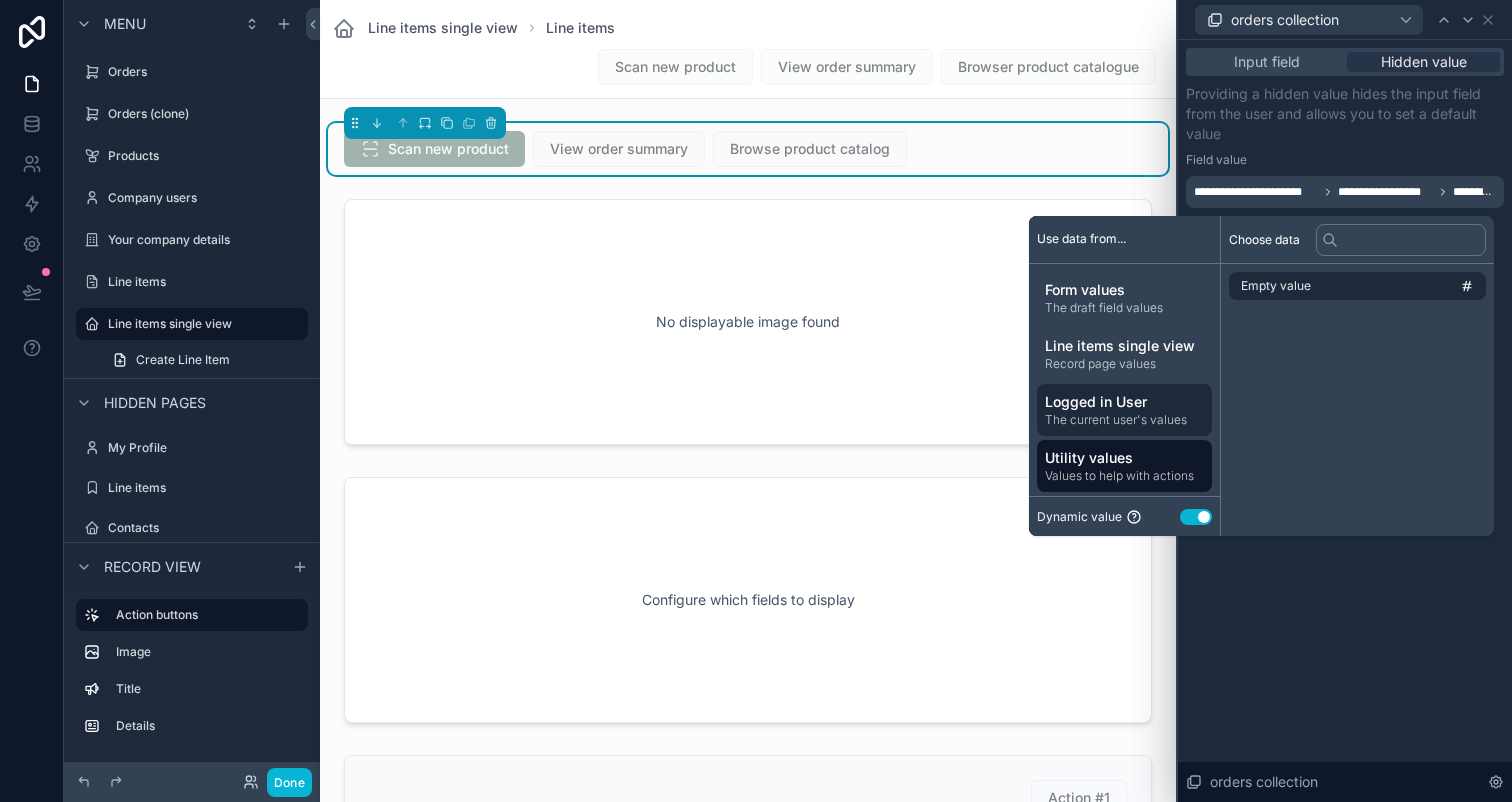 click on "The current user's values" at bounding box center [1124, 420] 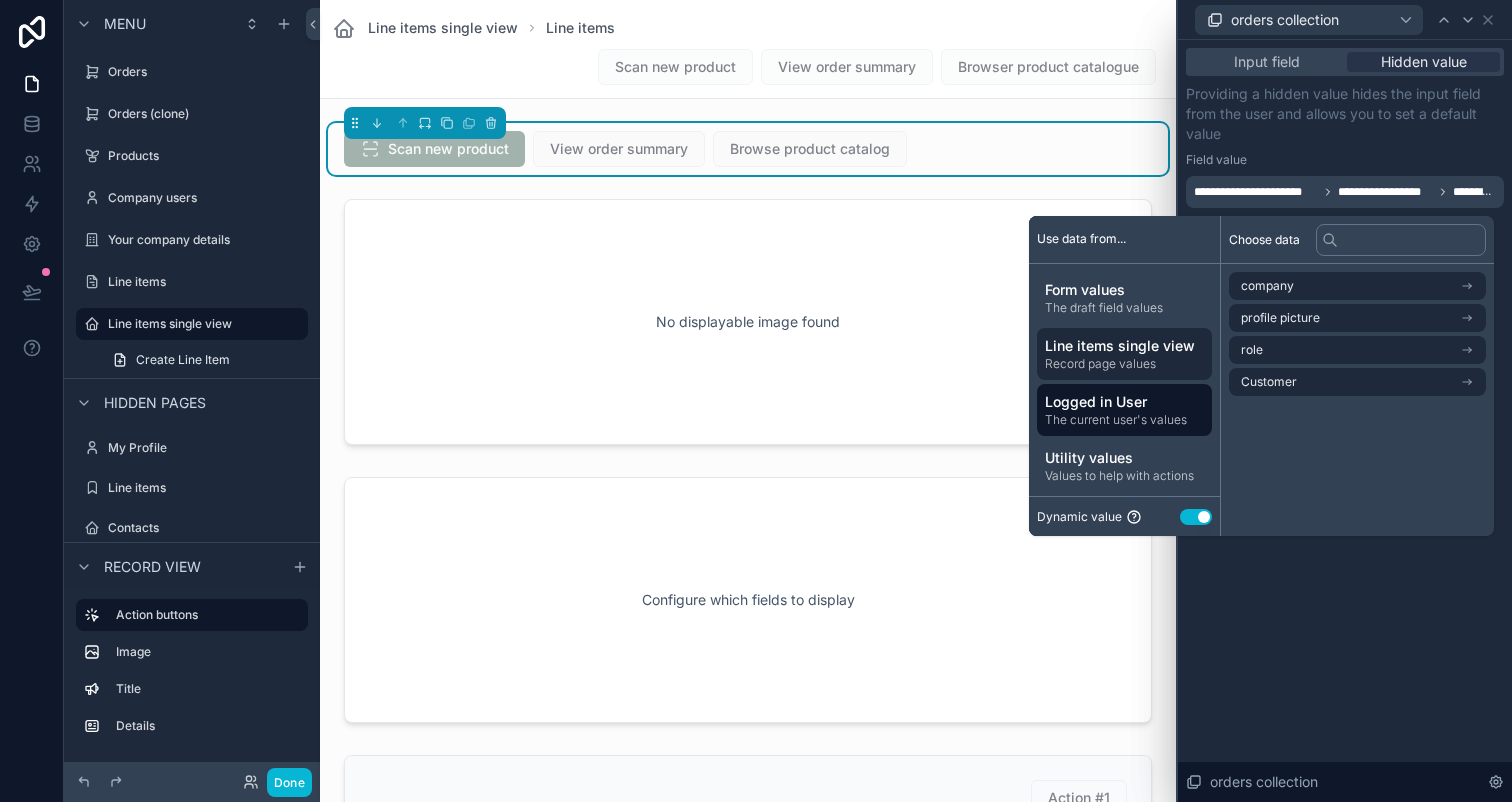 click on "Record page values" at bounding box center (1124, 364) 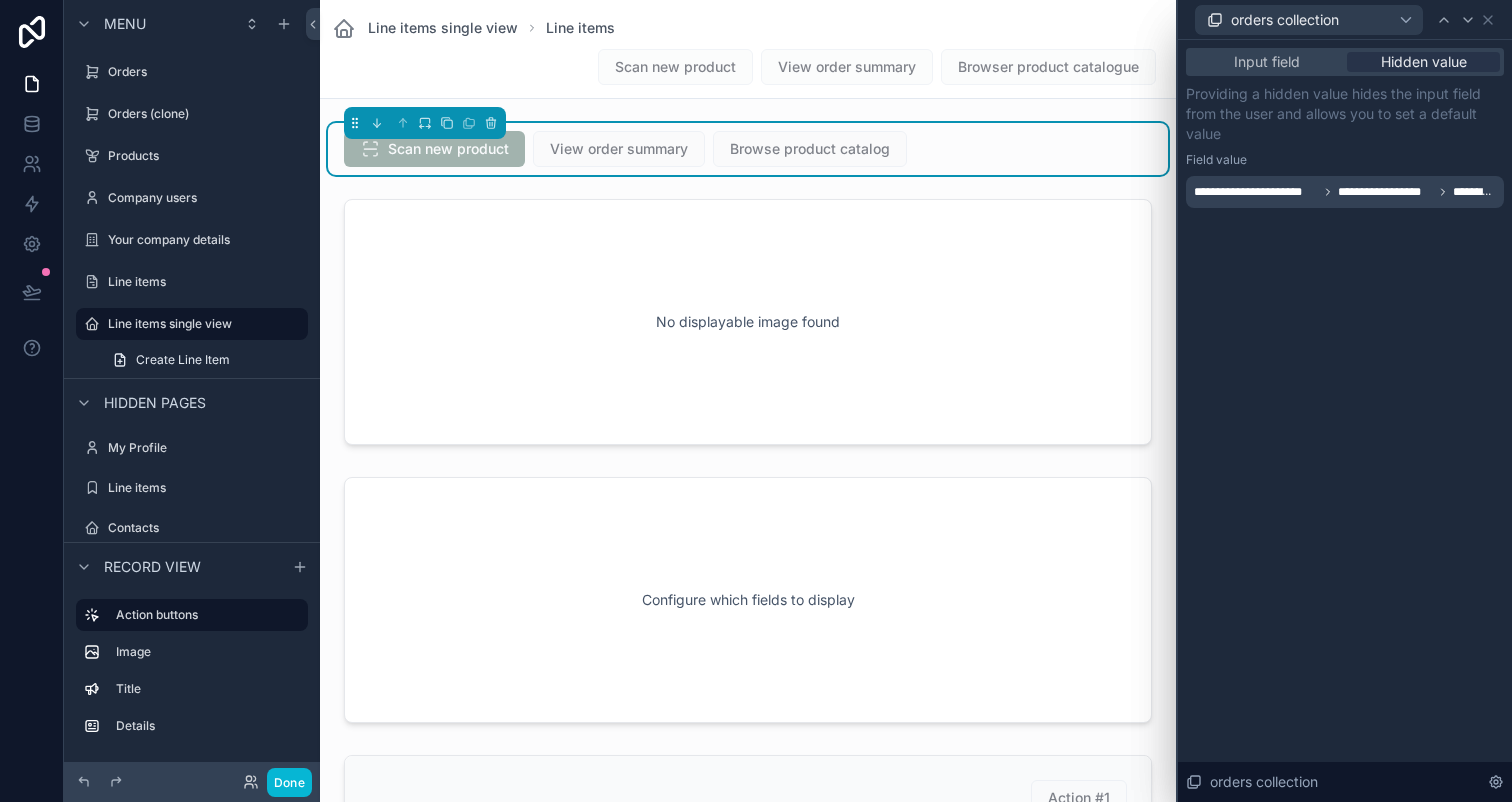 click on "**********" at bounding box center [1345, 421] 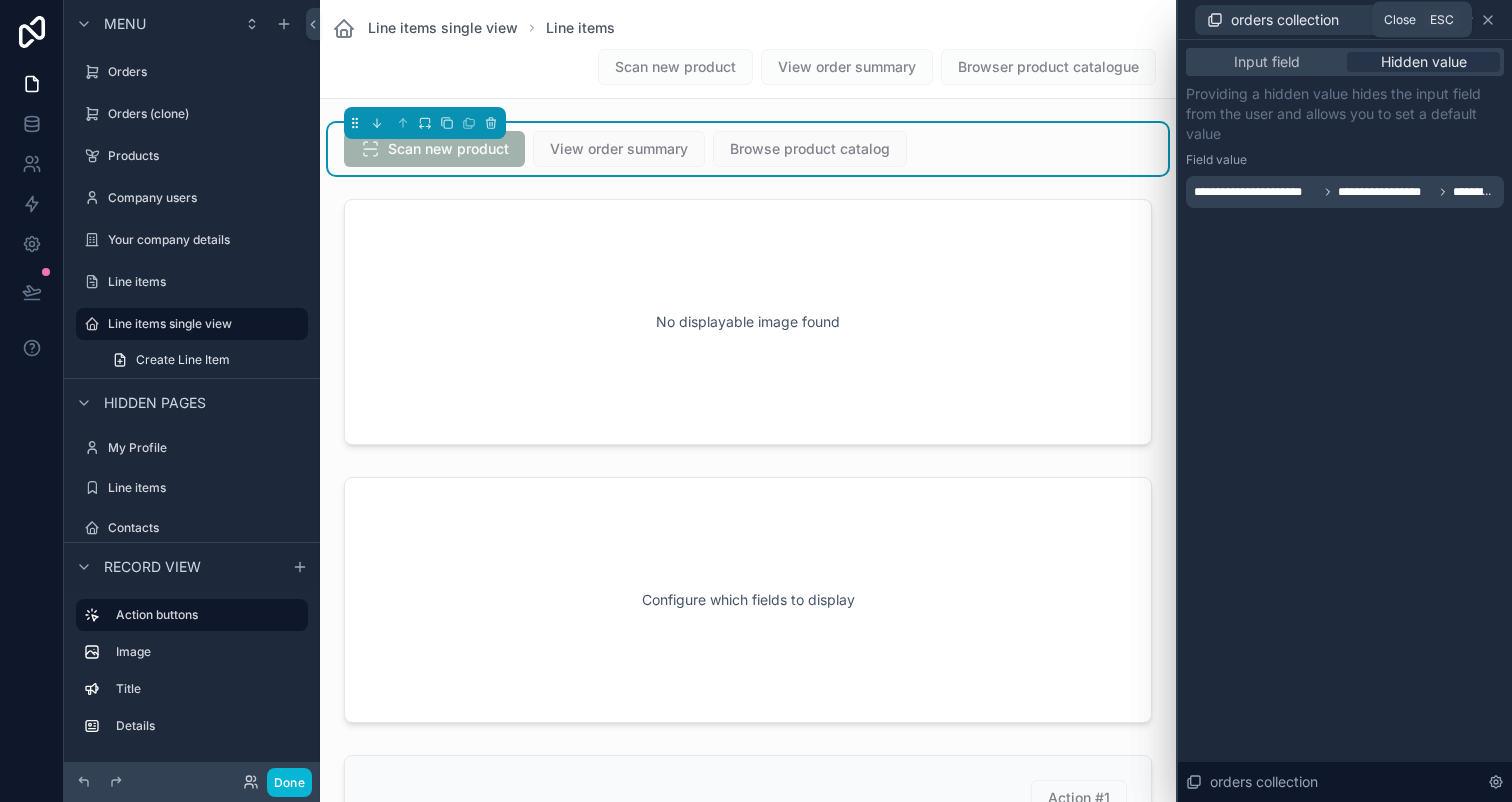 click 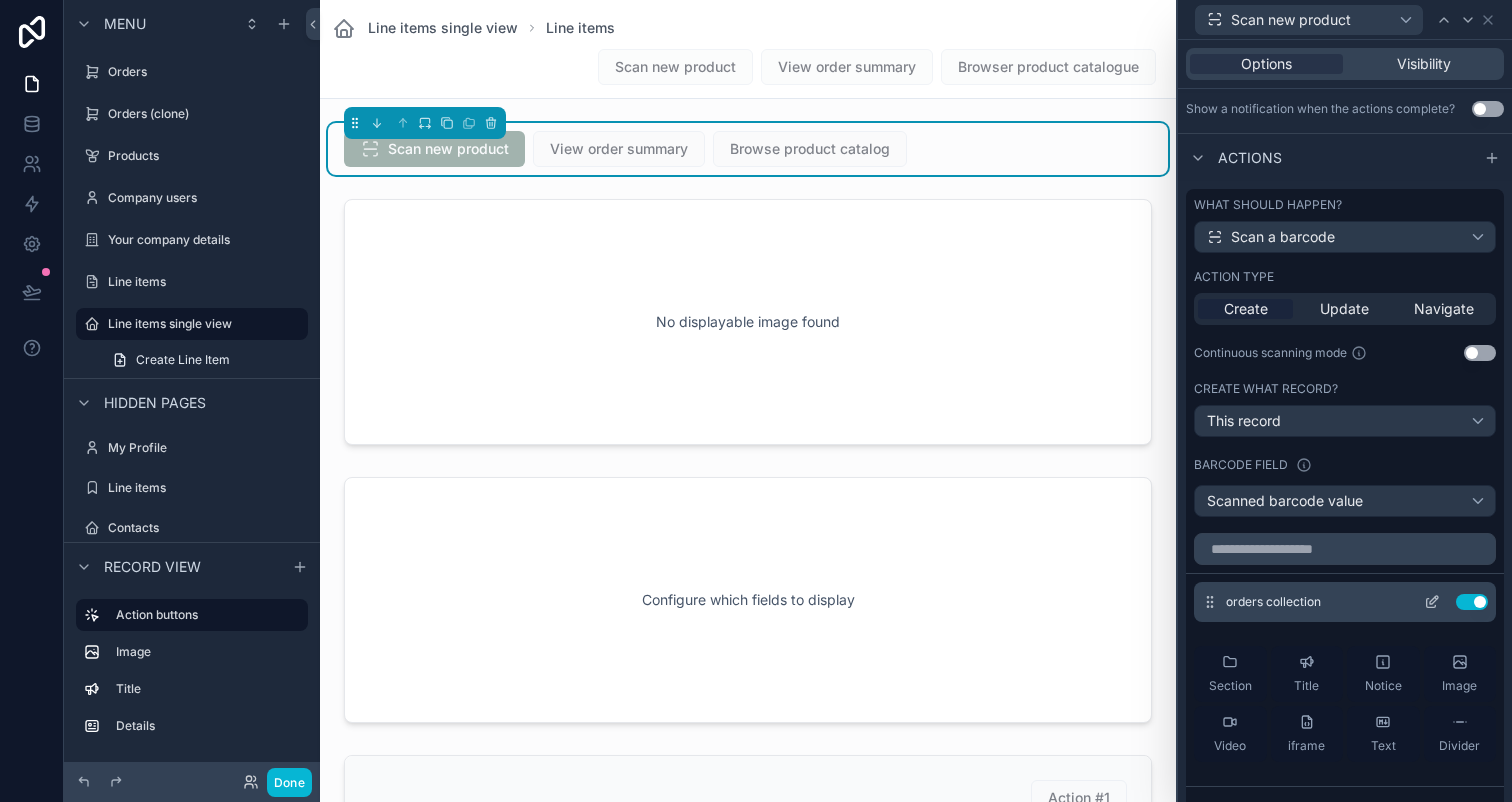 scroll, scrollTop: 52, scrollLeft: 0, axis: vertical 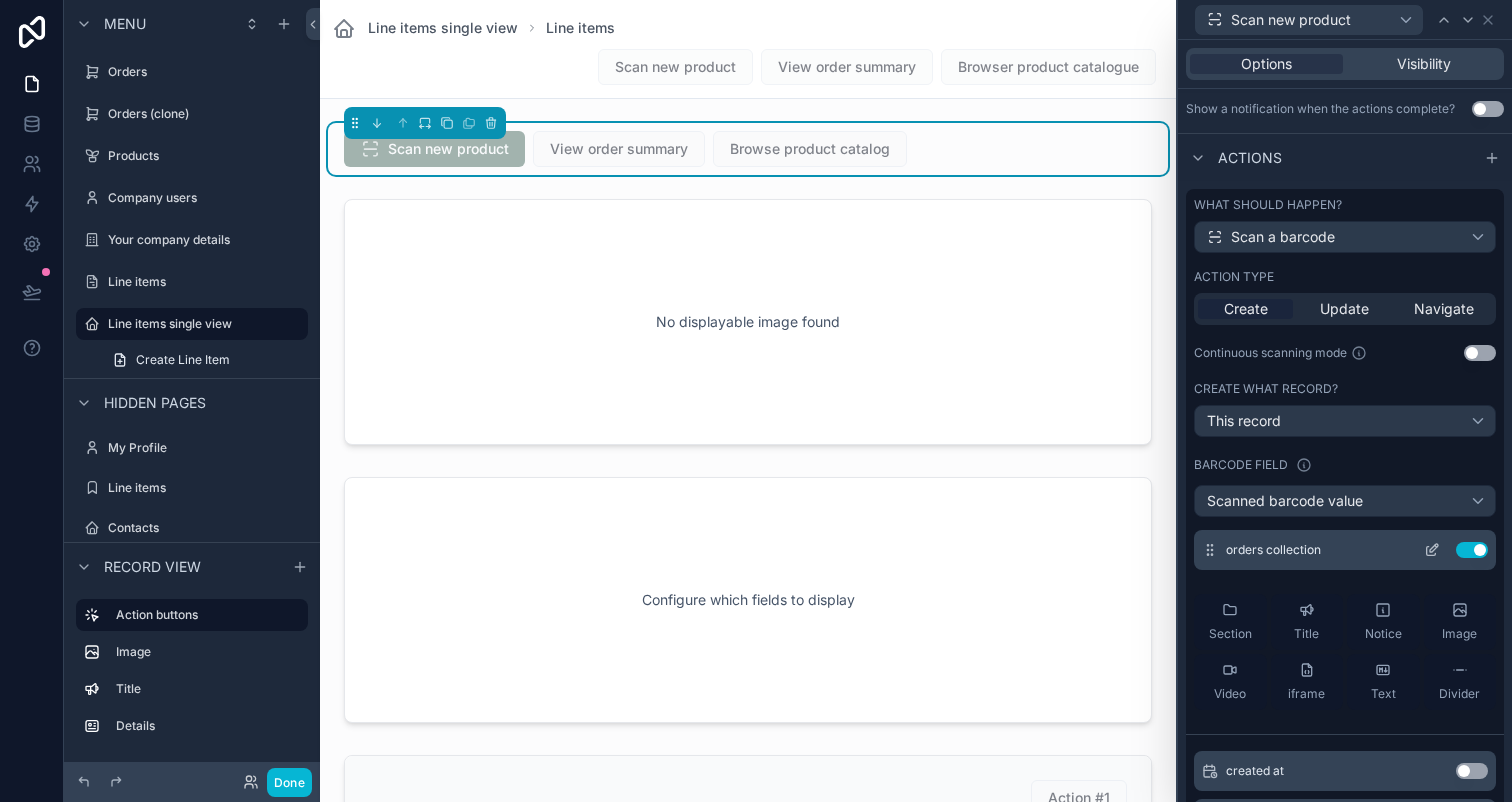 click on "Use setting" at bounding box center (1472, 550) 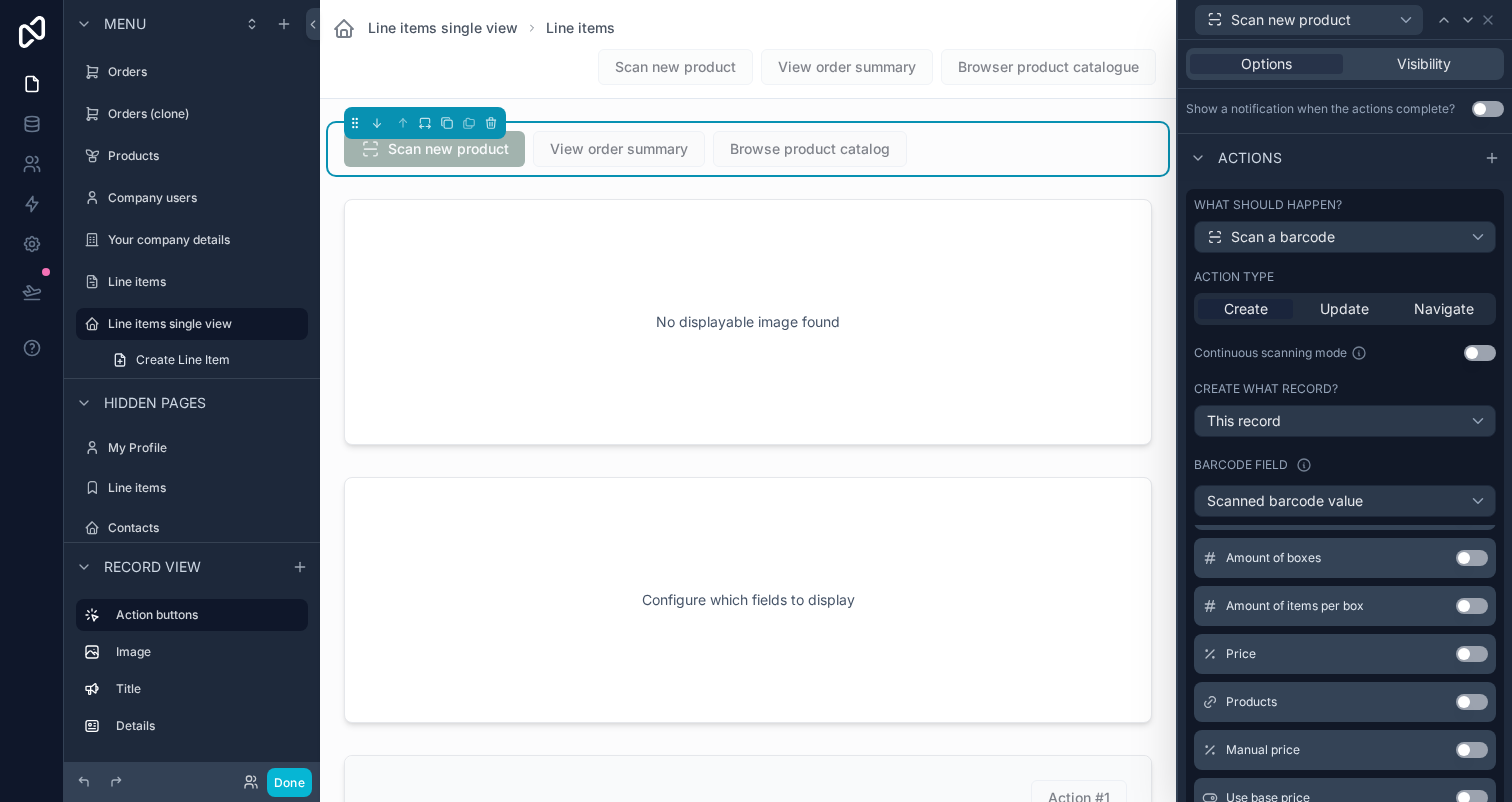 scroll, scrollTop: 404, scrollLeft: 0, axis: vertical 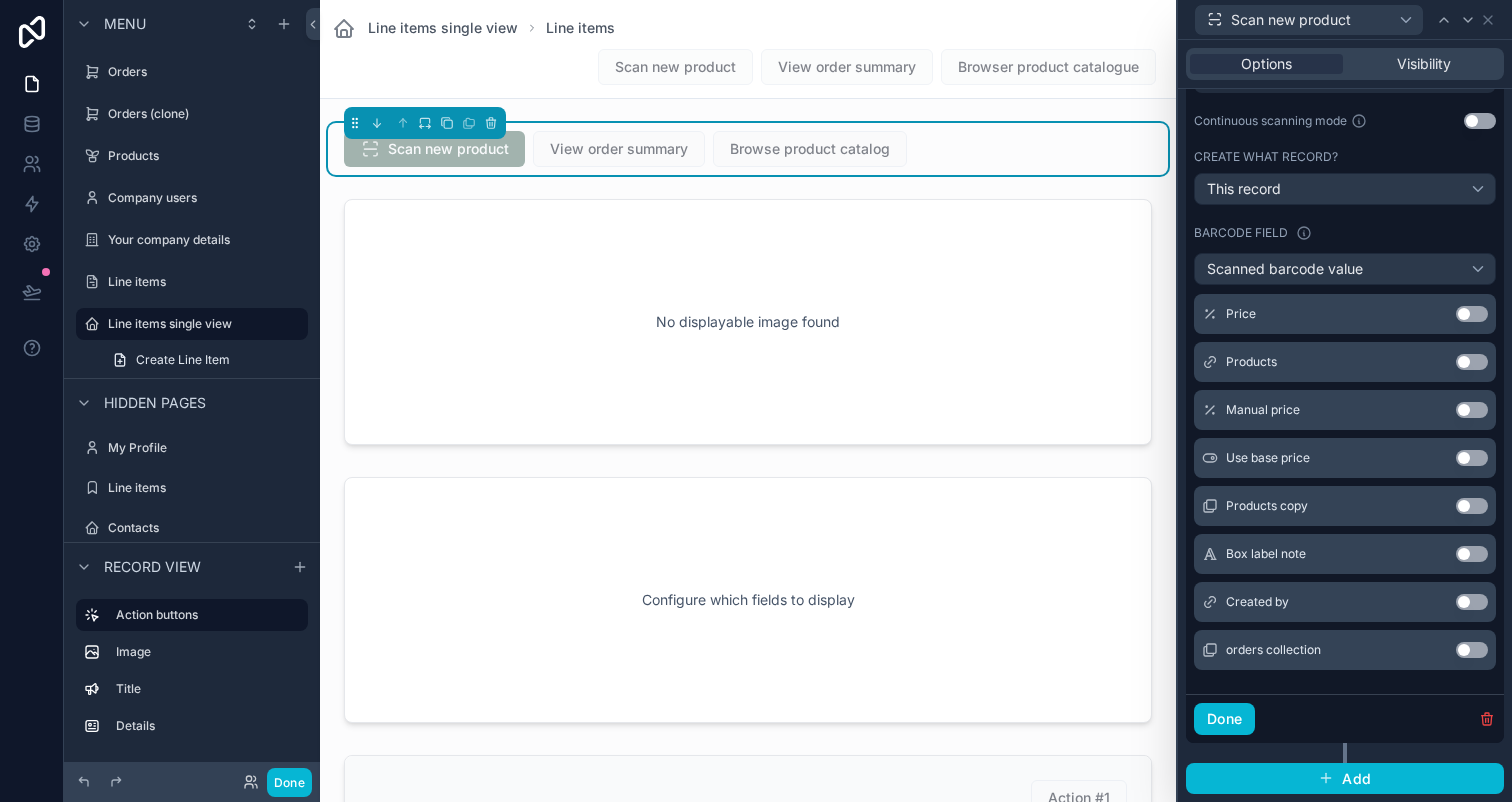 click on "Use setting" at bounding box center [1472, 602] 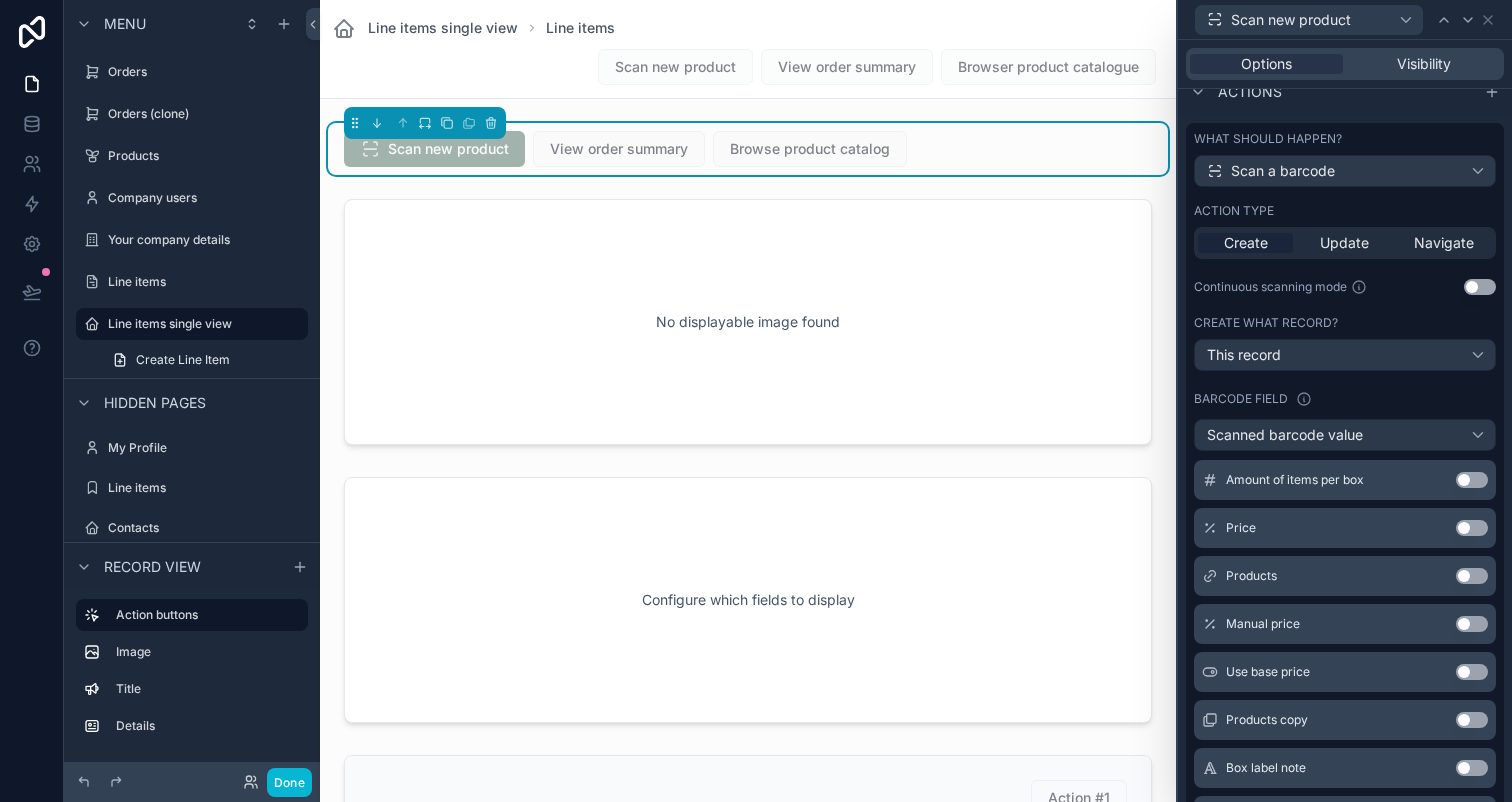 scroll, scrollTop: 796, scrollLeft: 0, axis: vertical 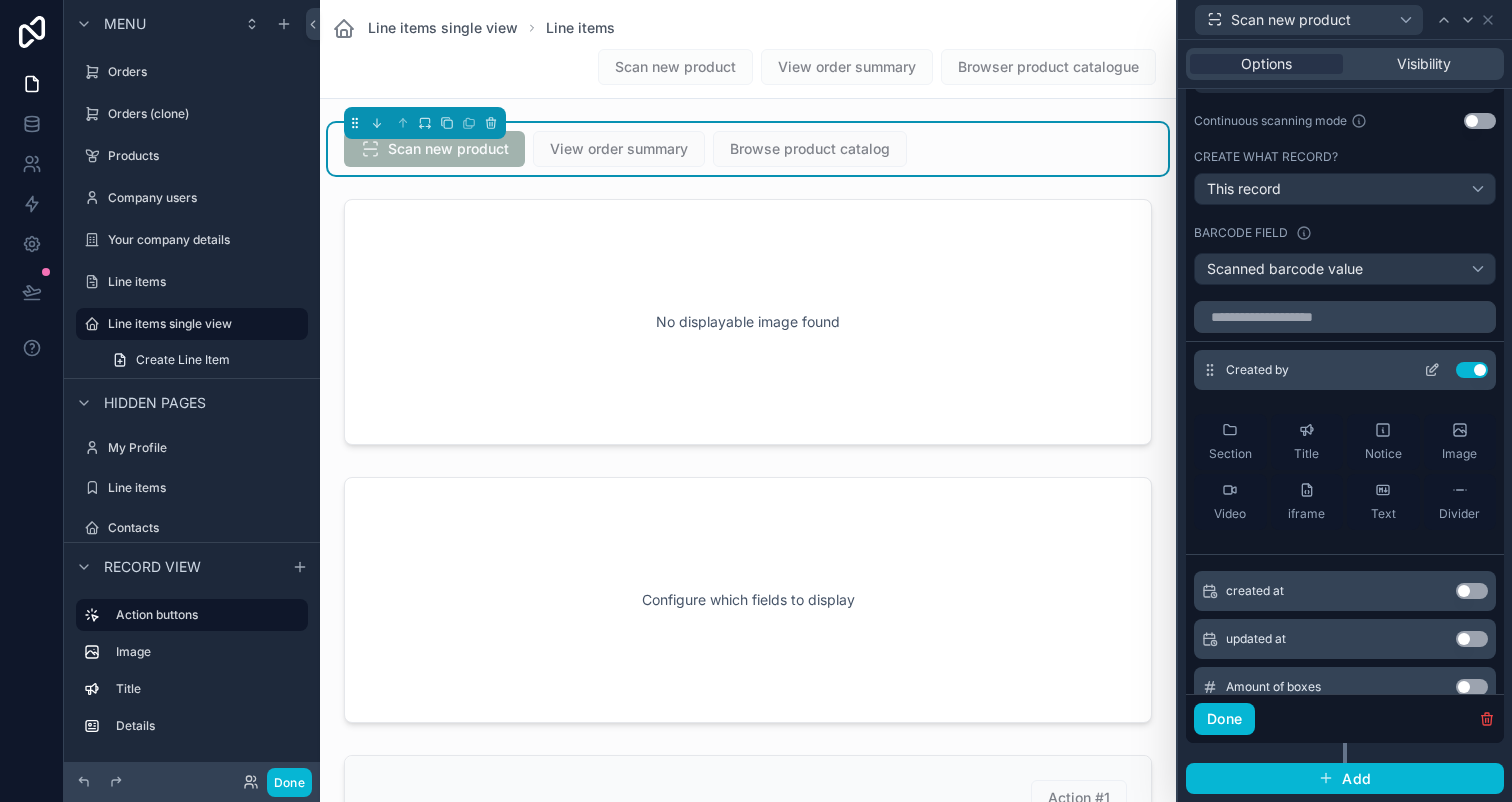 click 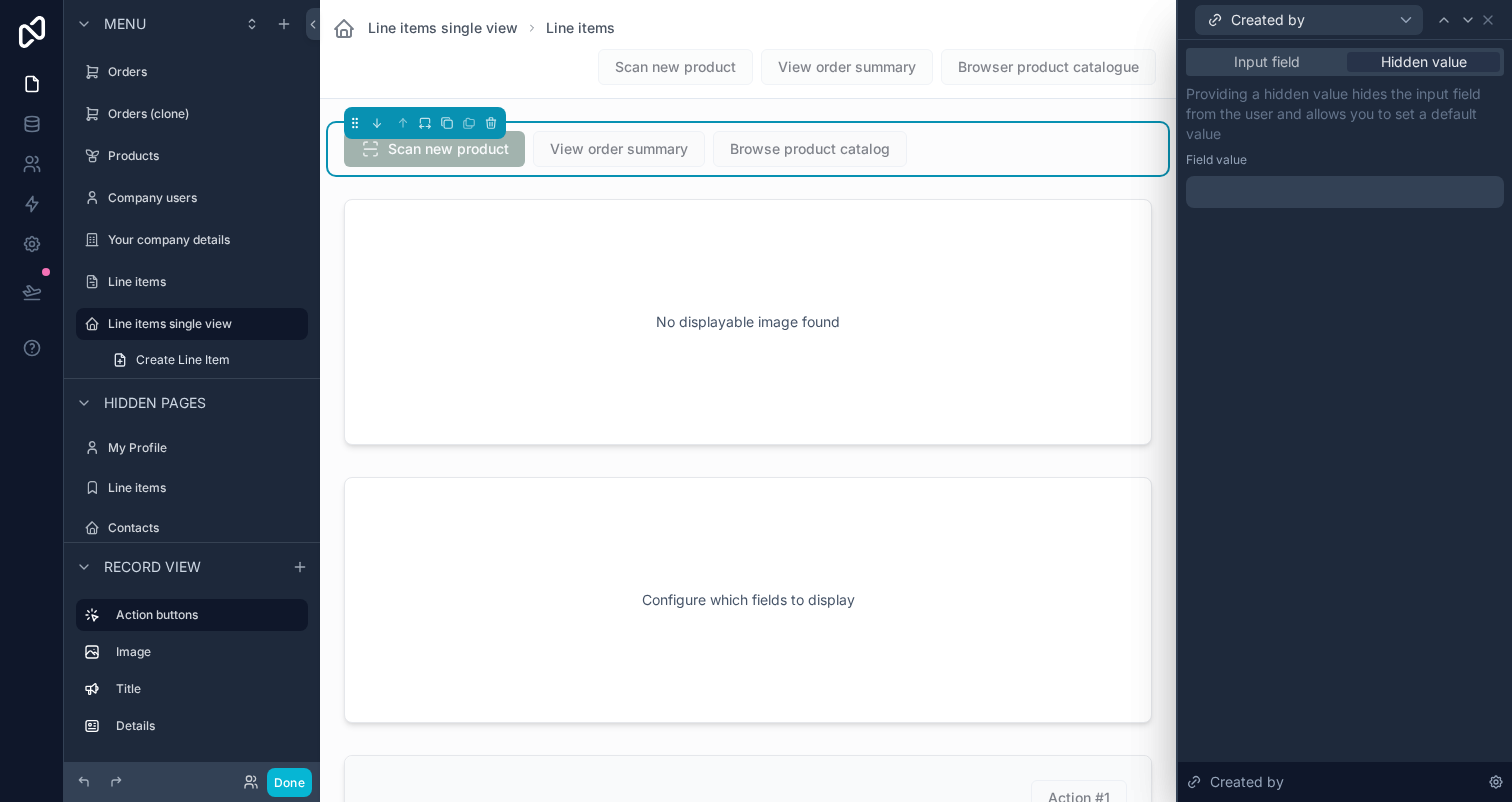click at bounding box center [1345, 192] 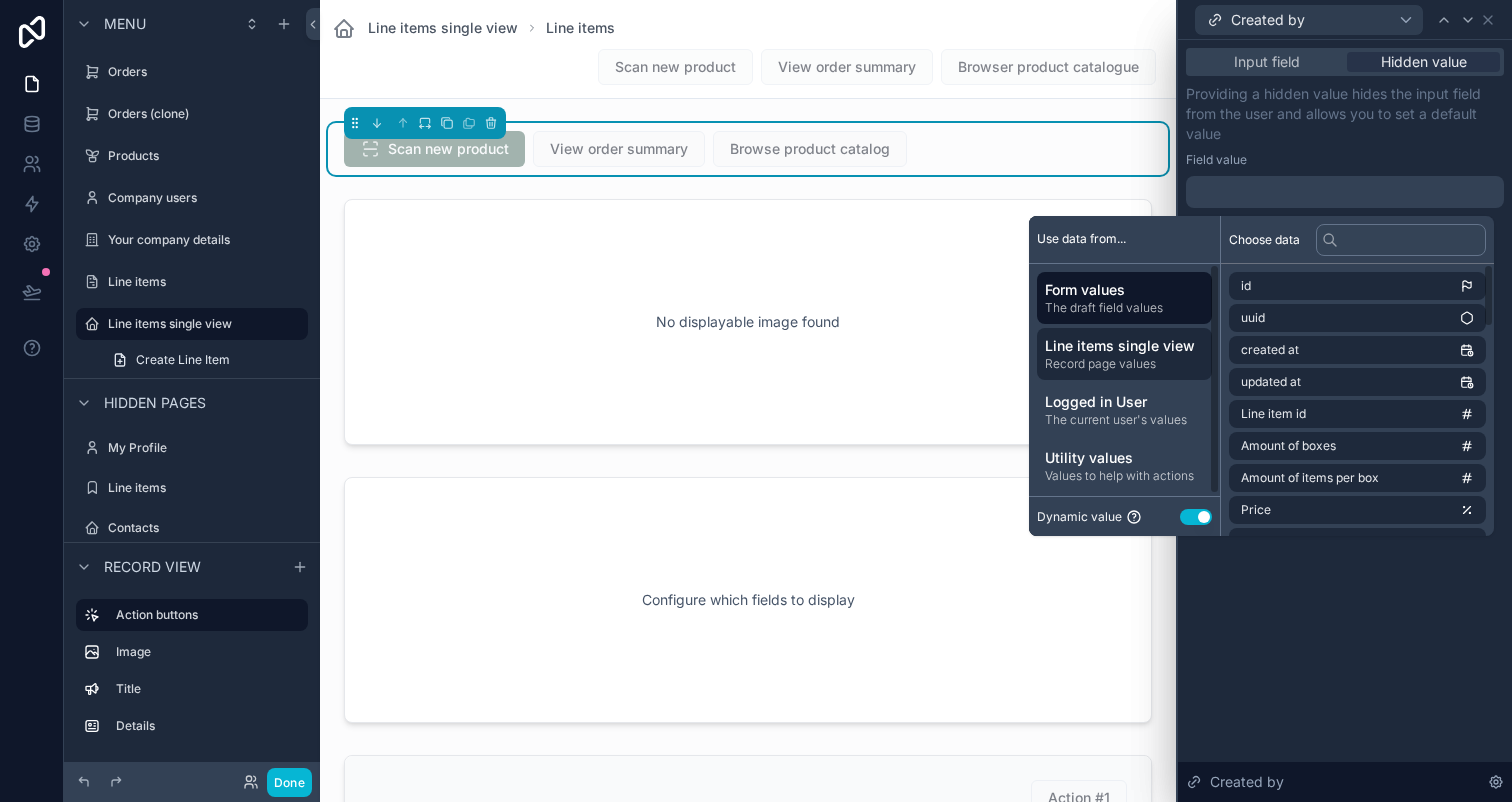 click on "Line items single view" at bounding box center [1124, 346] 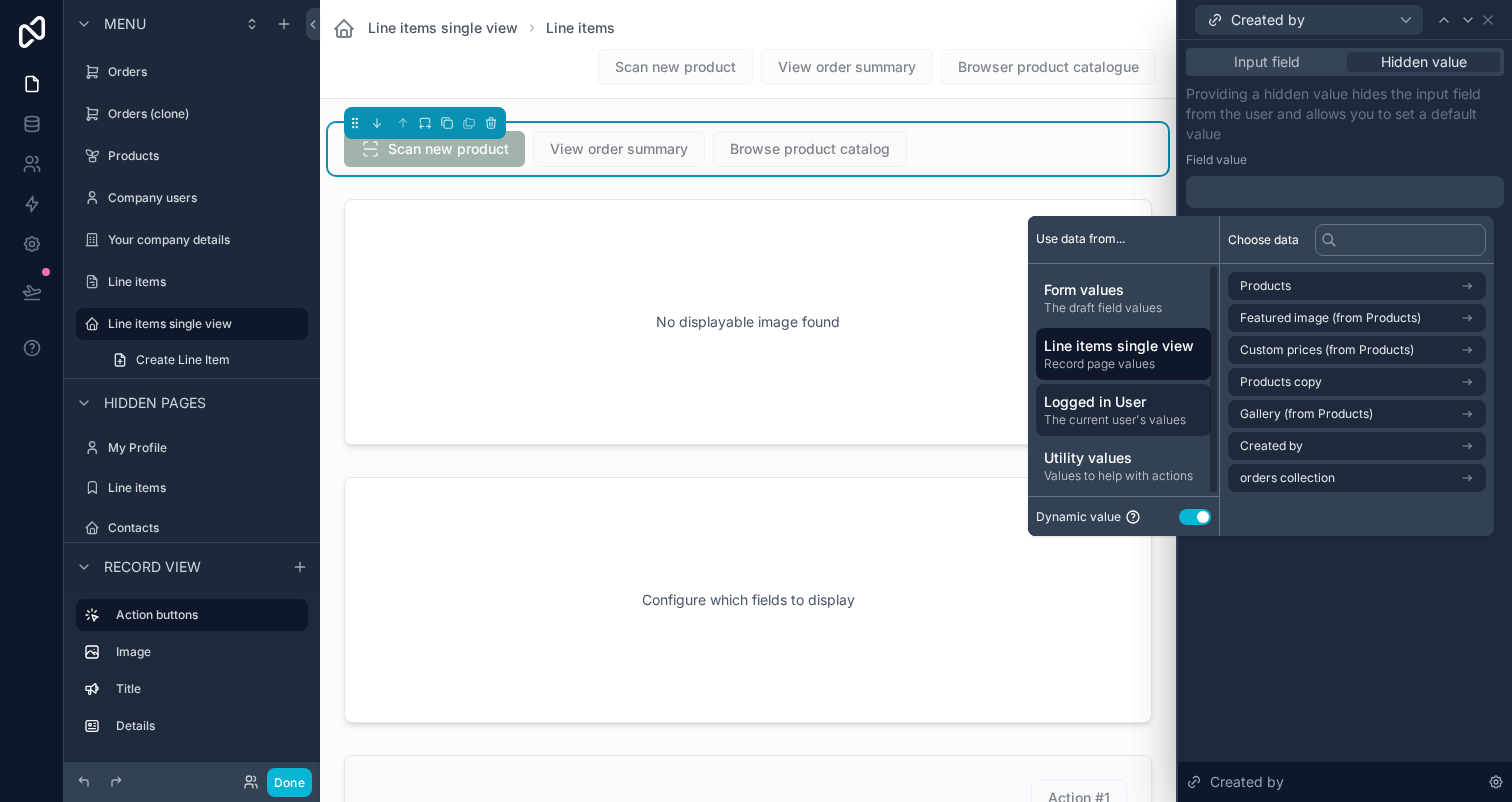 click on "The current user's values" at bounding box center (1123, 420) 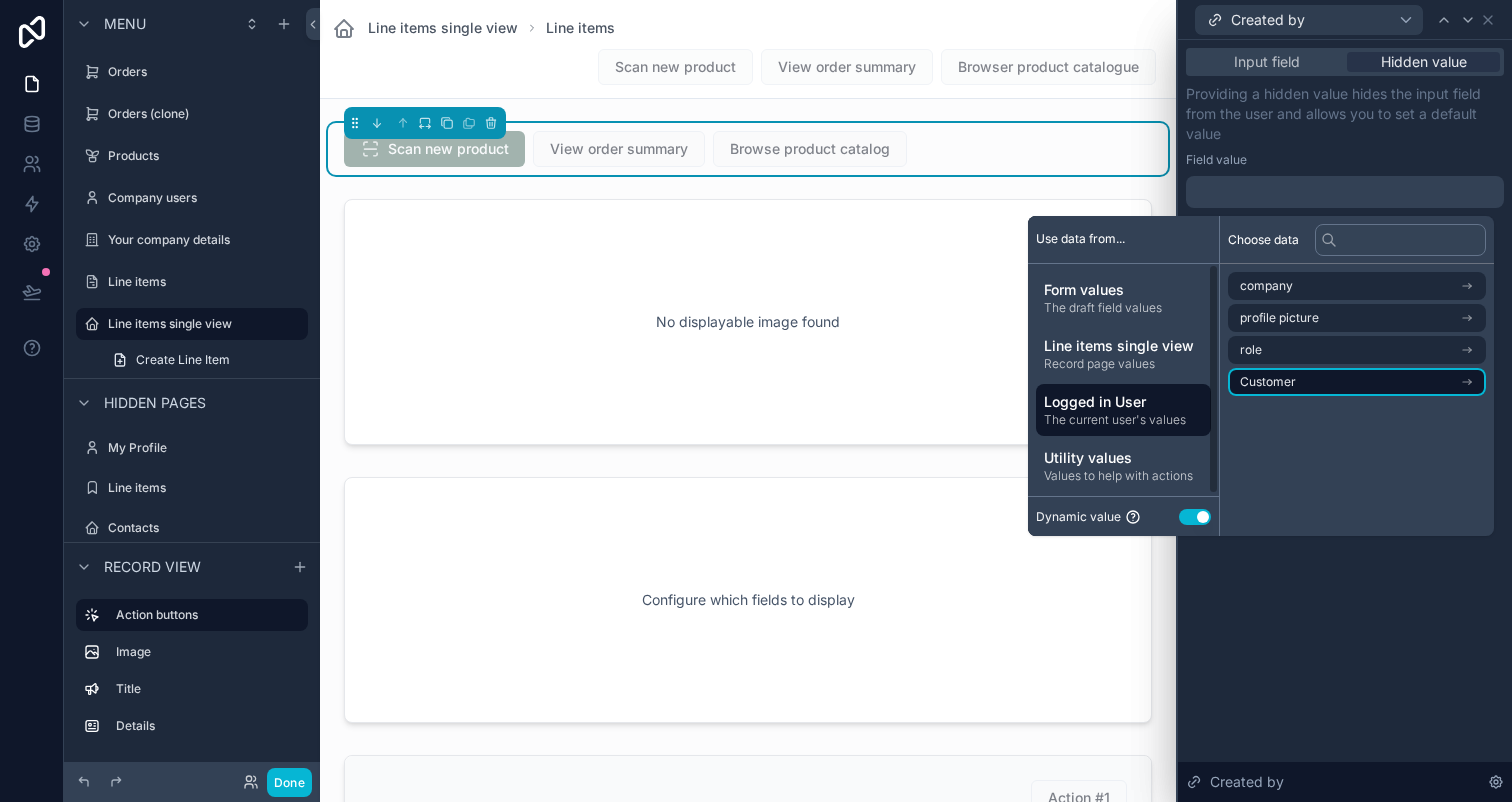 click on "Customer" at bounding box center (1357, 382) 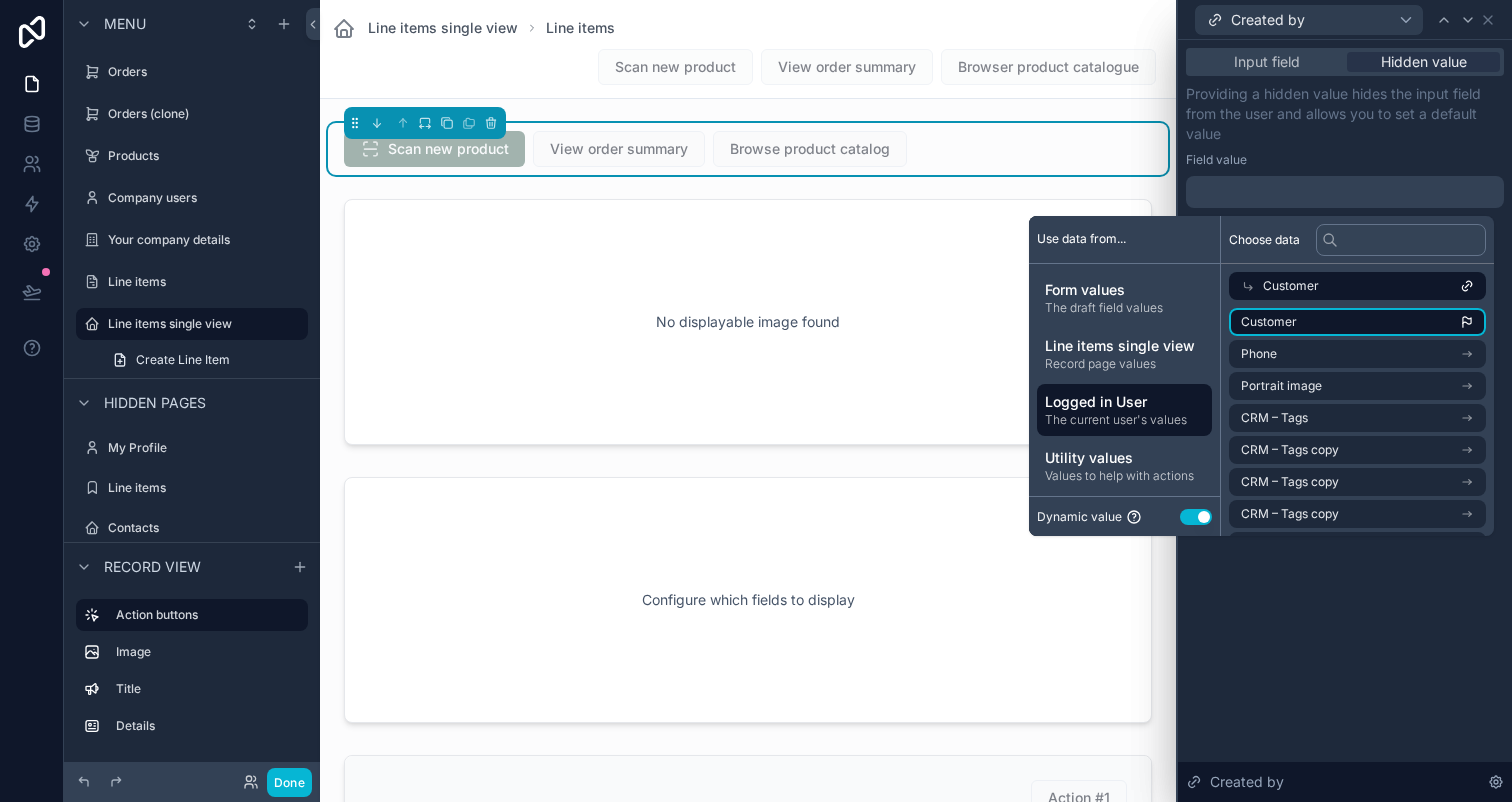 click on "Customer" at bounding box center (1357, 322) 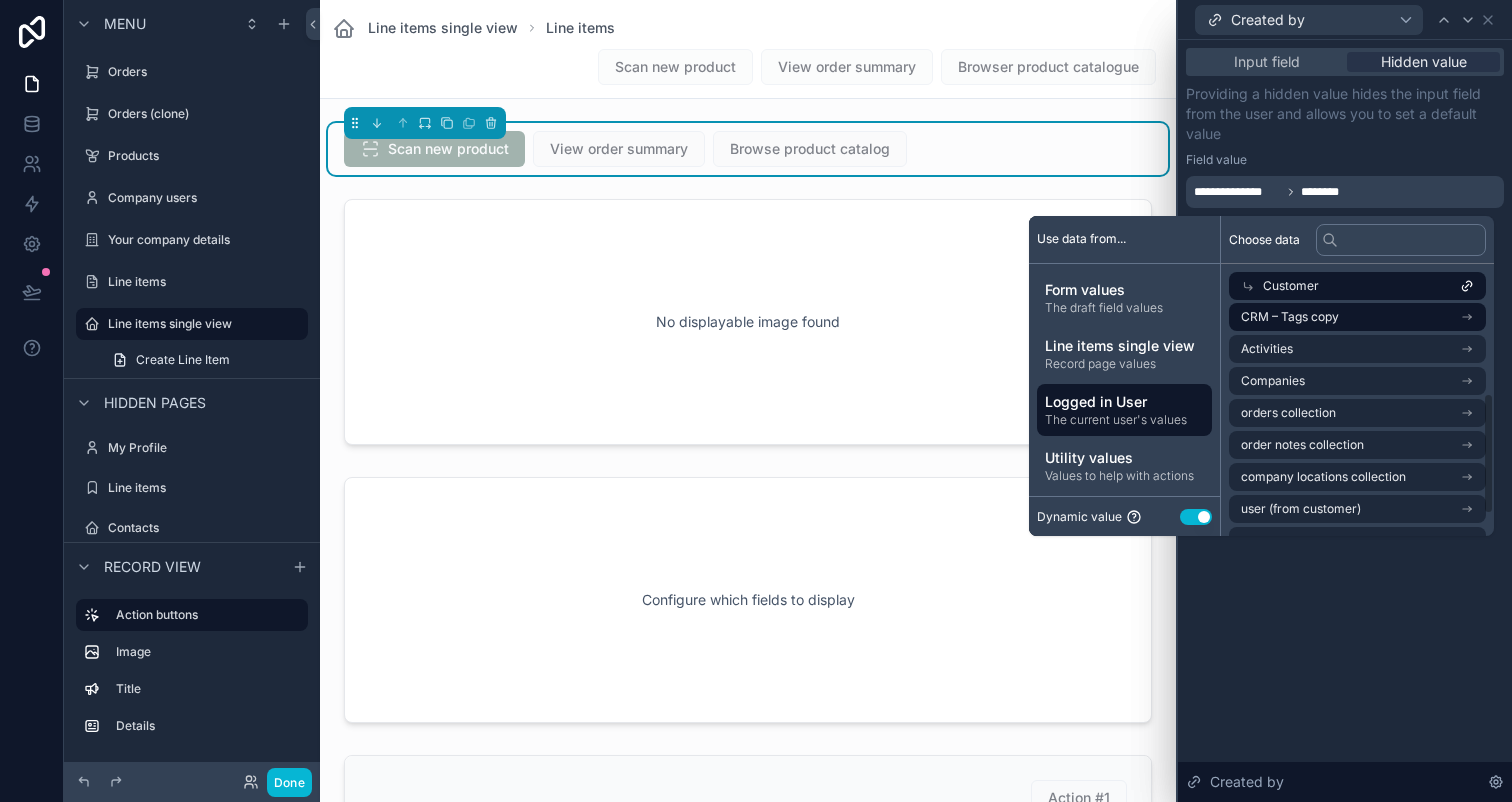 scroll, scrollTop: 224, scrollLeft: 0, axis: vertical 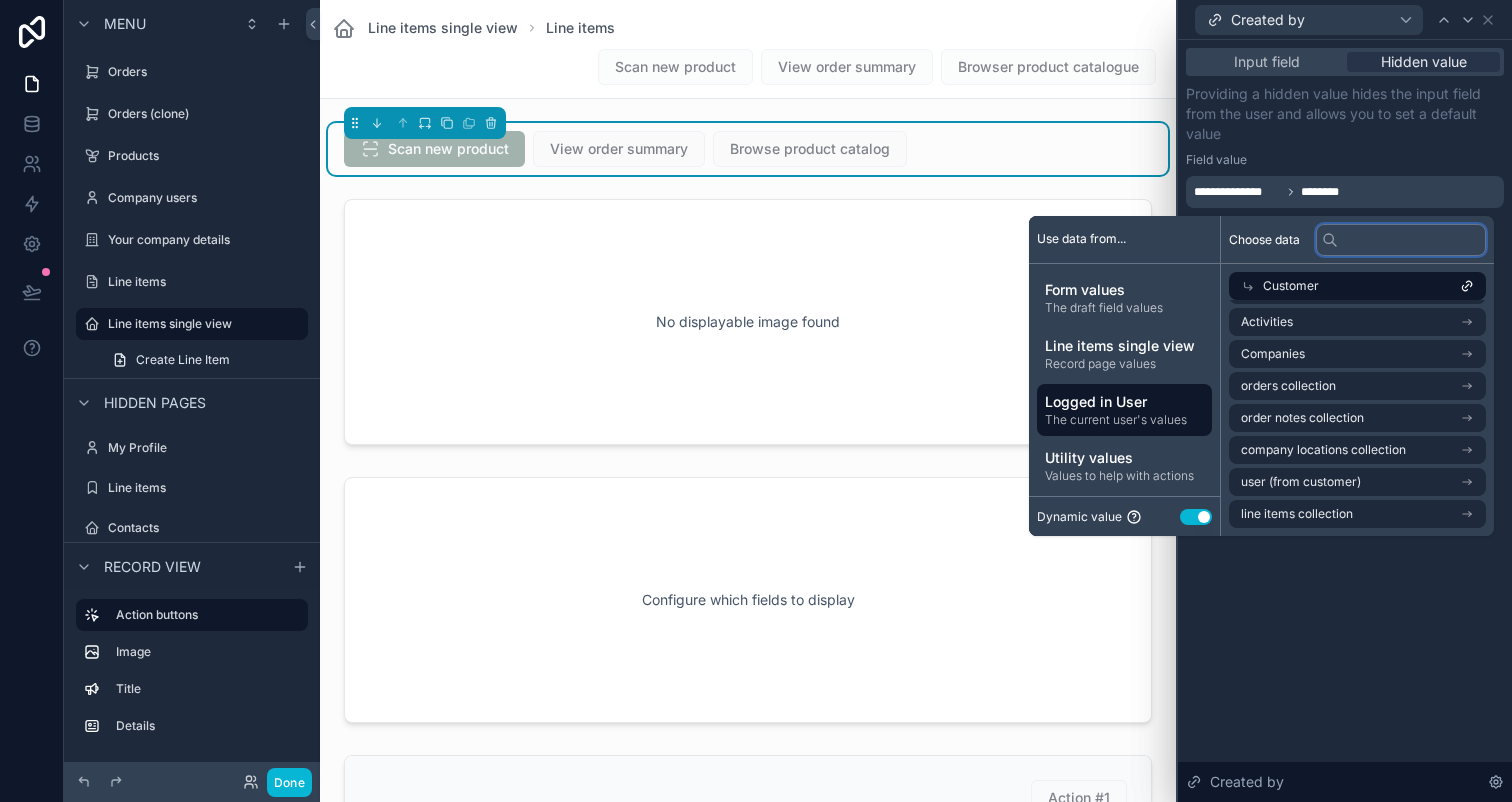click at bounding box center (1401, 240) 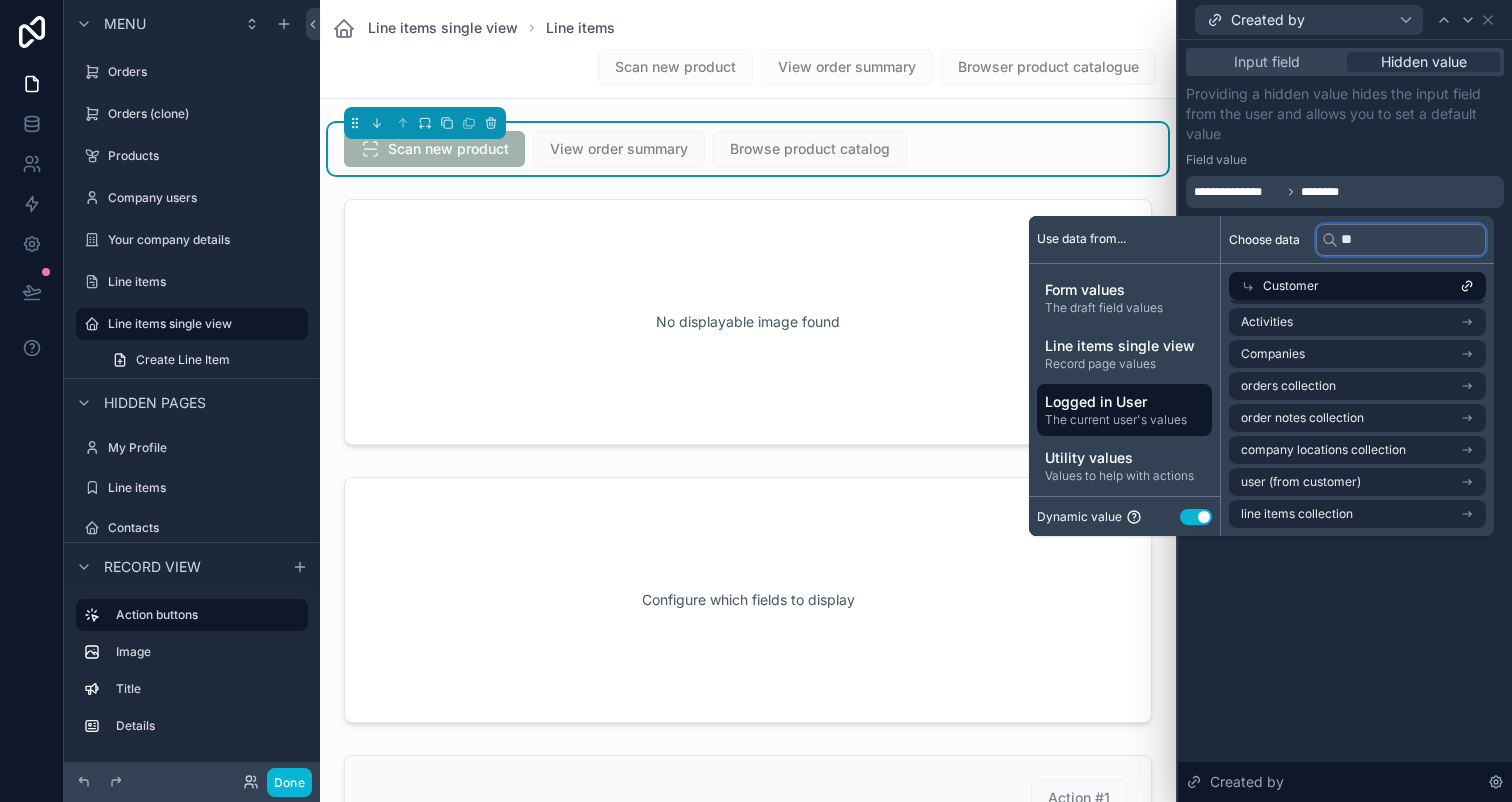 scroll, scrollTop: 0, scrollLeft: 0, axis: both 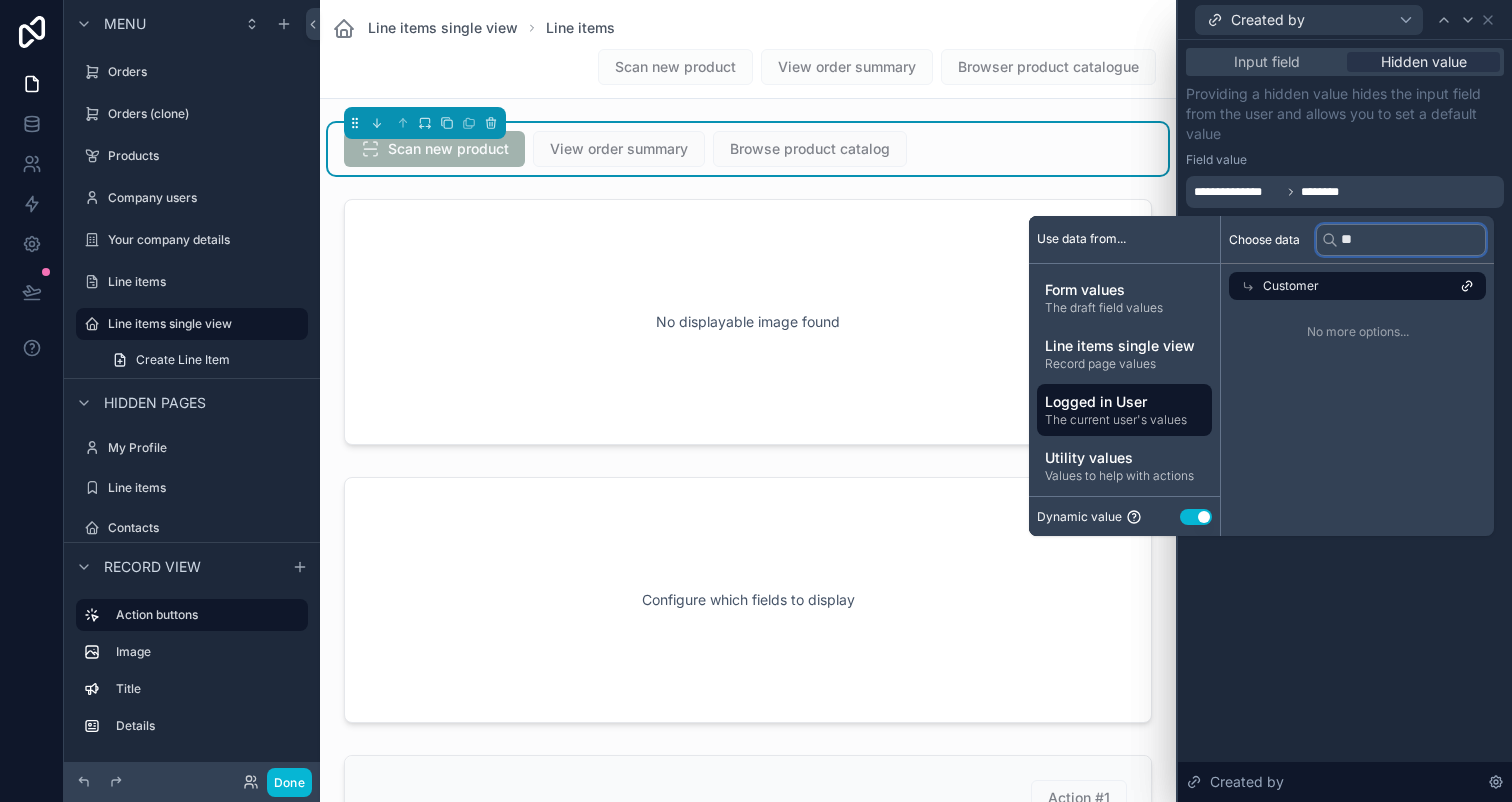 type on "*" 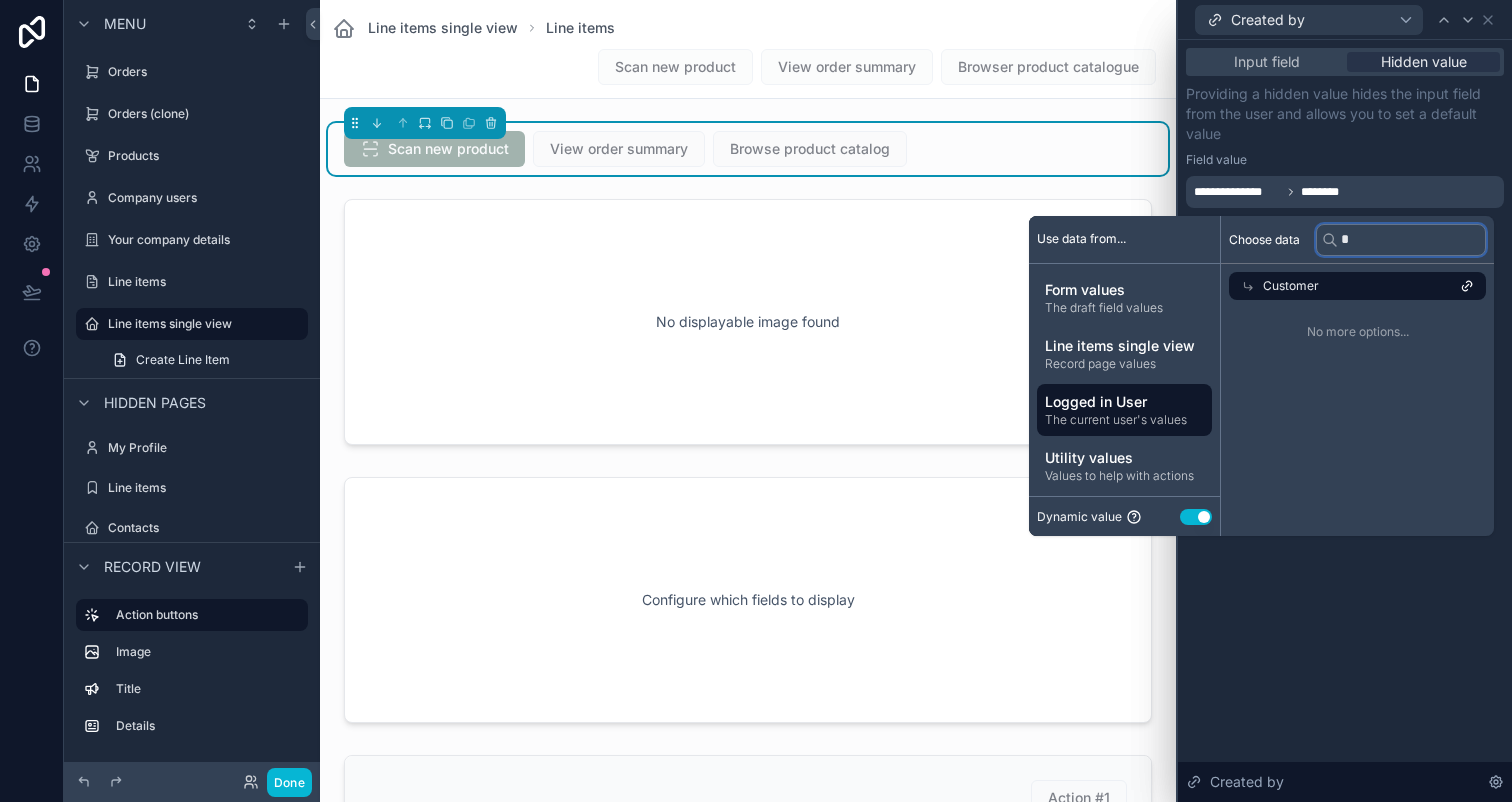 type 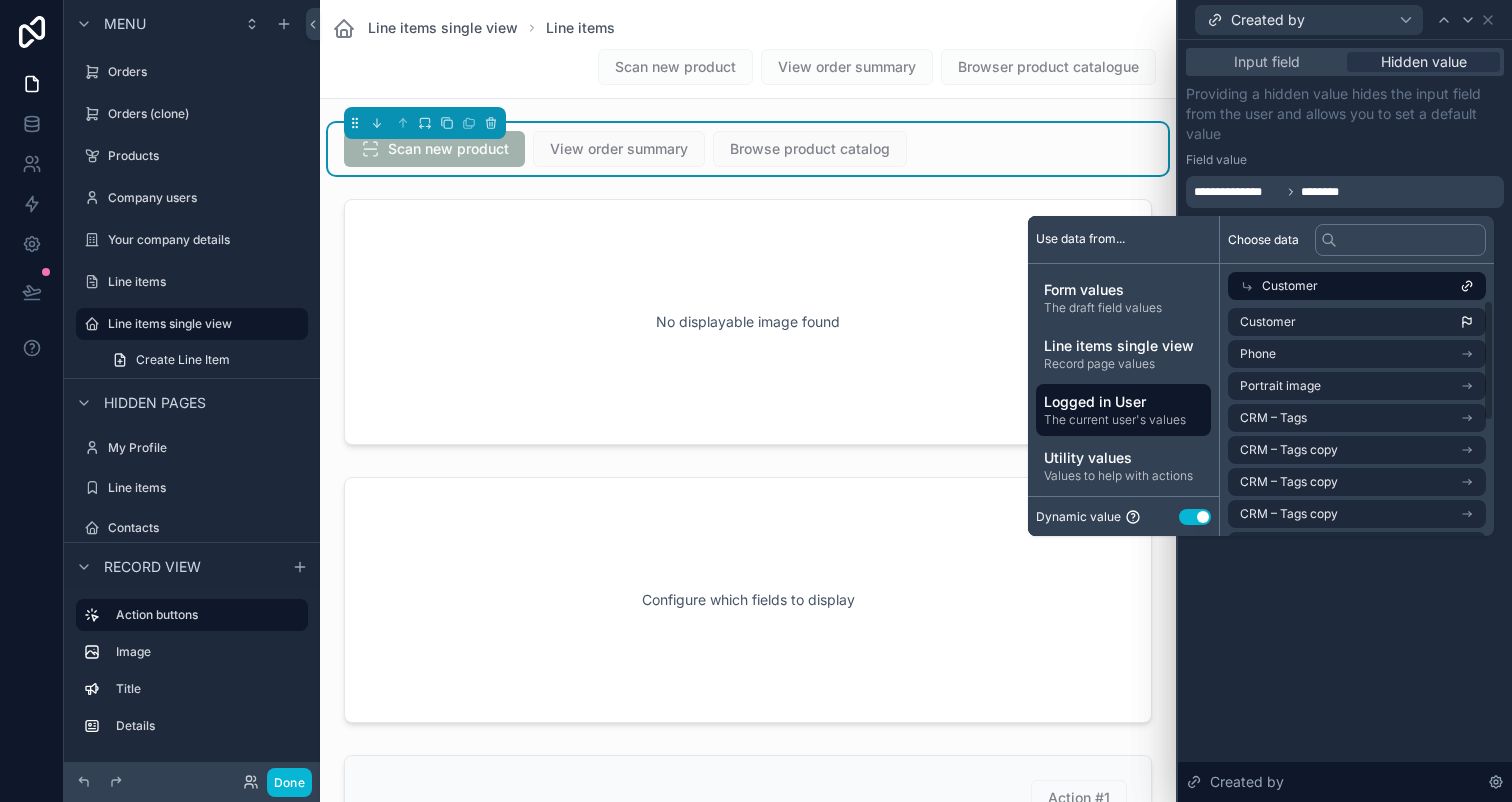 click on "**********" at bounding box center (1345, 421) 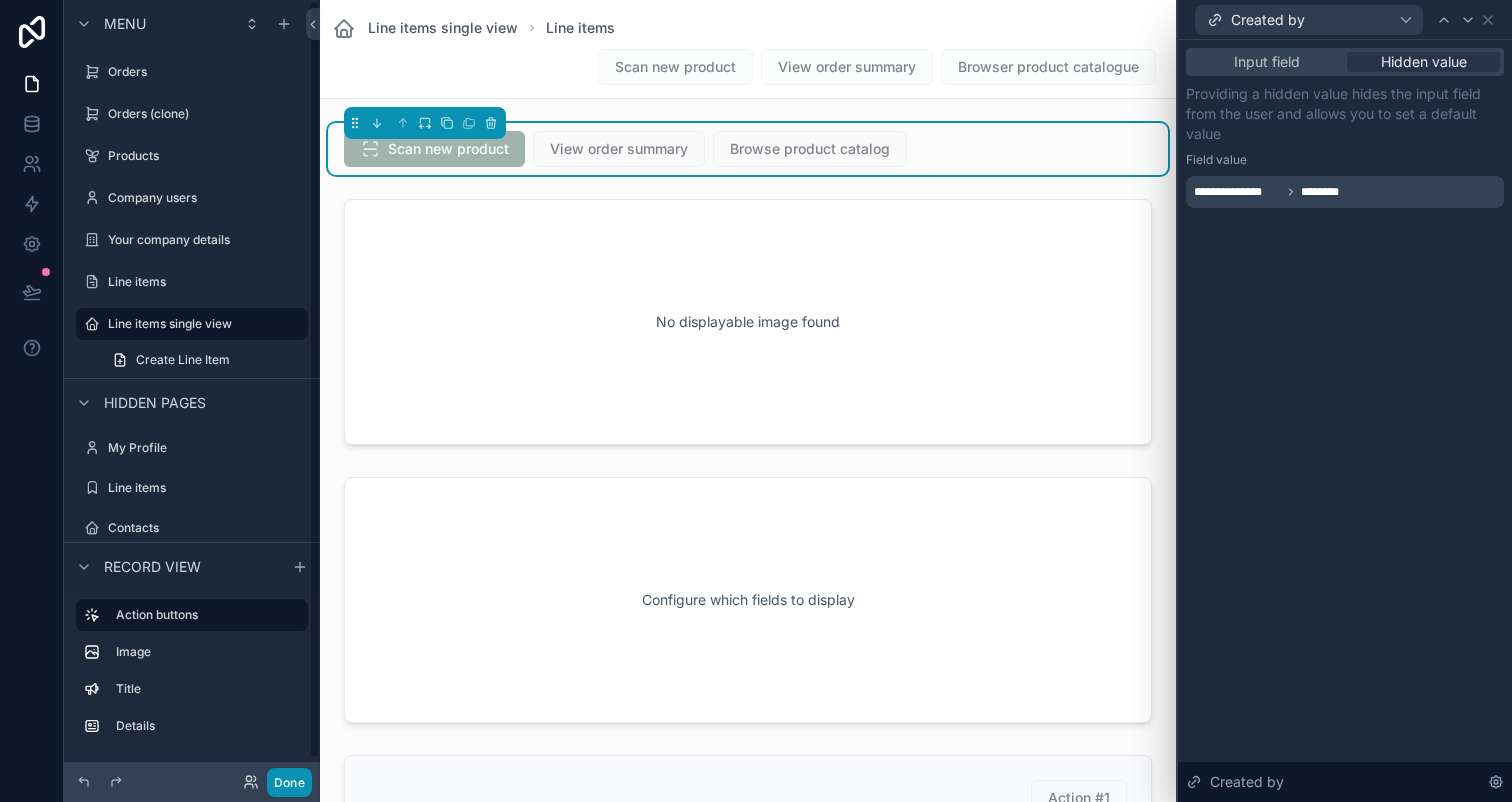 click on "Done" at bounding box center (289, 782) 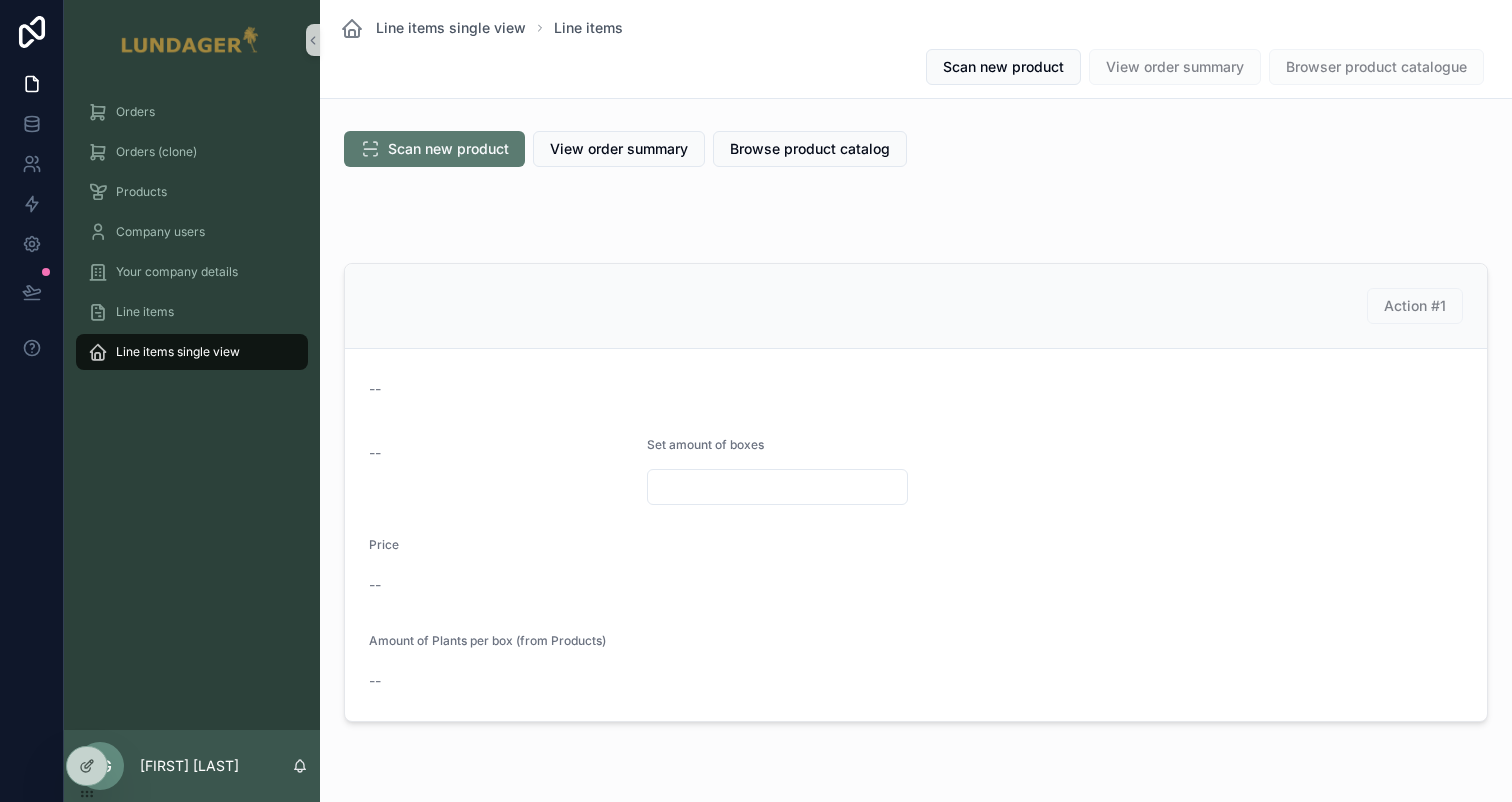 click on "Scan new product" at bounding box center [448, 149] 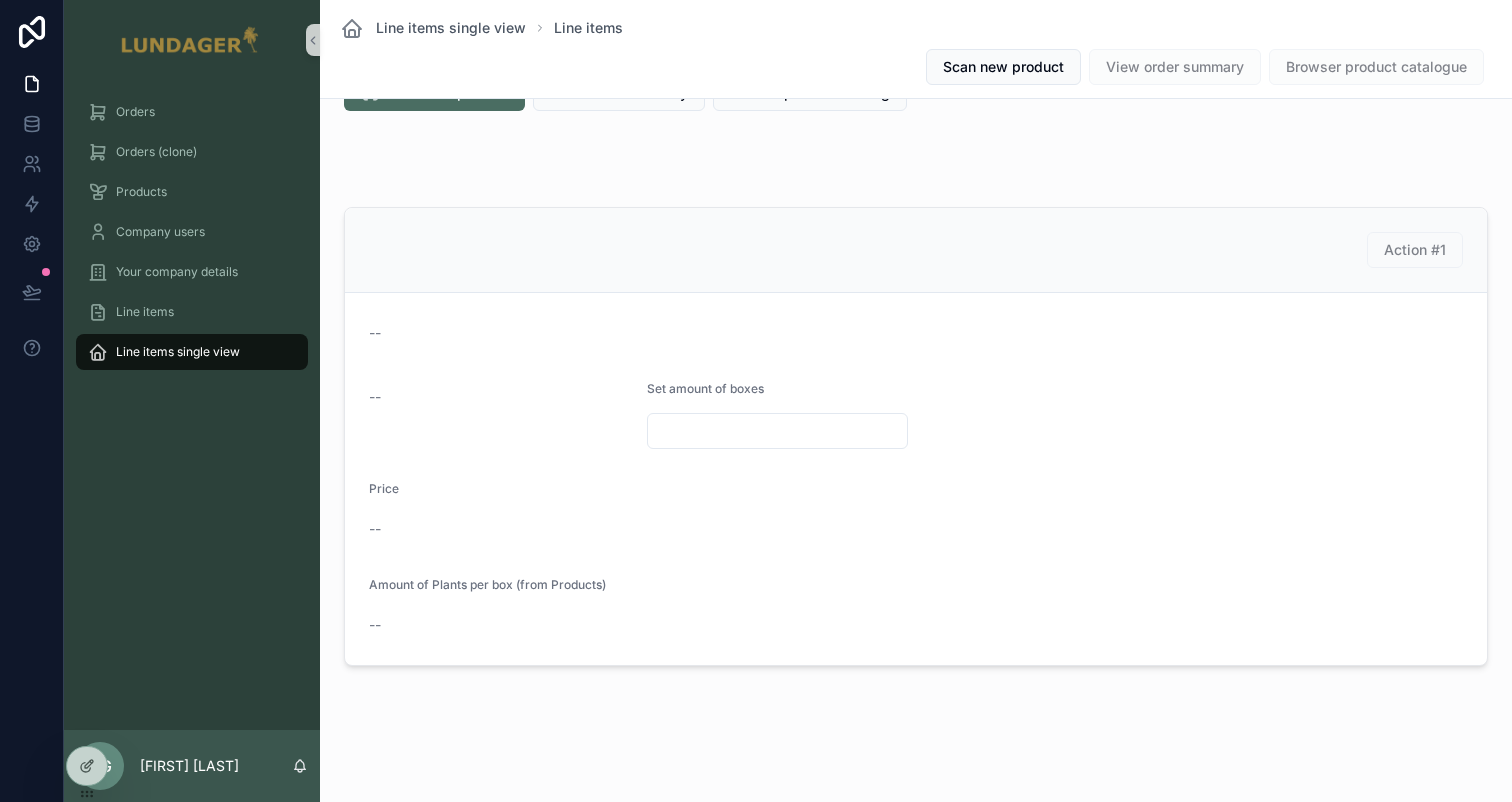 scroll, scrollTop: 0, scrollLeft: 0, axis: both 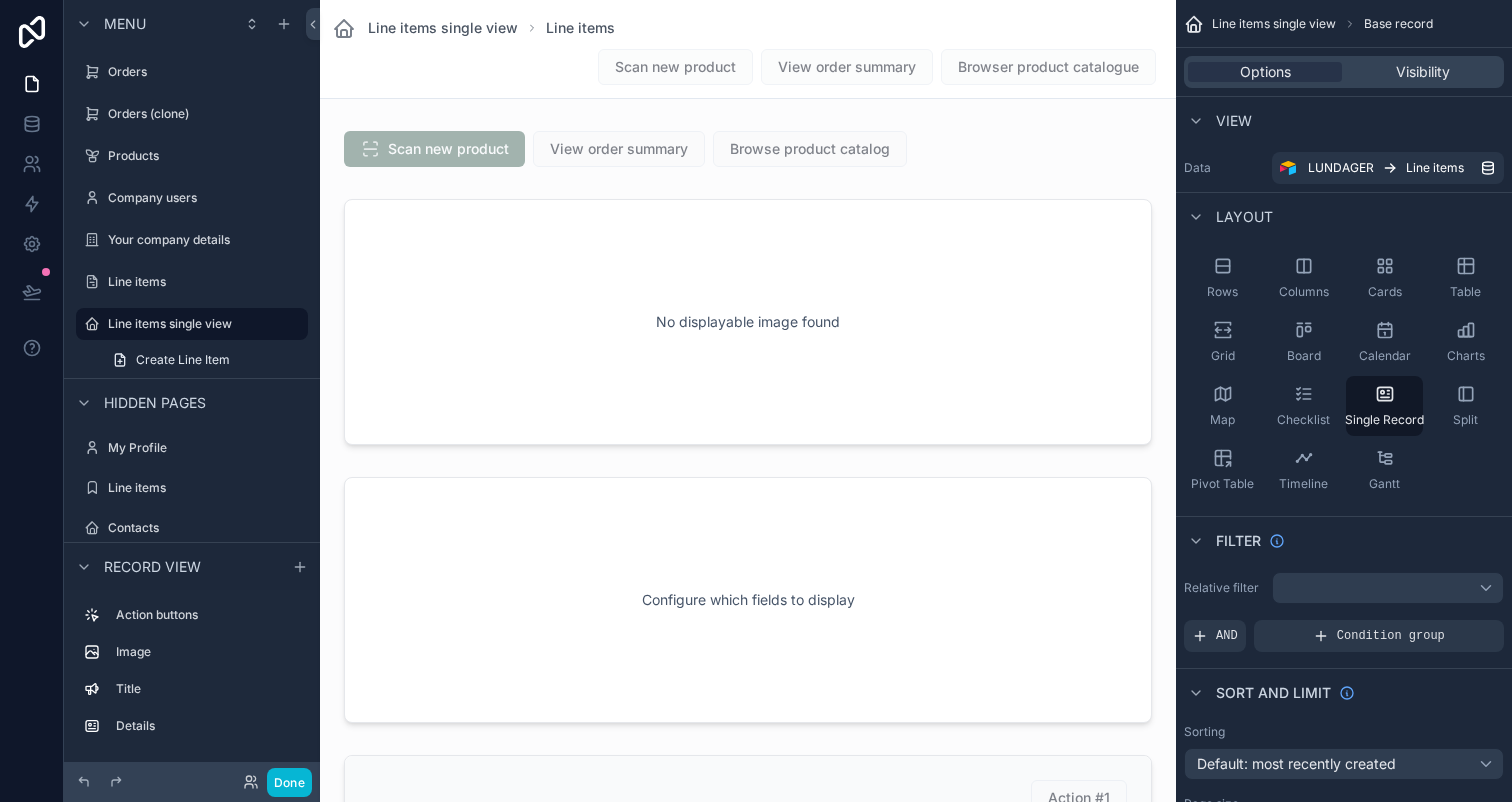 click at bounding box center [748, 1063] 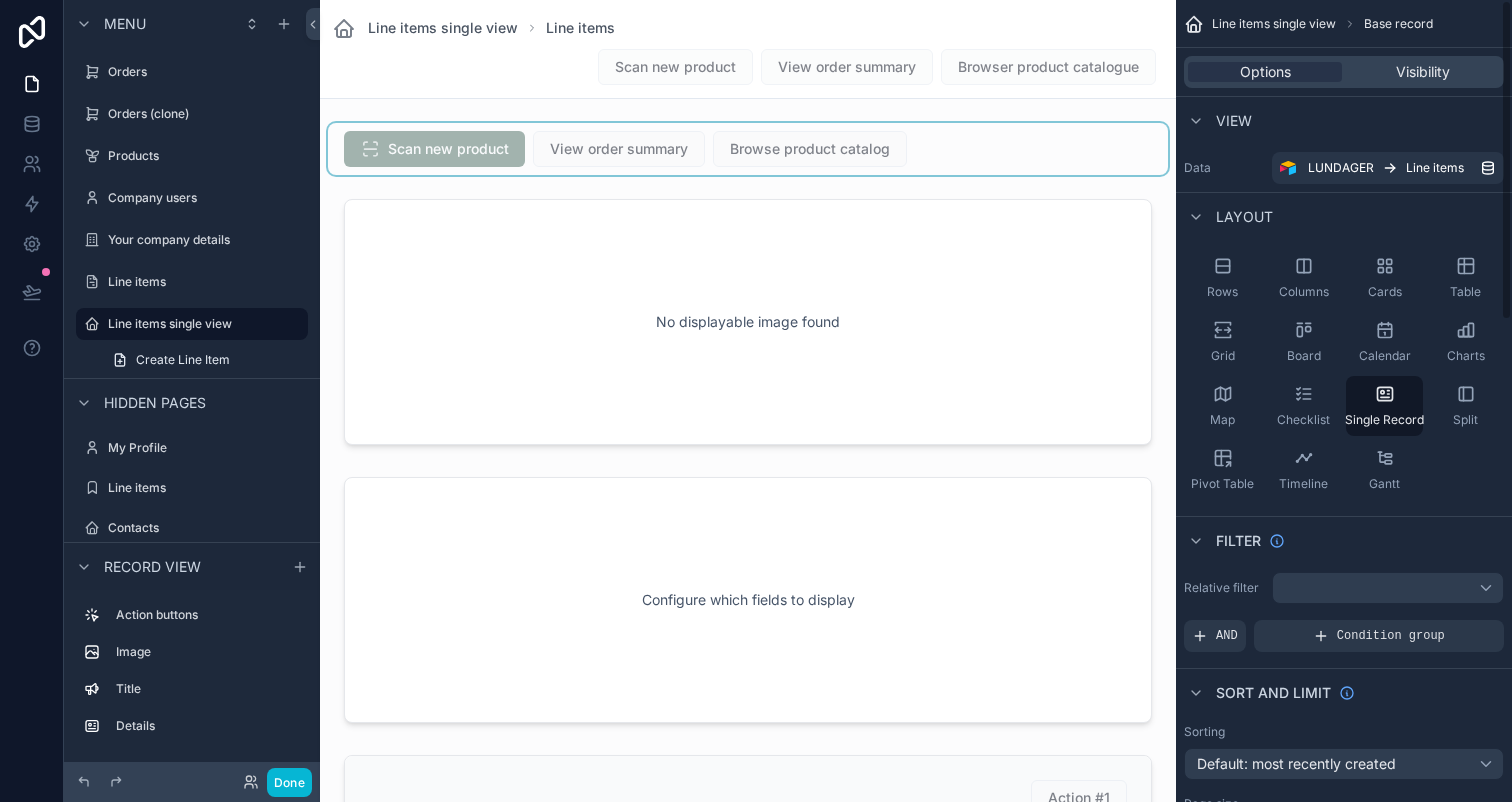 click at bounding box center (748, 149) 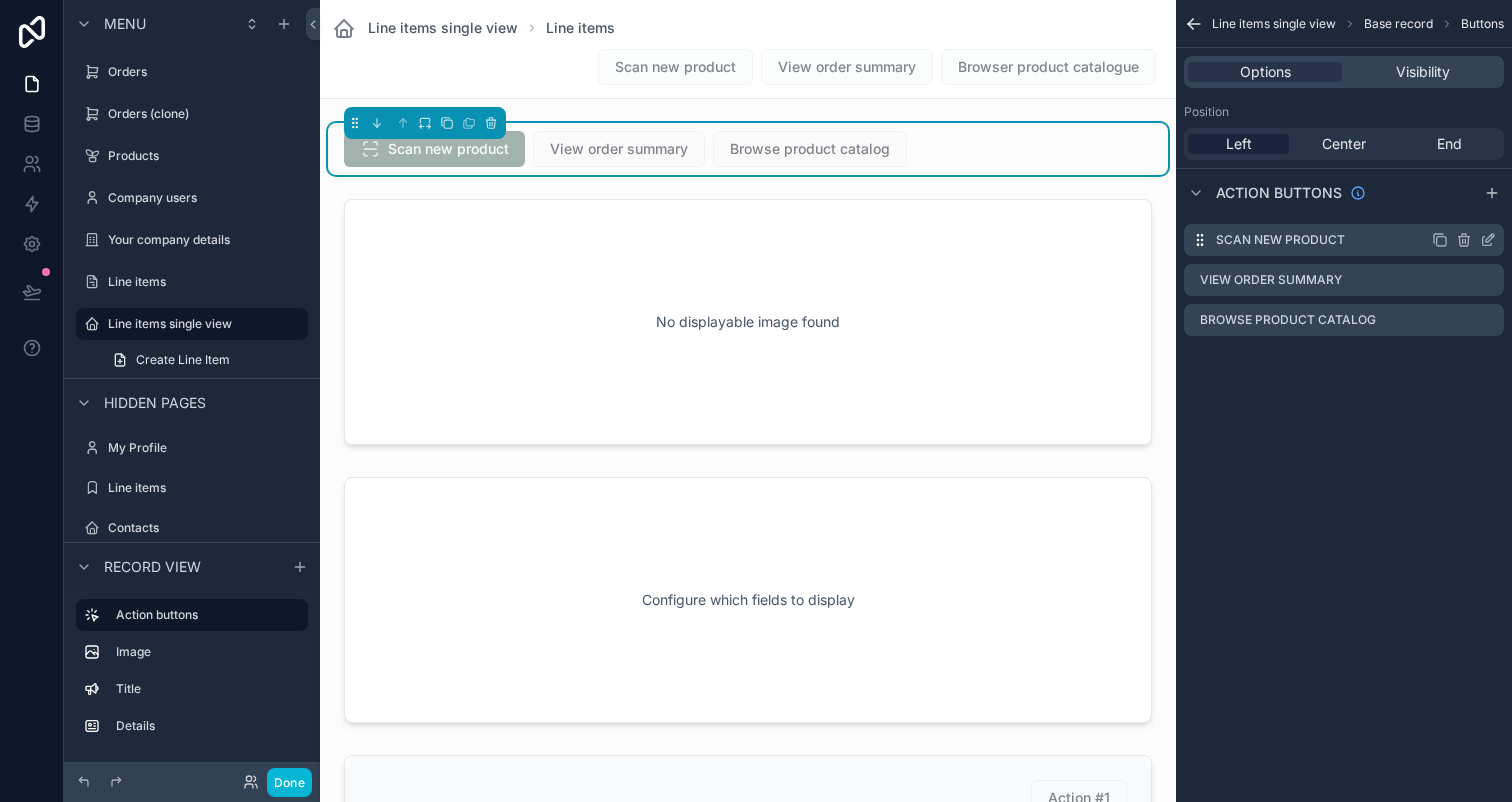 click 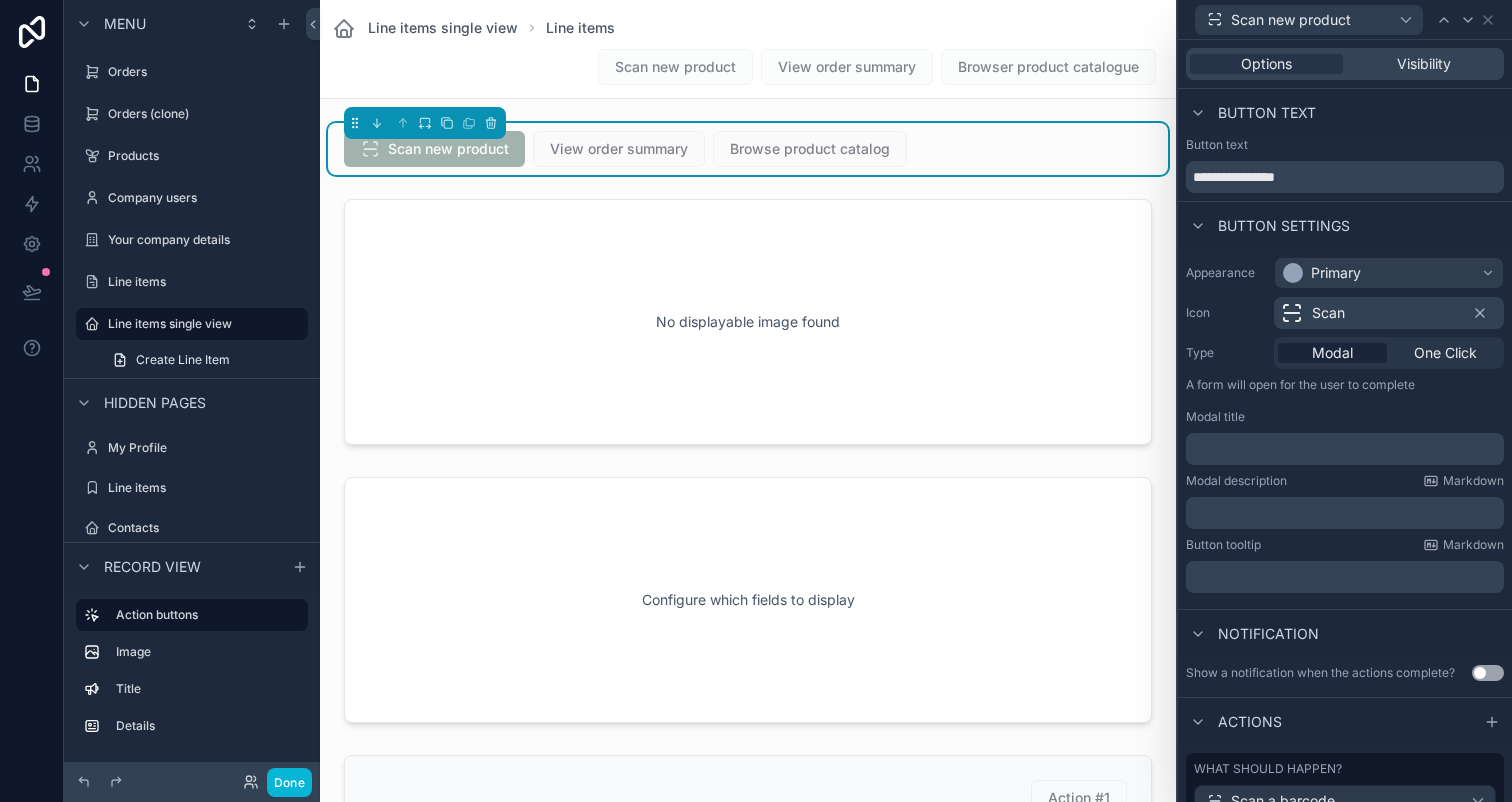 scroll, scrollTop: 346, scrollLeft: 0, axis: vertical 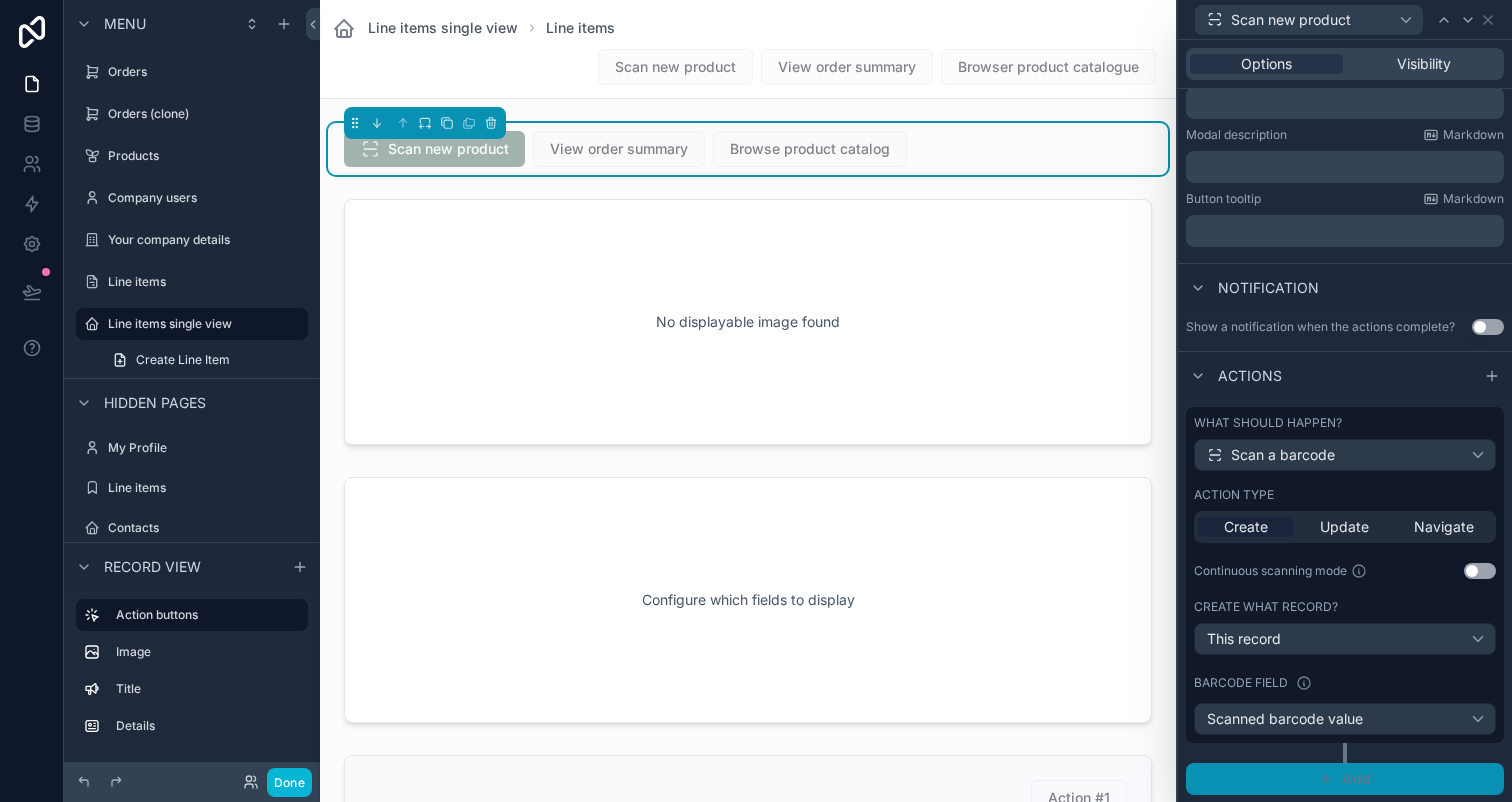 click on "Add" at bounding box center [1345, 779] 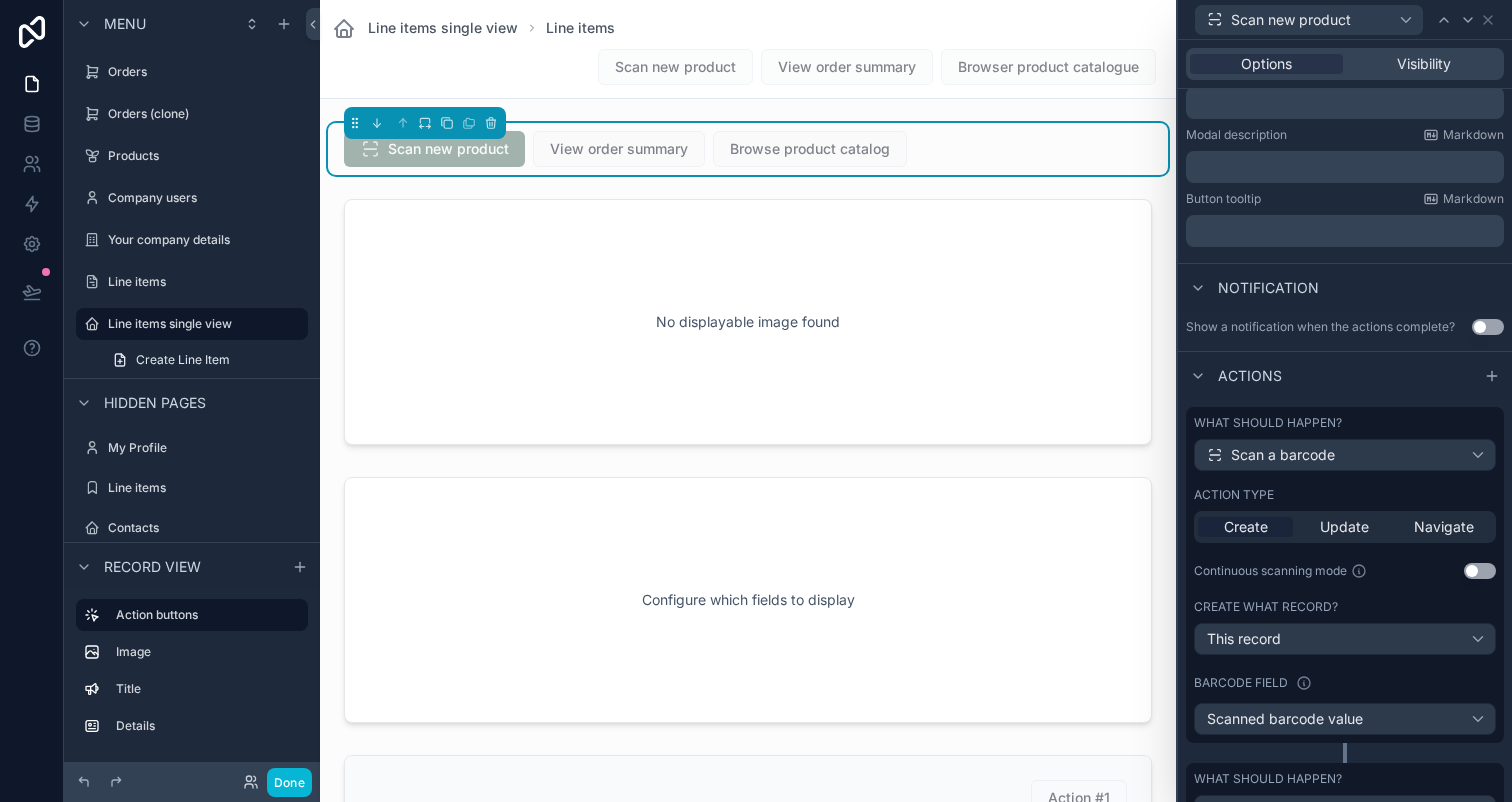 scroll, scrollTop: 438, scrollLeft: 0, axis: vertical 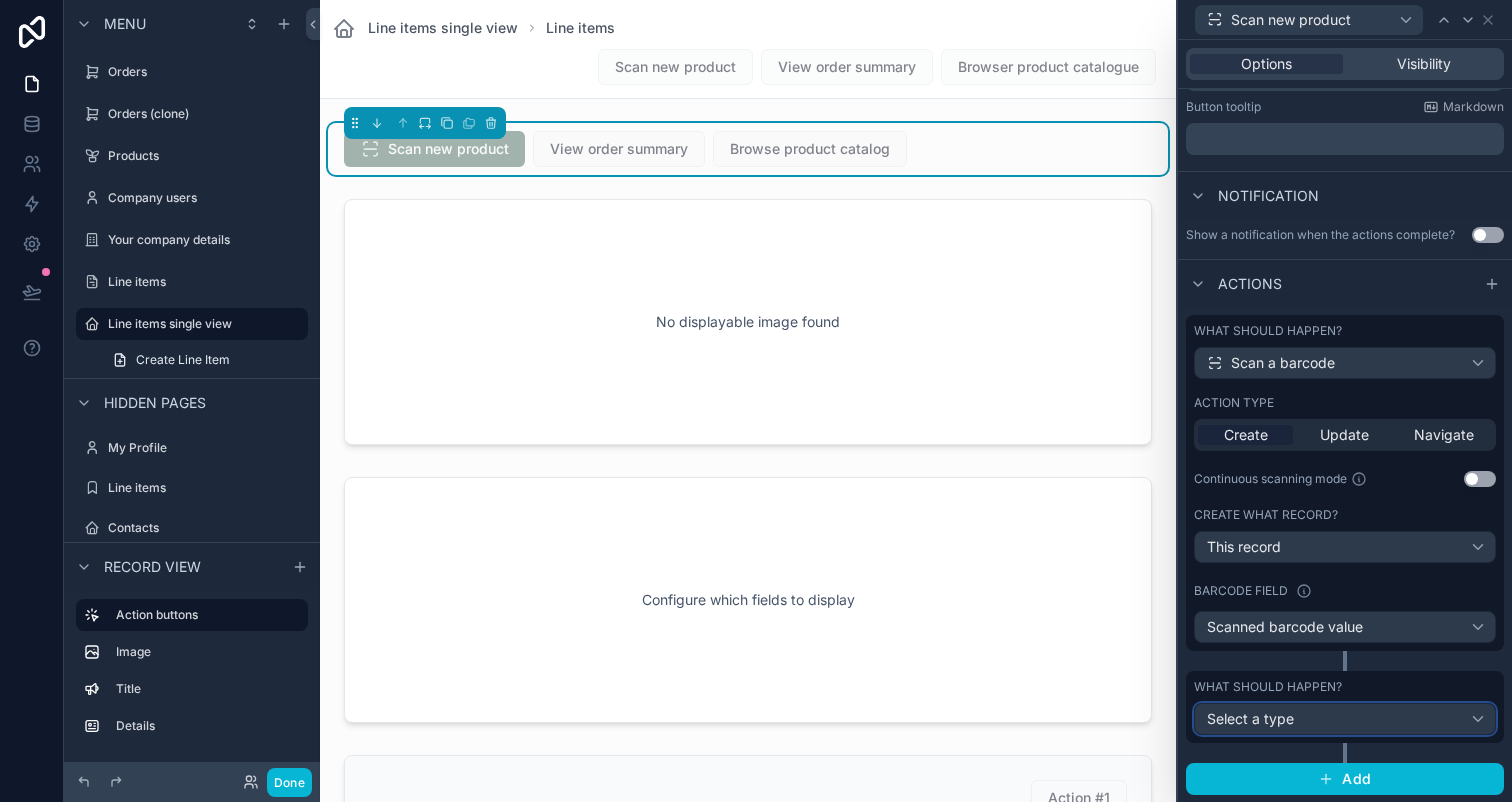 click on "Select a type" at bounding box center (1250, 718) 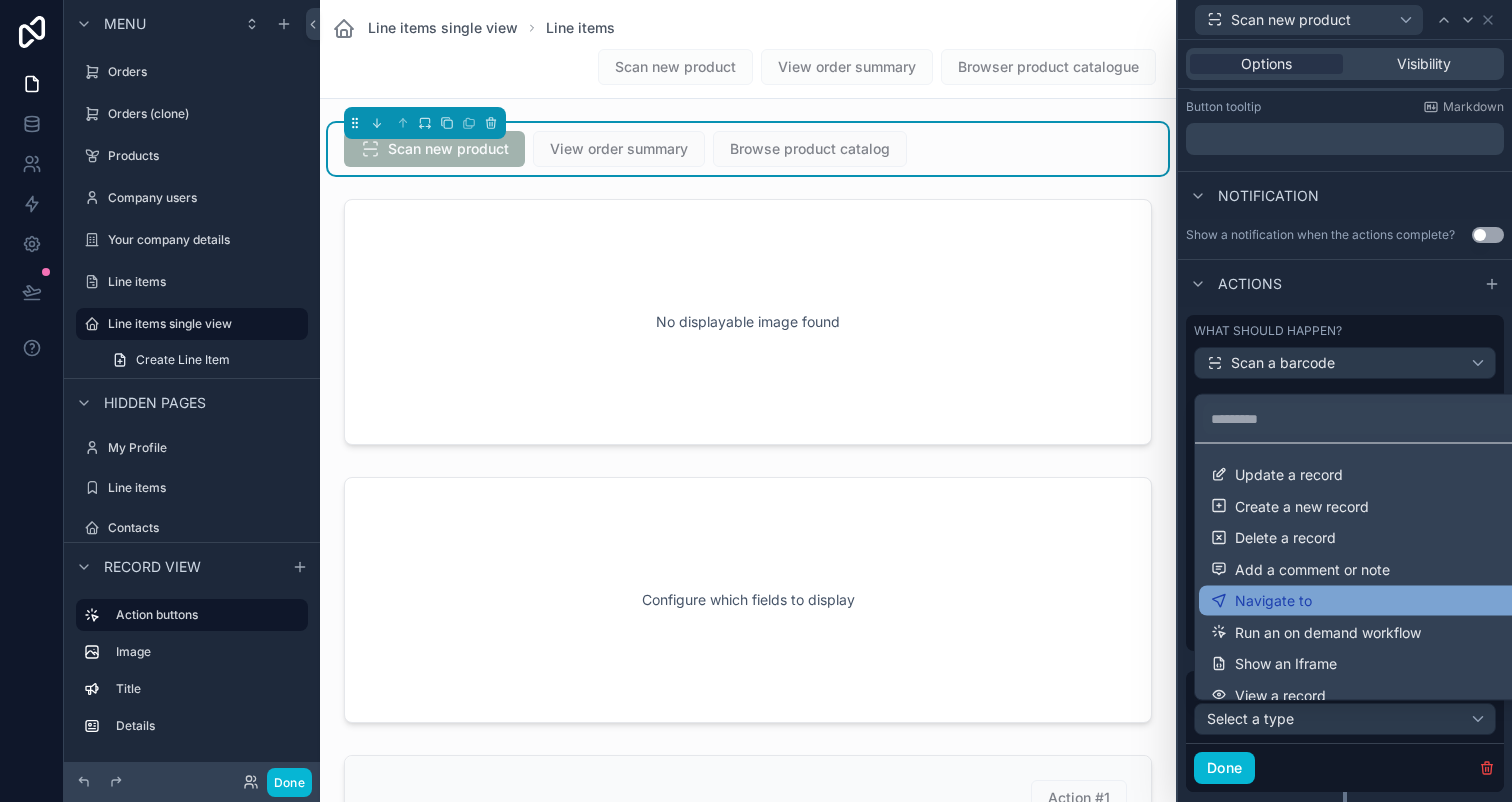 click on "Navigate to" at bounding box center (1369, 601) 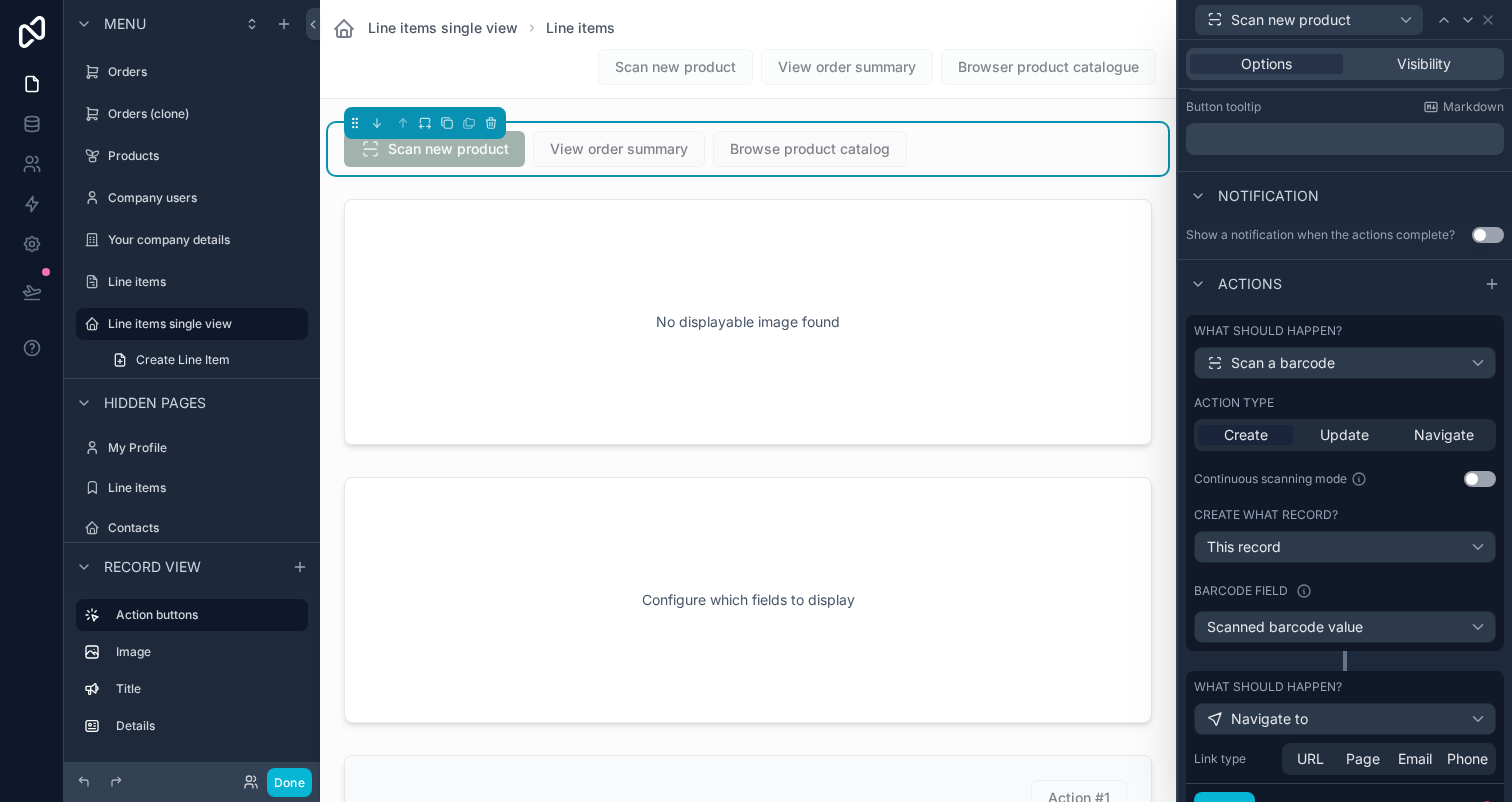 scroll, scrollTop: 527, scrollLeft: 0, axis: vertical 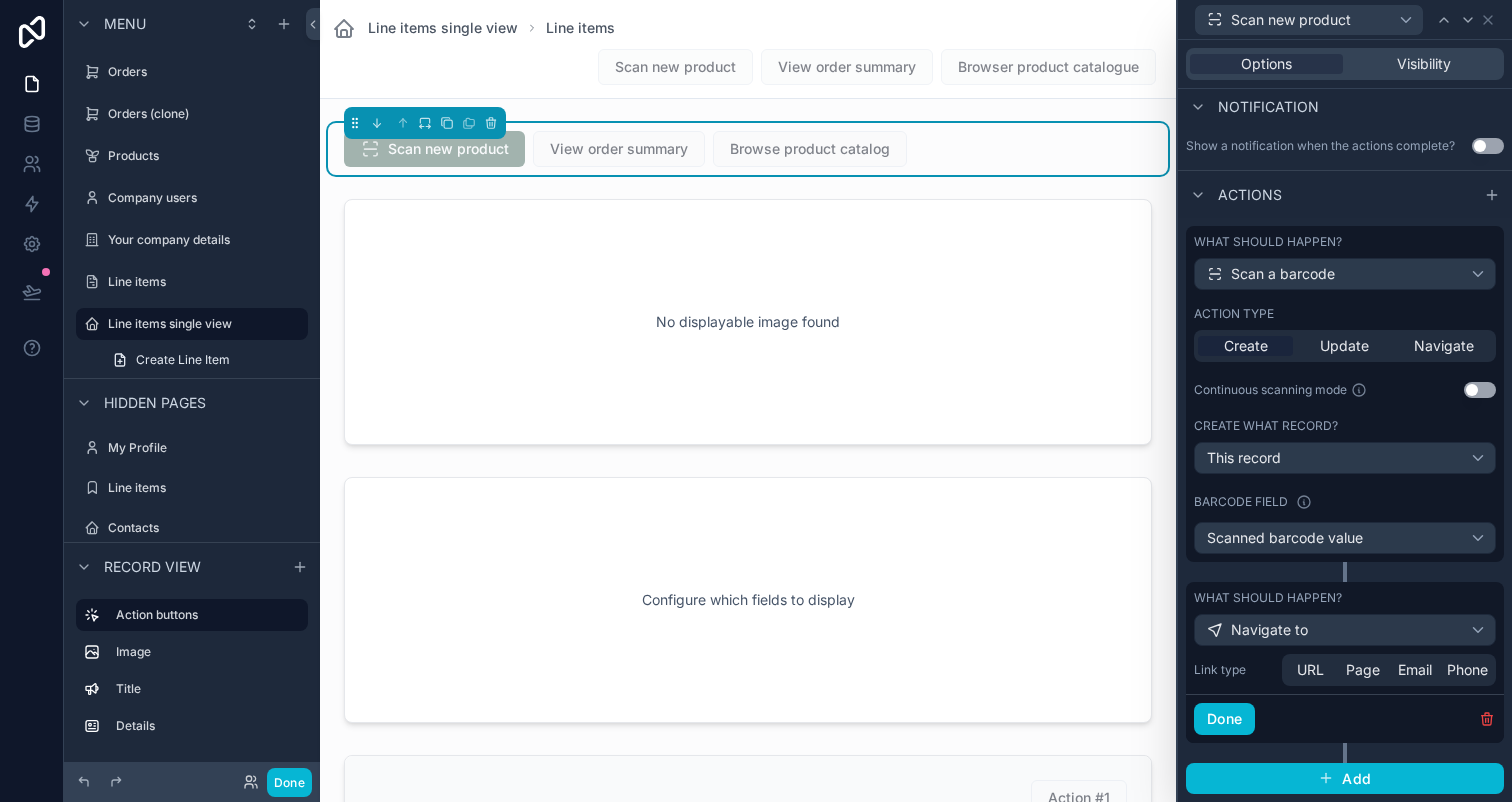 click on "URL Page Email Phone" at bounding box center (1389, 670) 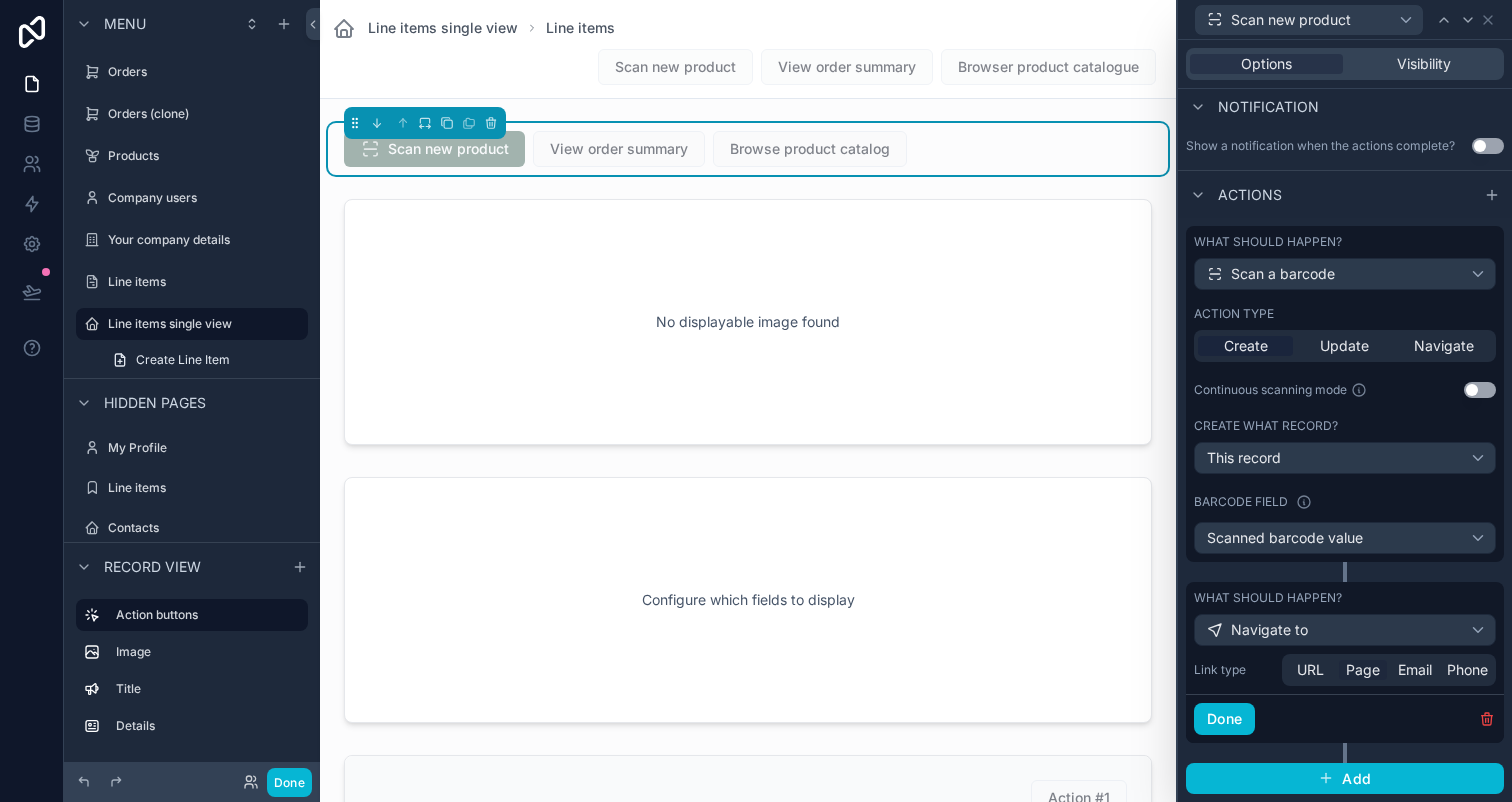 click on "Page" at bounding box center [1363, 670] 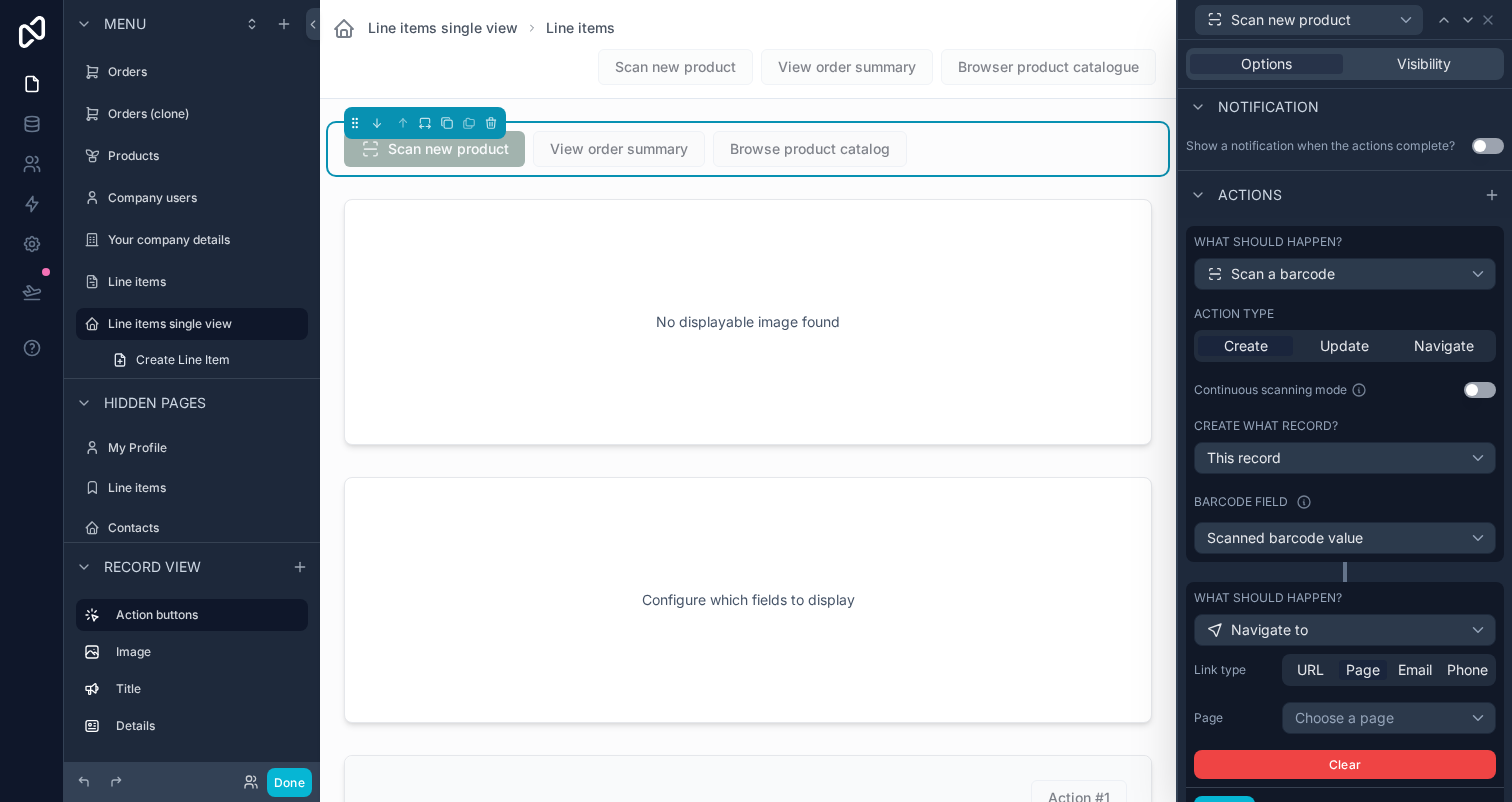 scroll, scrollTop: 620, scrollLeft: 0, axis: vertical 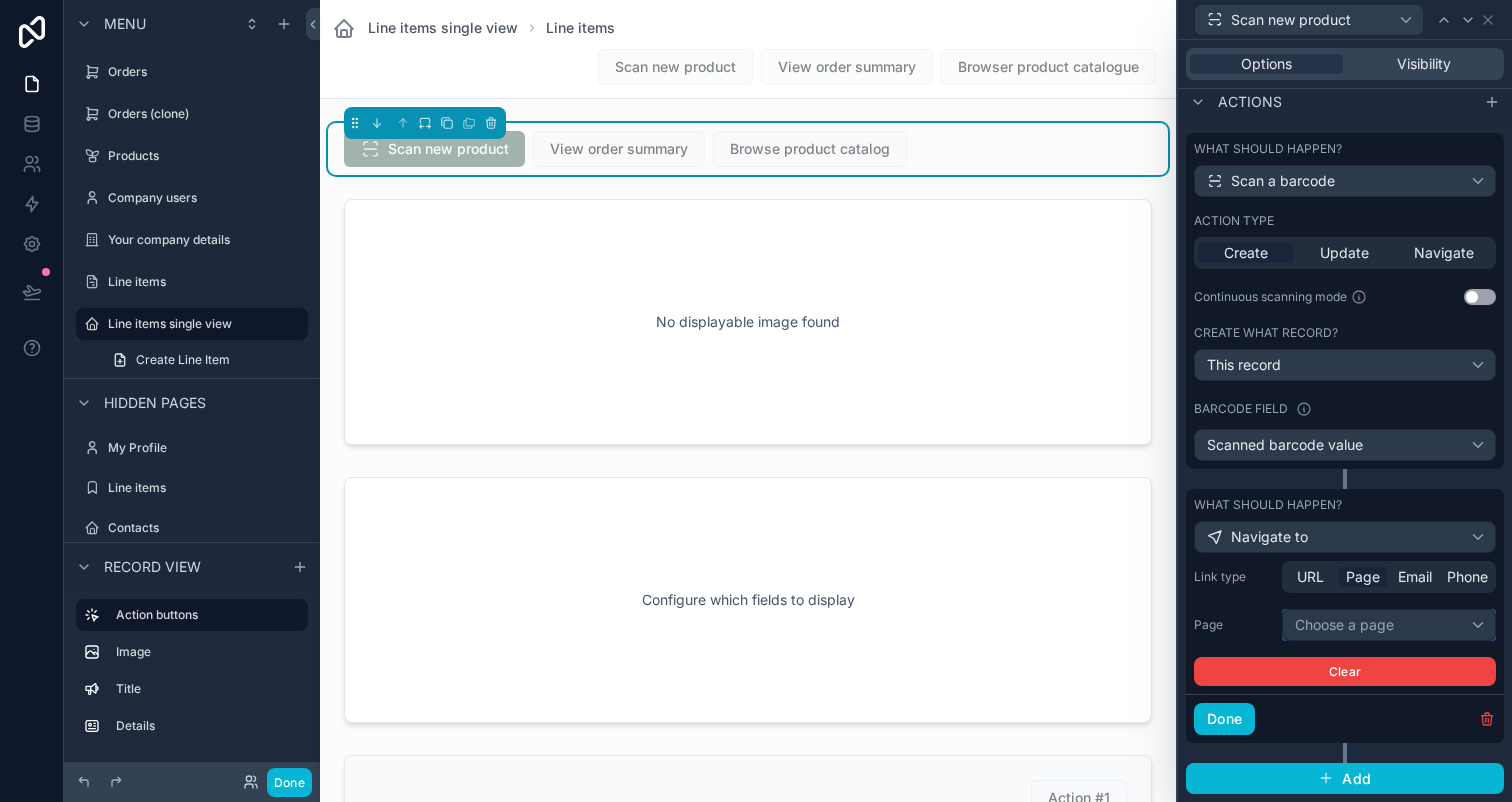 click on "Choose a page" at bounding box center (1389, 625) 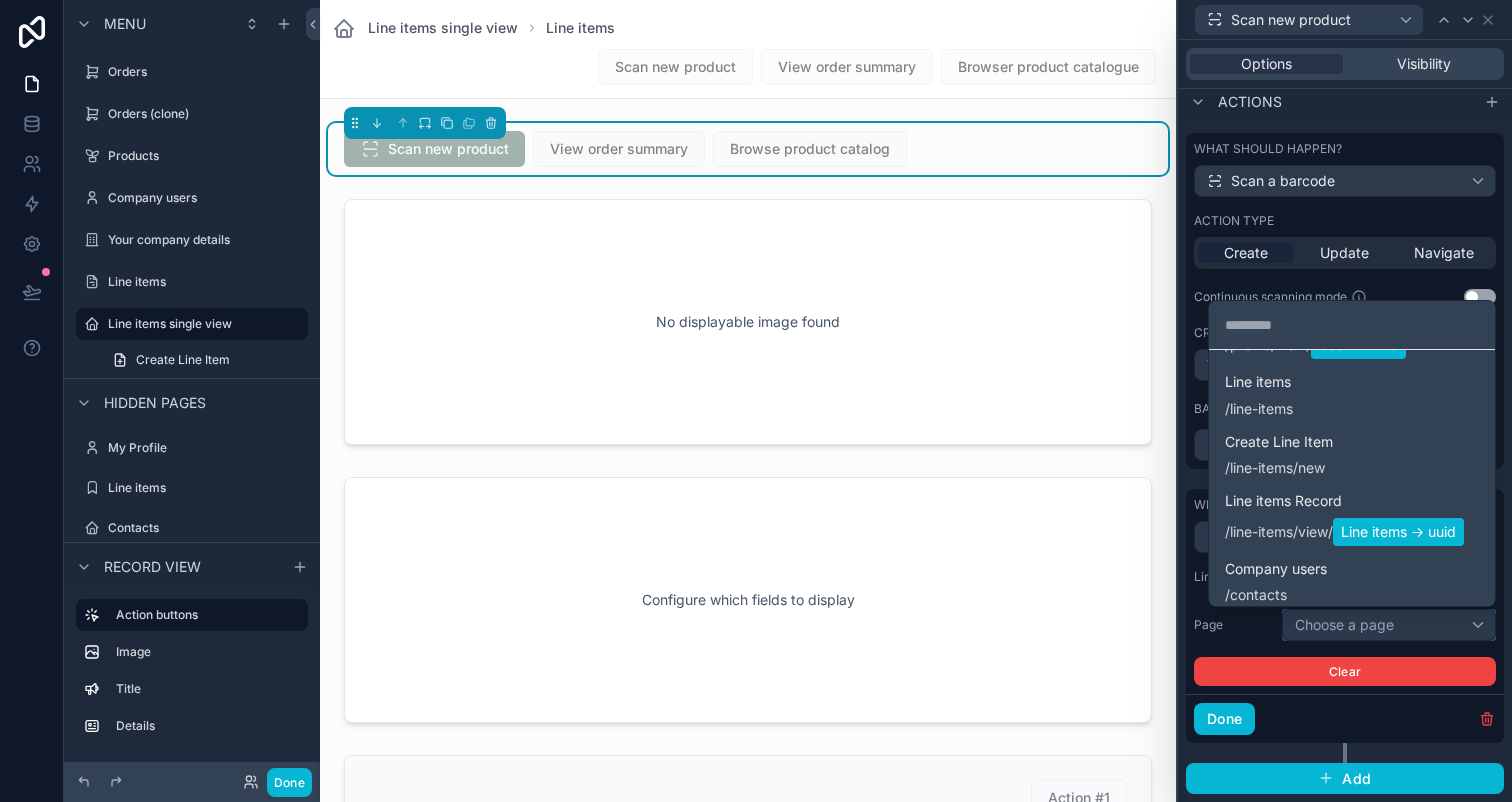 scroll, scrollTop: 750, scrollLeft: 0, axis: vertical 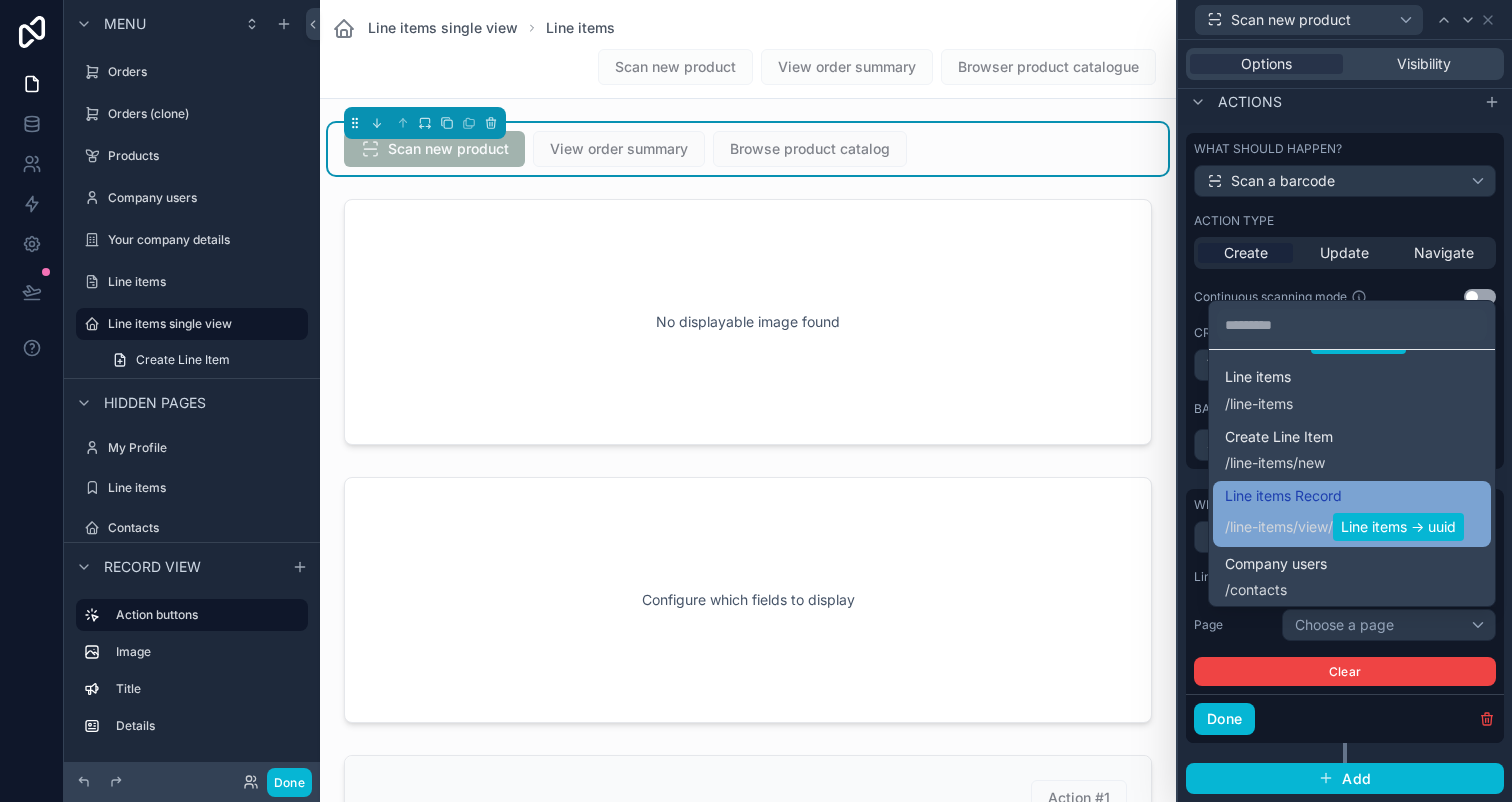 click on "Line items Record / line-items / view / Line items   ->   uuid" at bounding box center [1344, 514] 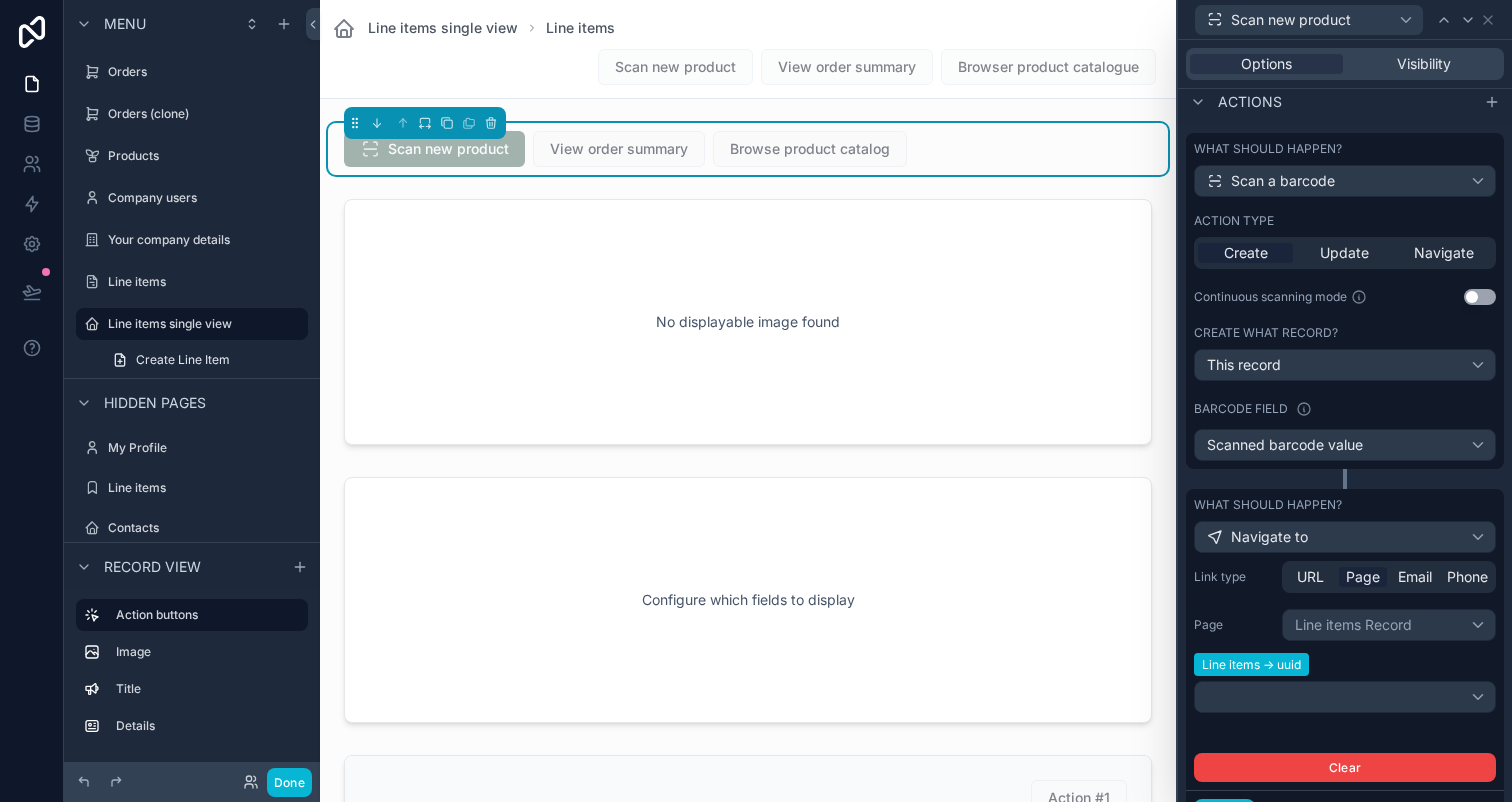 scroll, scrollTop: 716, scrollLeft: 0, axis: vertical 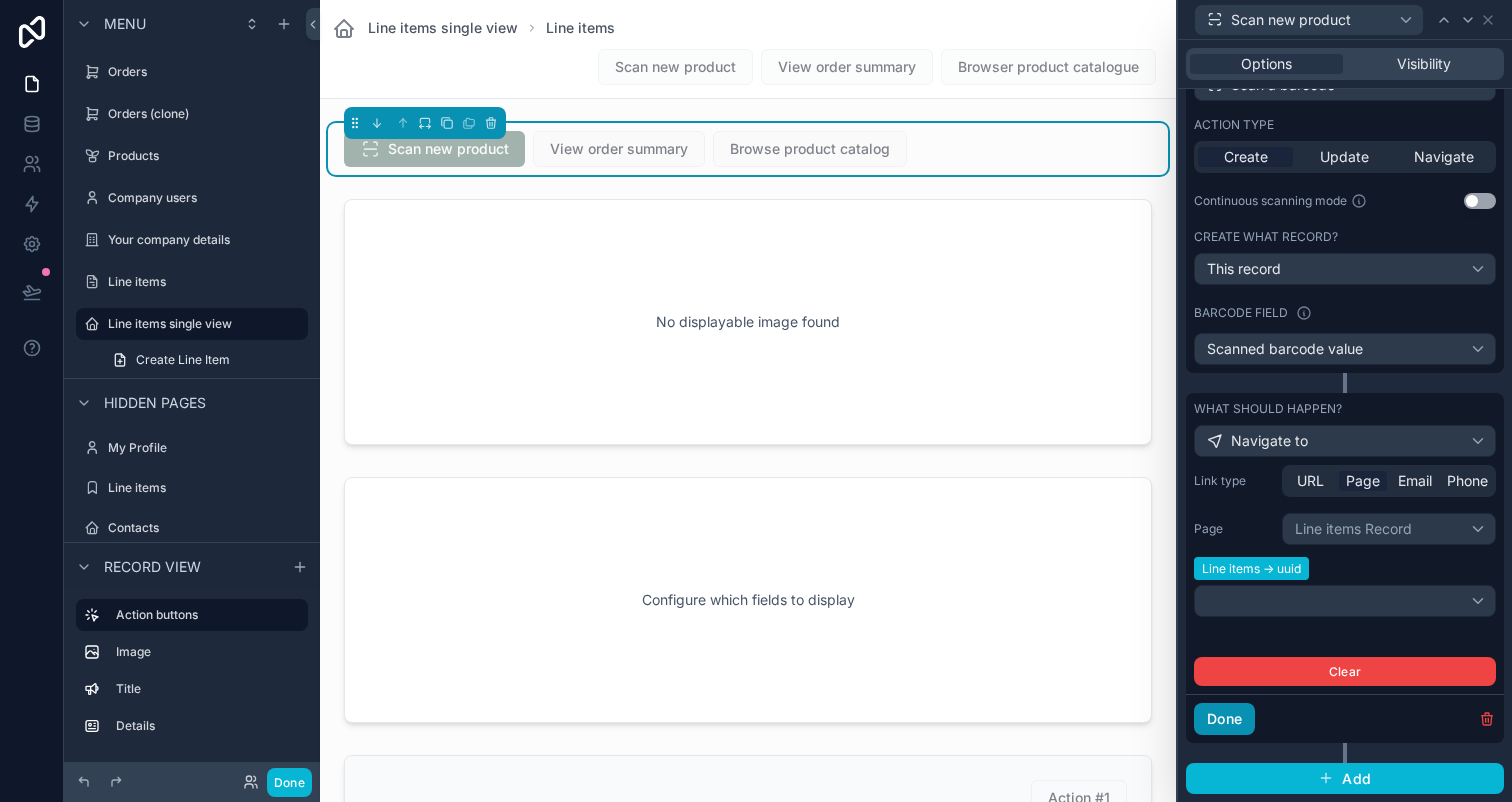 click on "Done" at bounding box center (1224, 719) 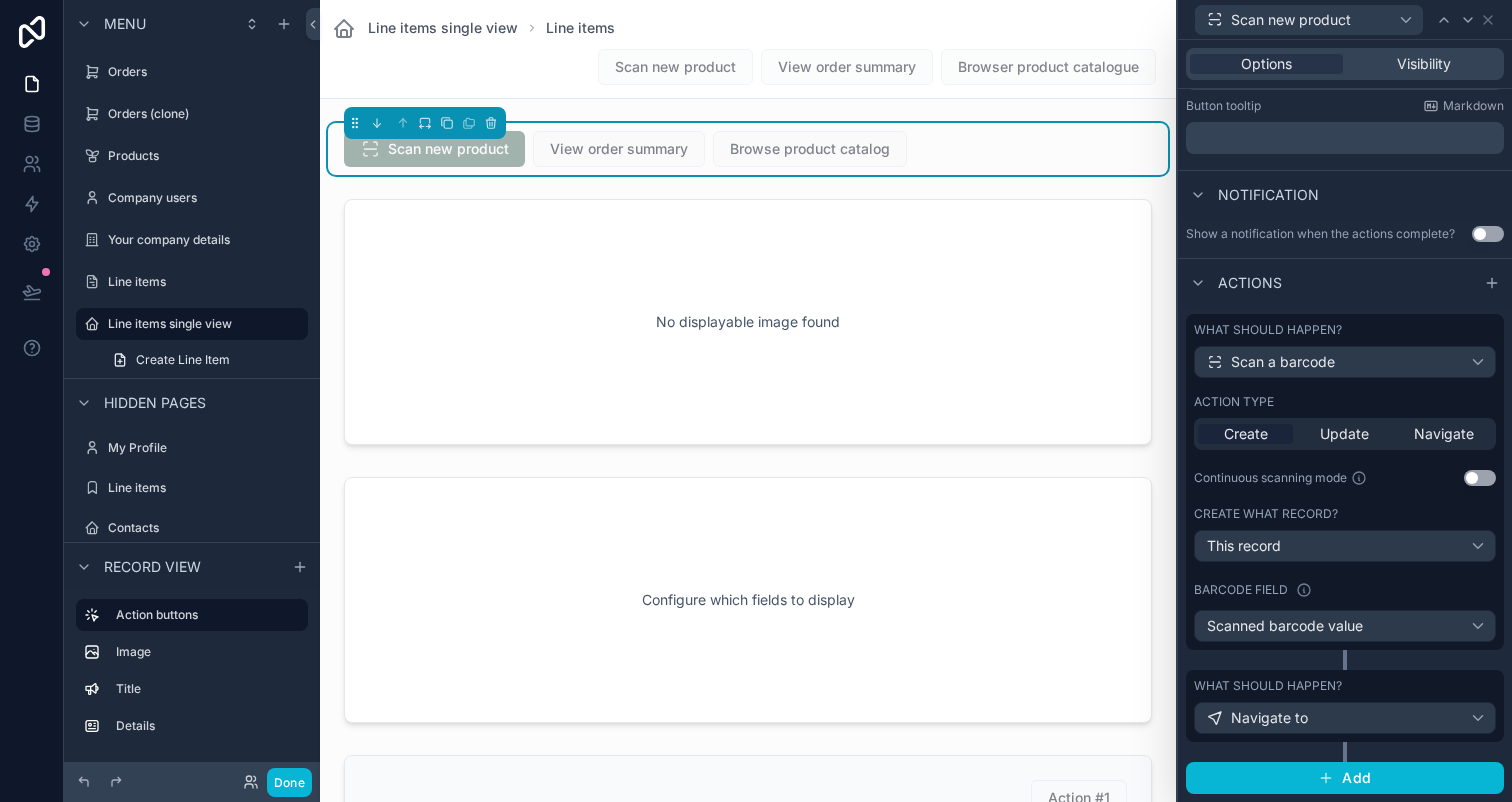 scroll, scrollTop: 438, scrollLeft: 0, axis: vertical 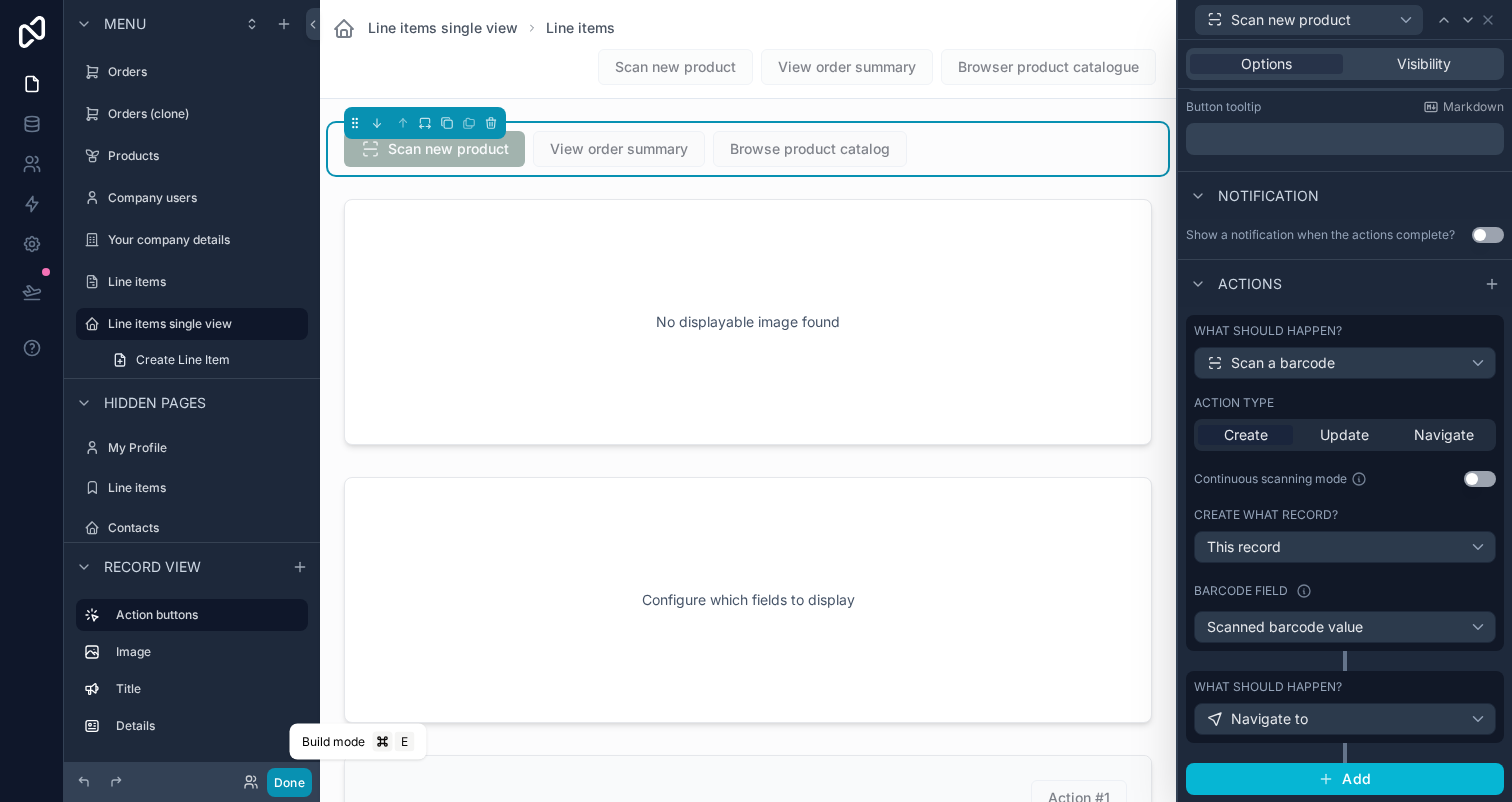 click on "Done" at bounding box center (289, 782) 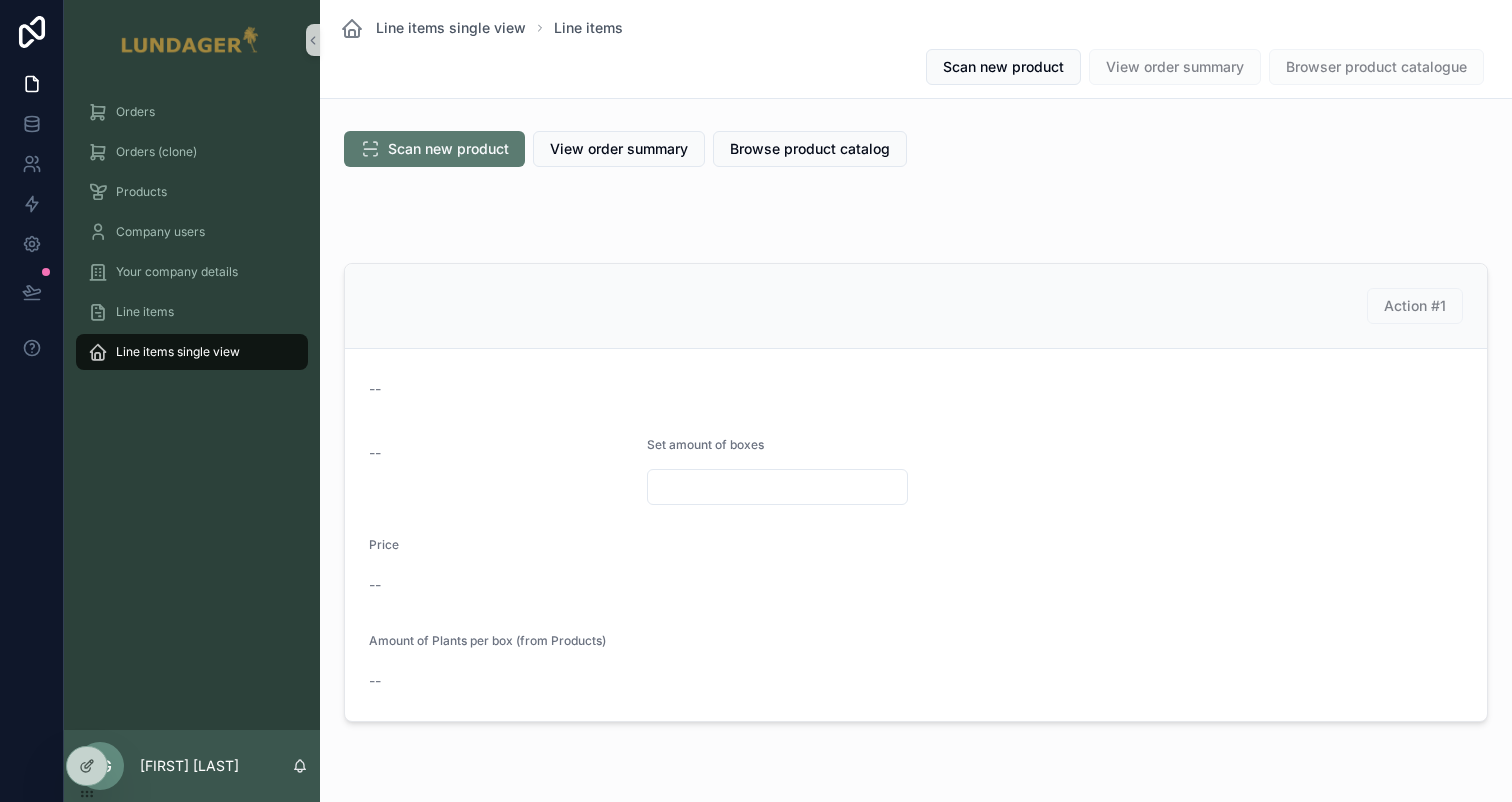 click on "Scan new product" at bounding box center (448, 149) 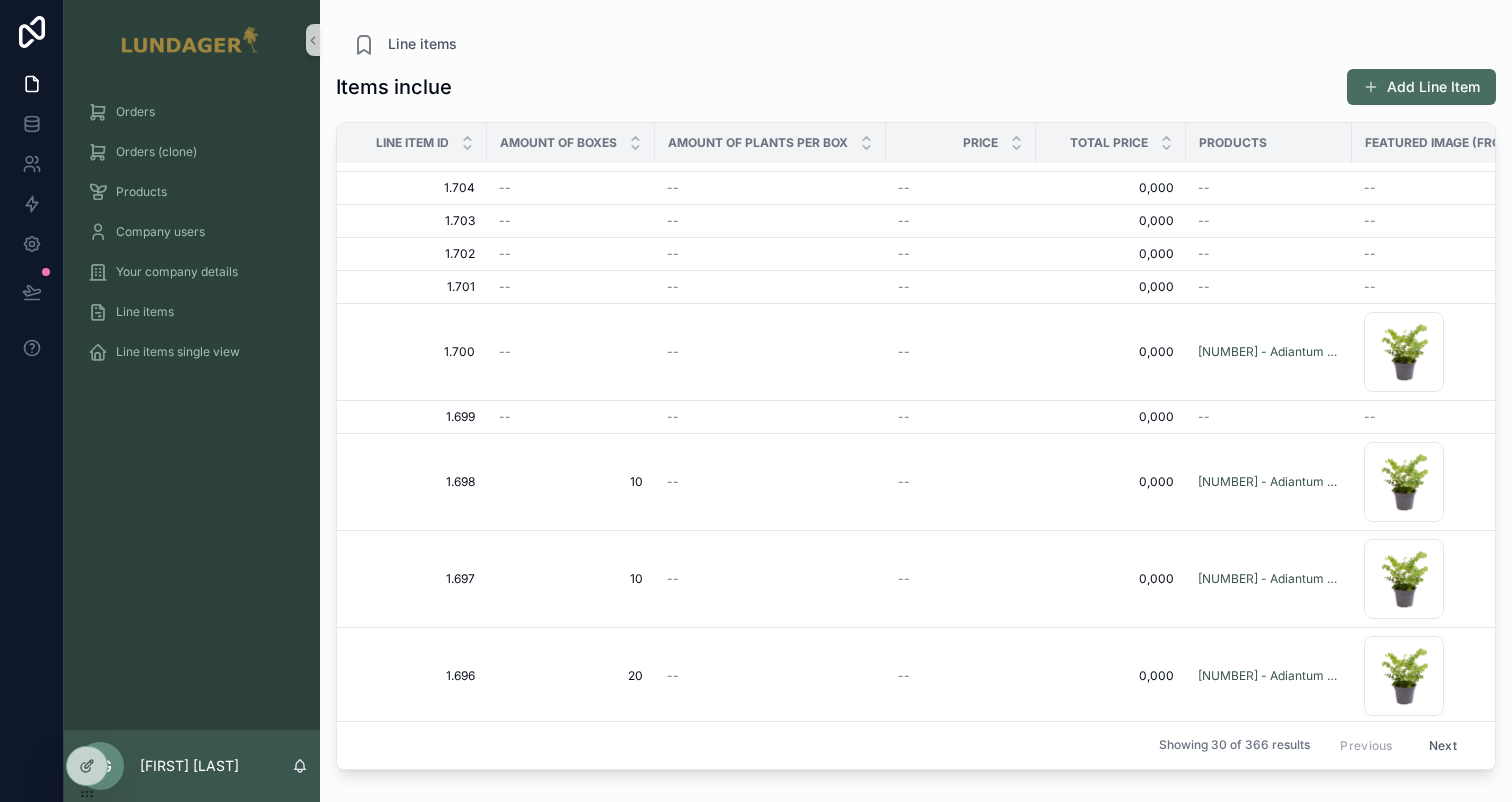 scroll, scrollTop: 0, scrollLeft: 0, axis: both 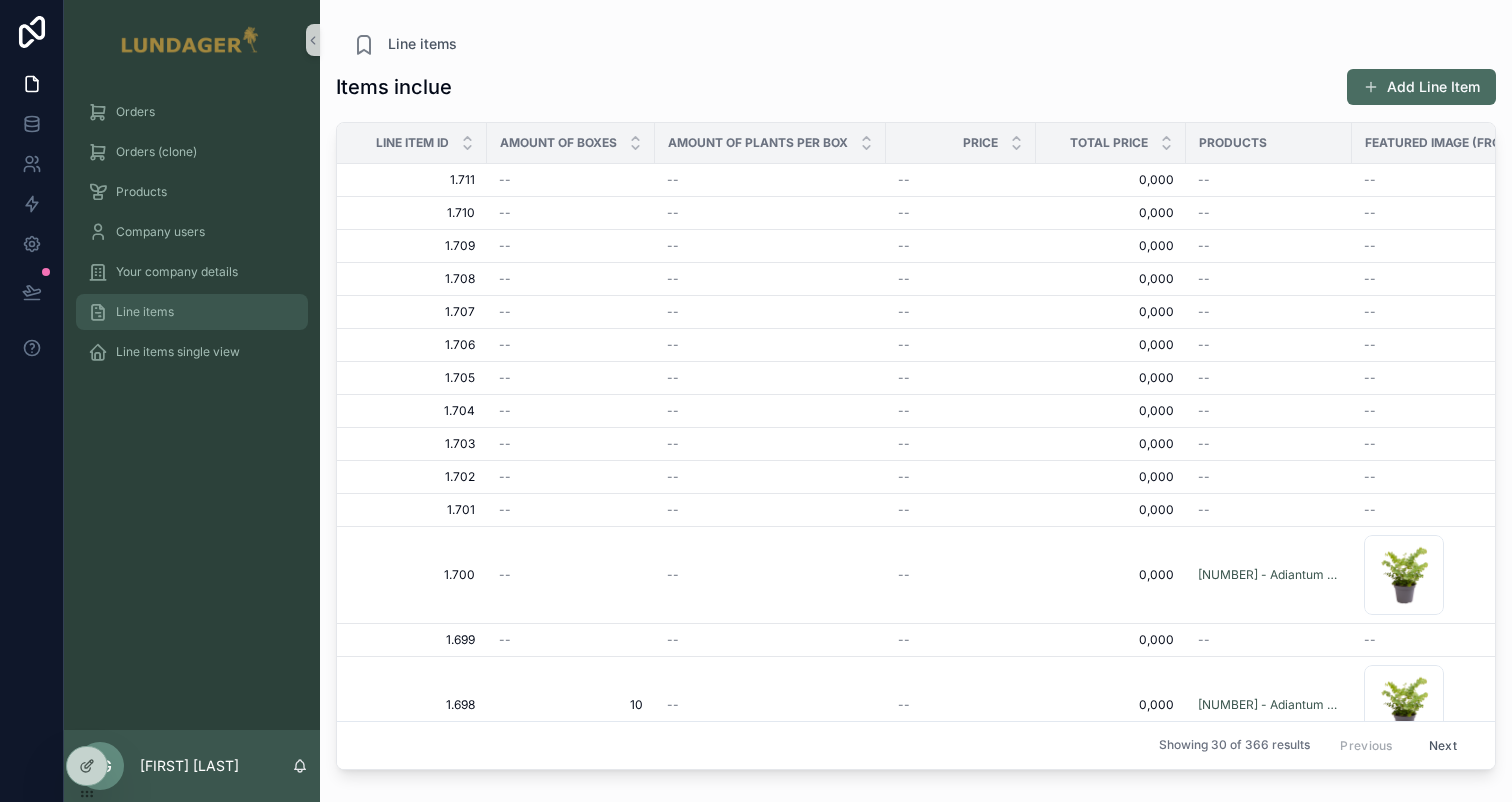 click on "Line items" at bounding box center [192, 312] 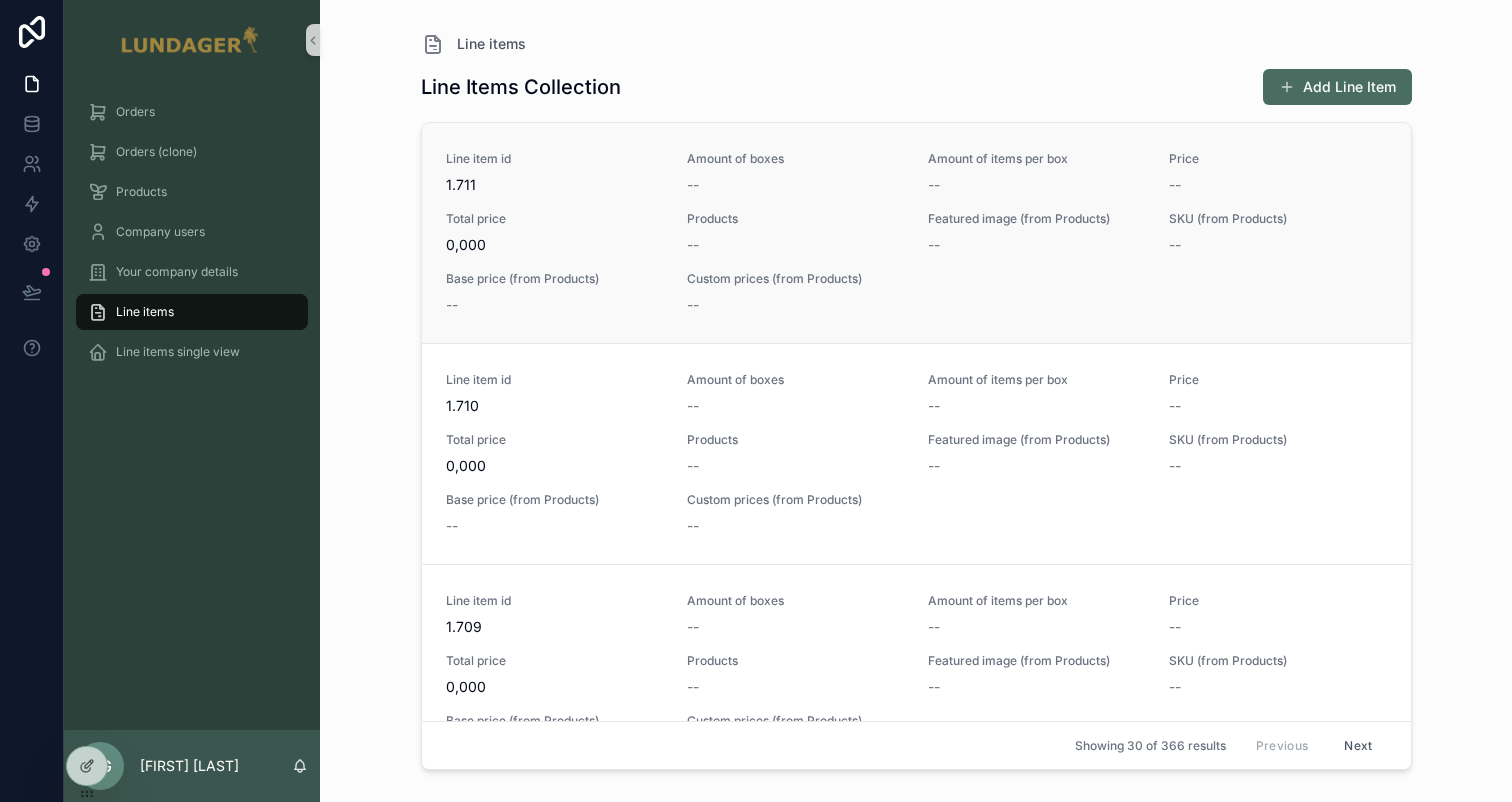 click on "Line item id 1.711 Amount of boxes -- Amount of items per box -- Price -- Total price 0,000 Products -- Featured image (from Products) -- SKU (from Products) -- Base price (from Products) -- Custom prices (from Products) --" at bounding box center [916, 233] 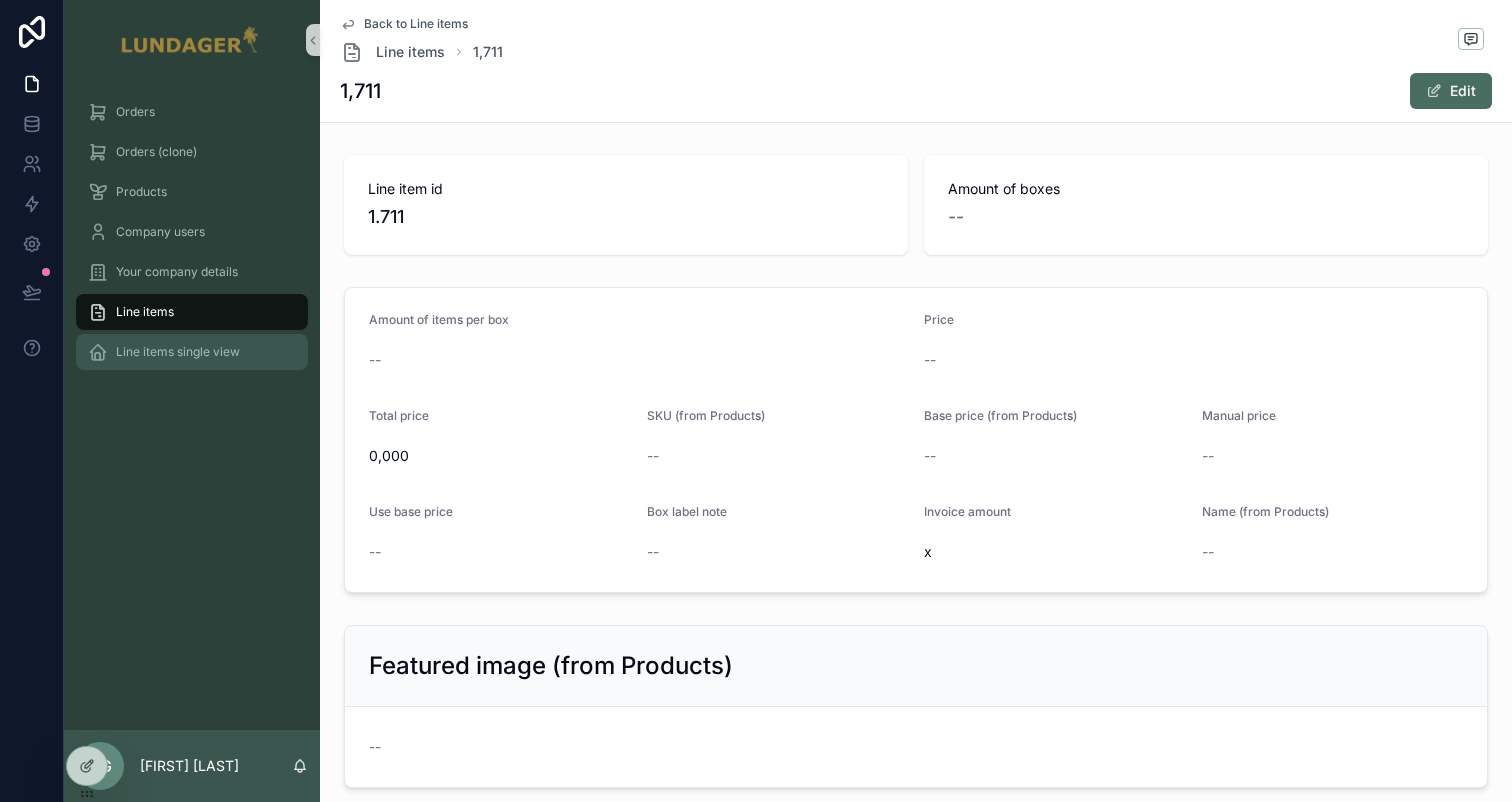 click on "Line items single view" at bounding box center (178, 352) 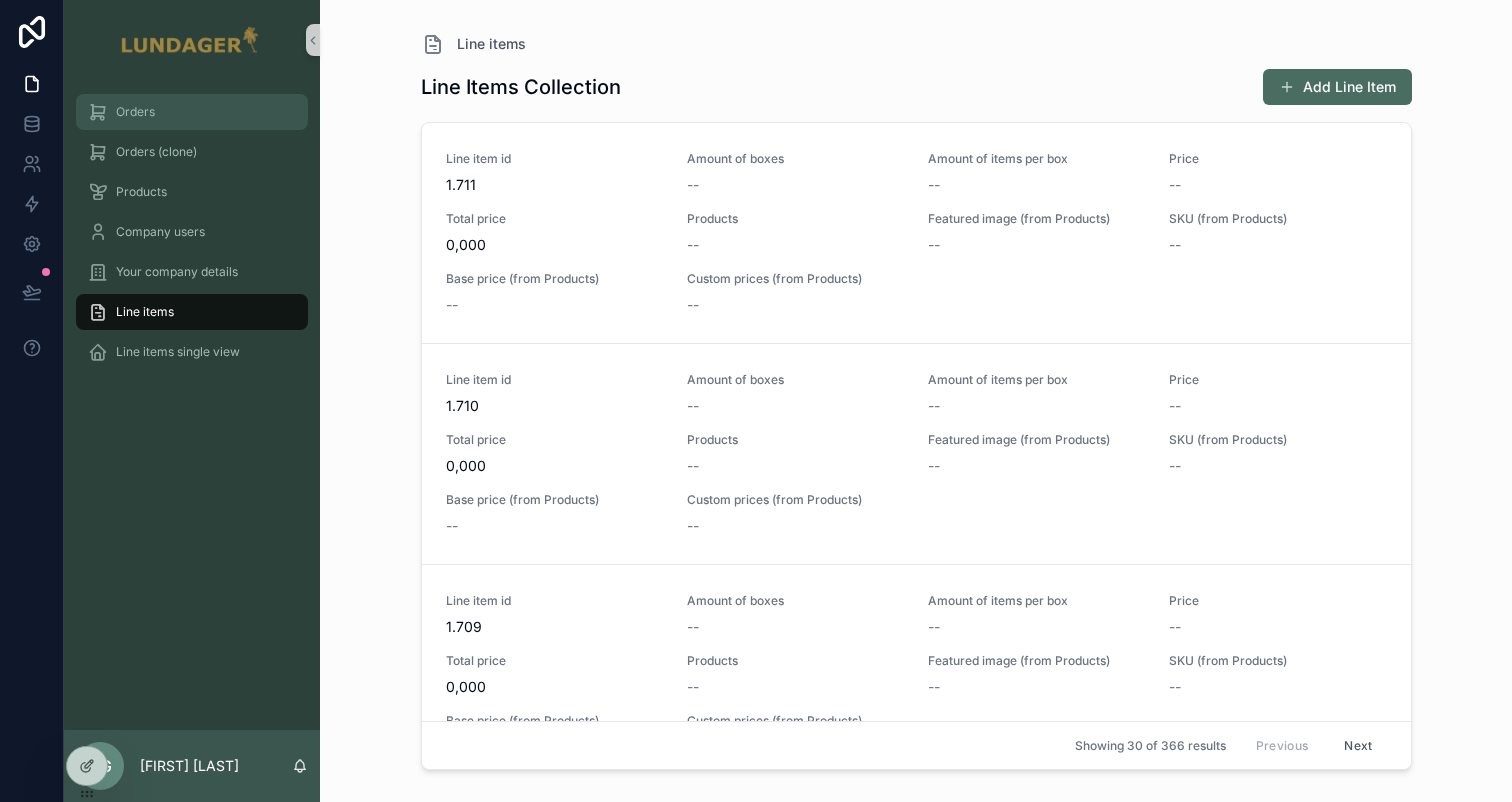 click on "Orders" at bounding box center [192, 112] 